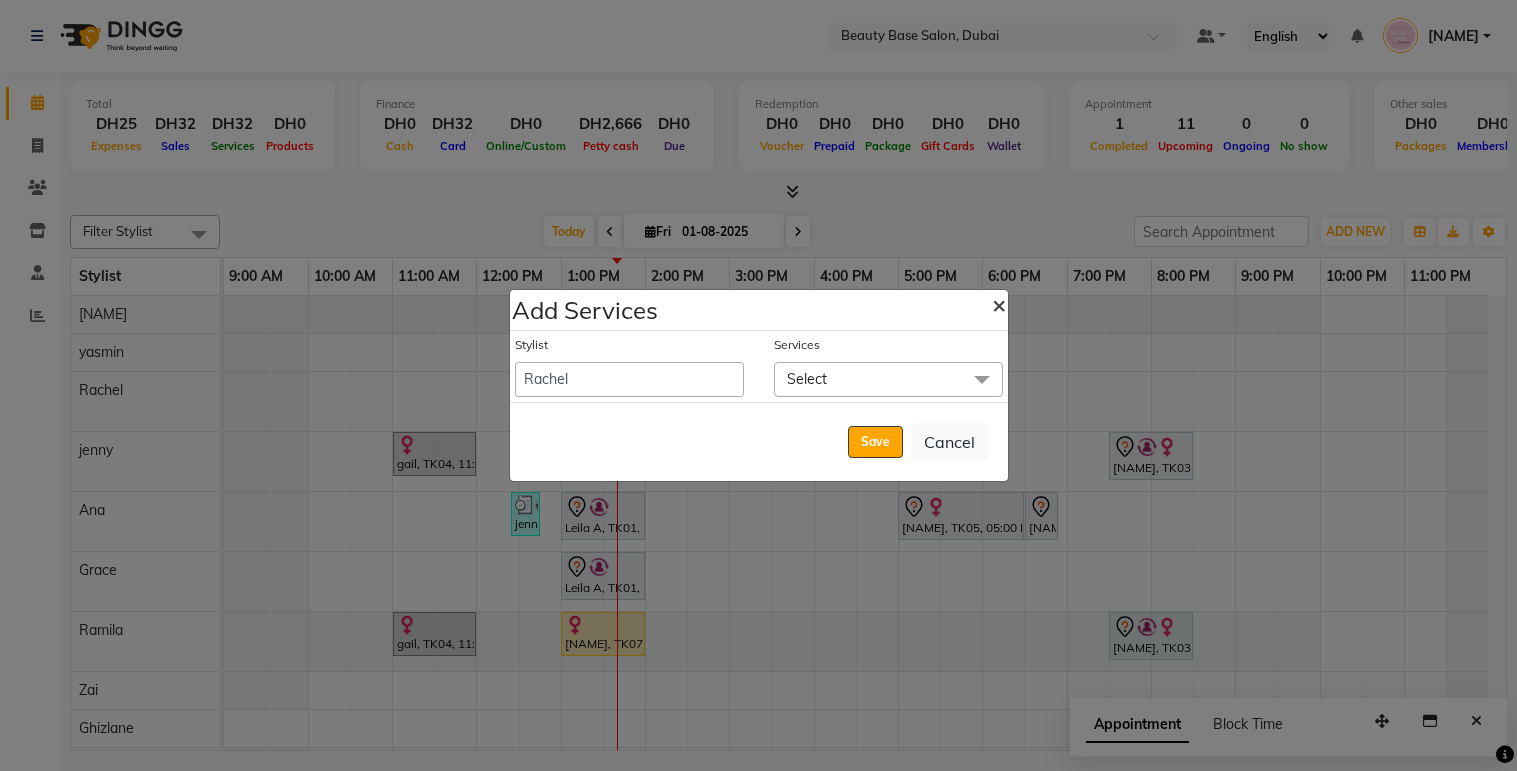 click on "×" 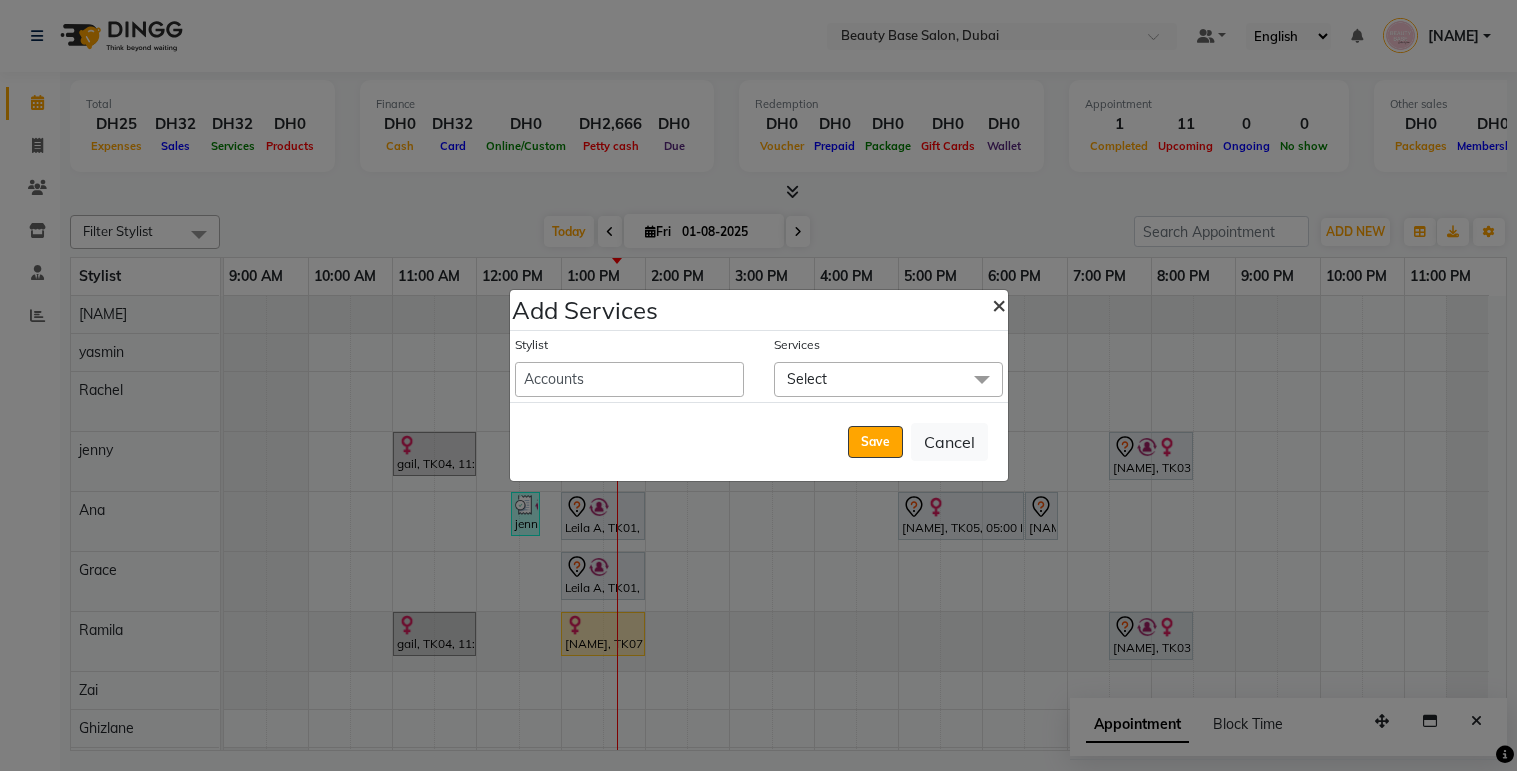 scroll, scrollTop: 0, scrollLeft: 0, axis: both 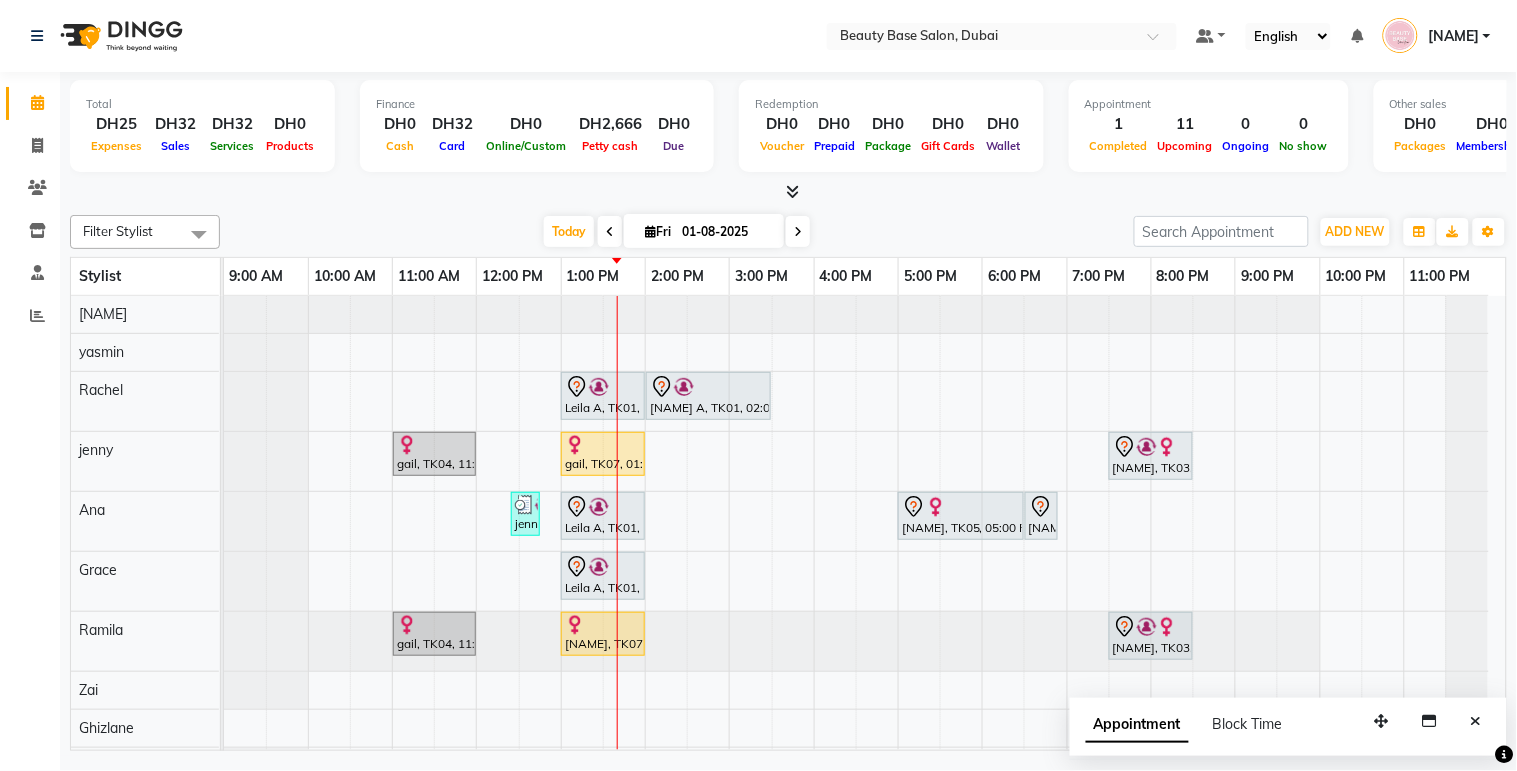 click at bounding box center [751, 540] 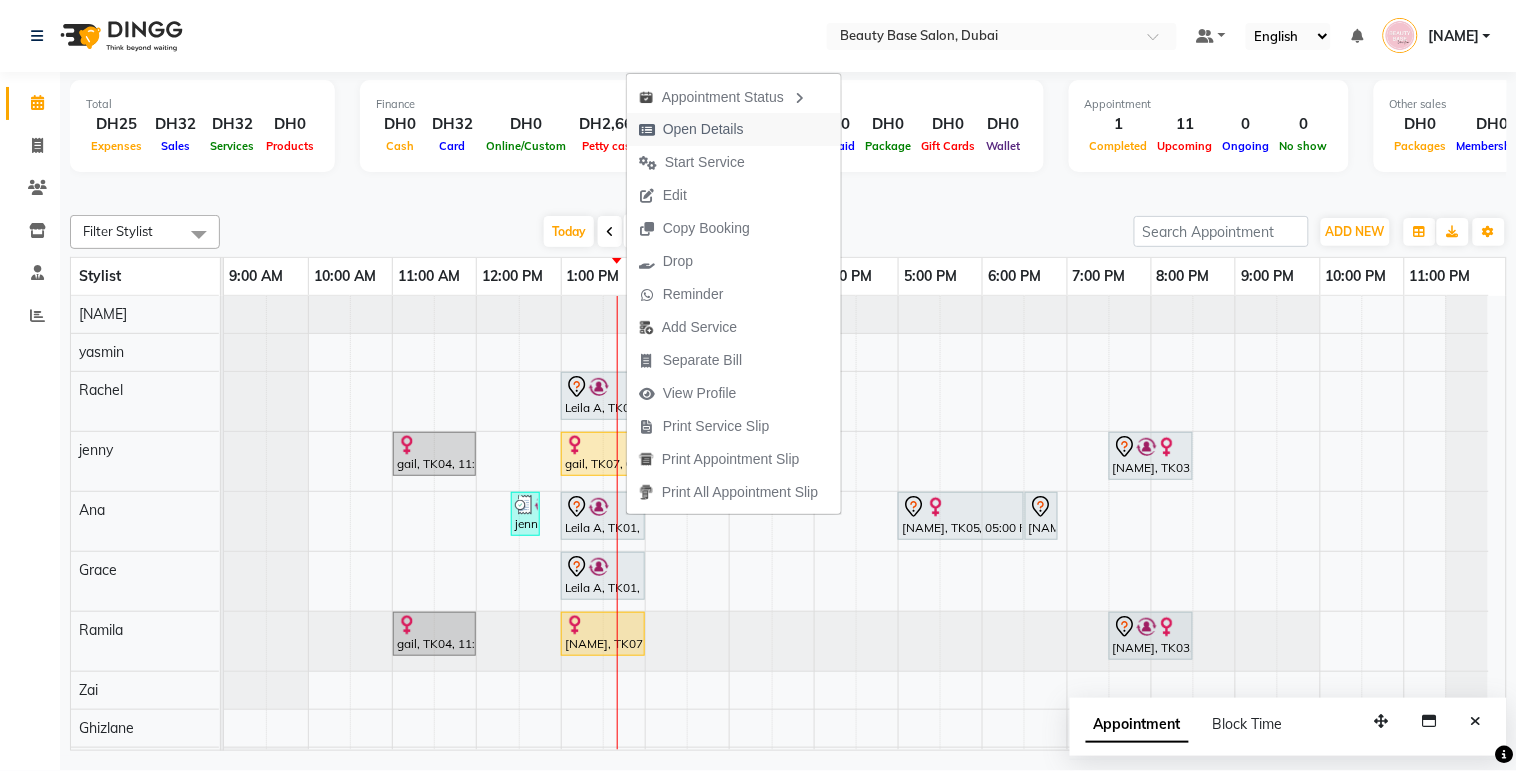 click on "Open Details" at bounding box center (734, 129) 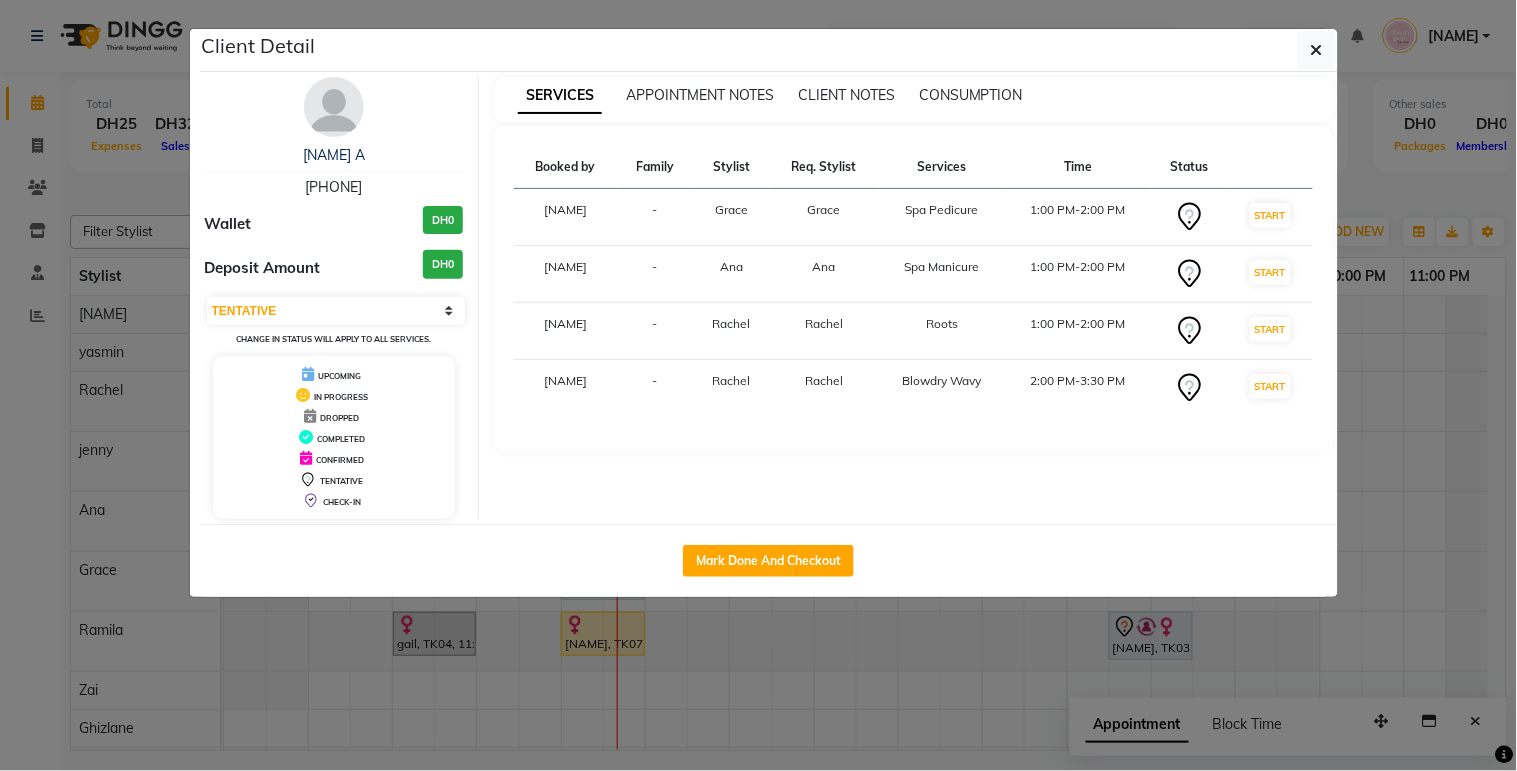 click on "START" at bounding box center [1270, 388] 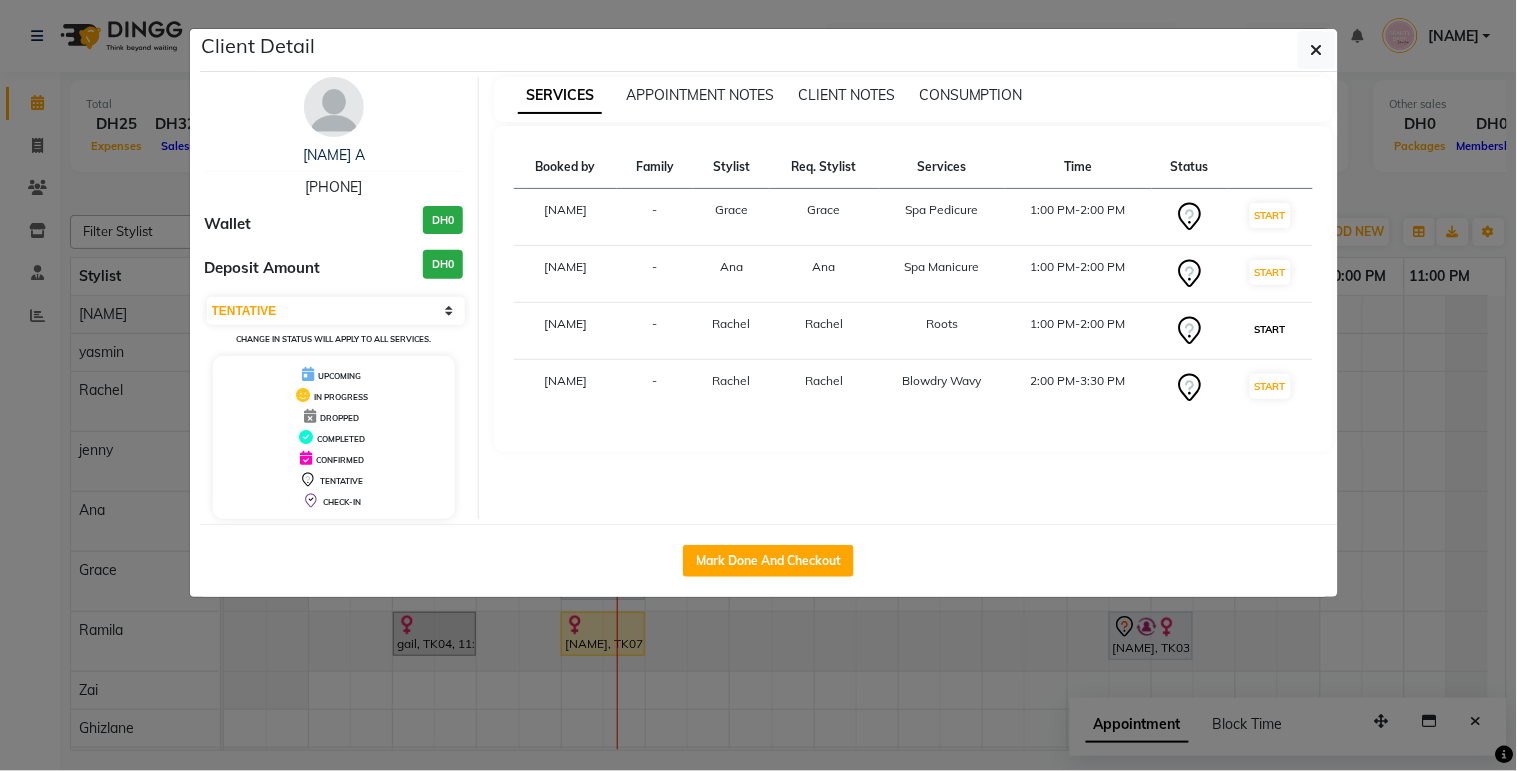 click on "START" at bounding box center (1270, 329) 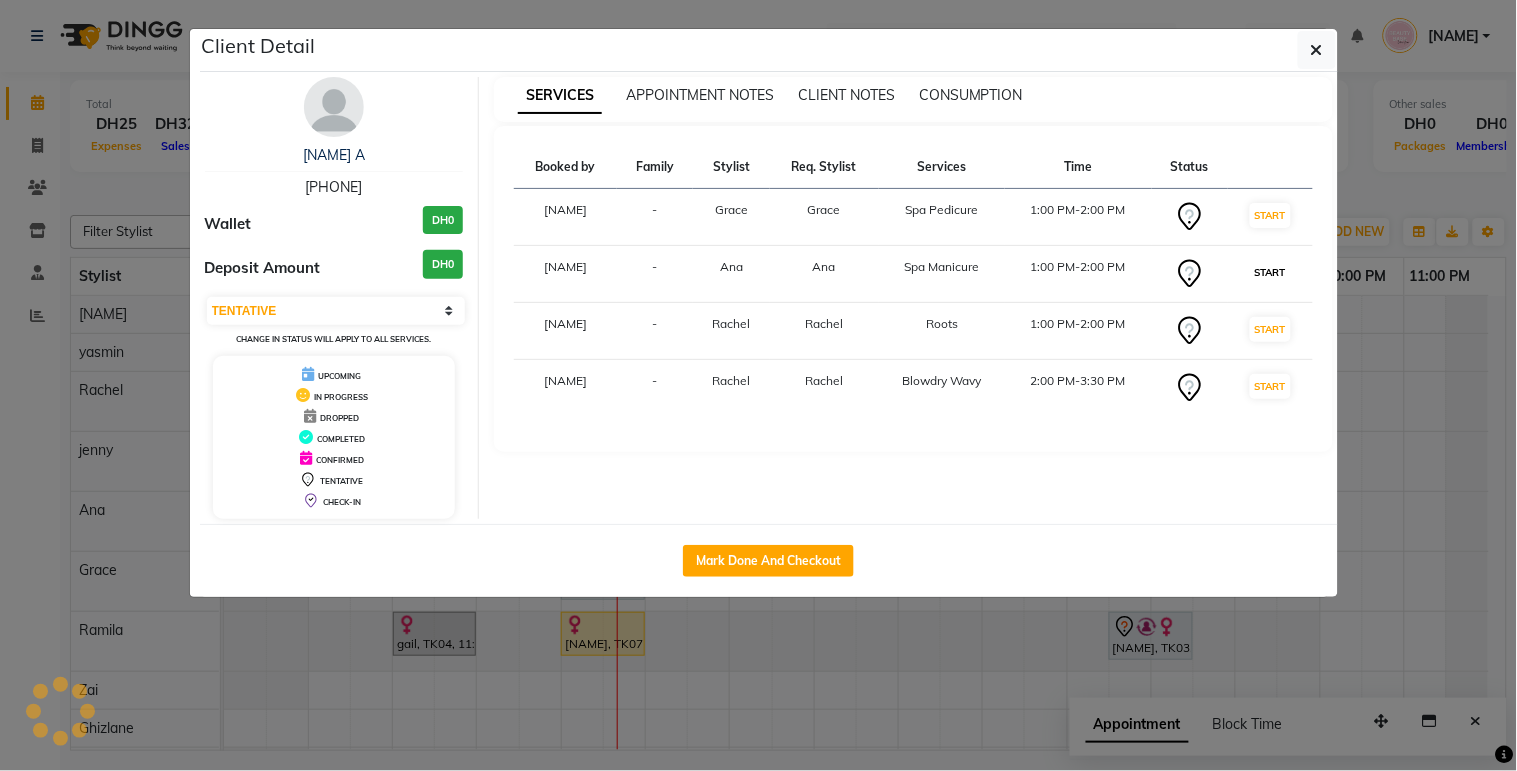click on "START" at bounding box center (1270, 272) 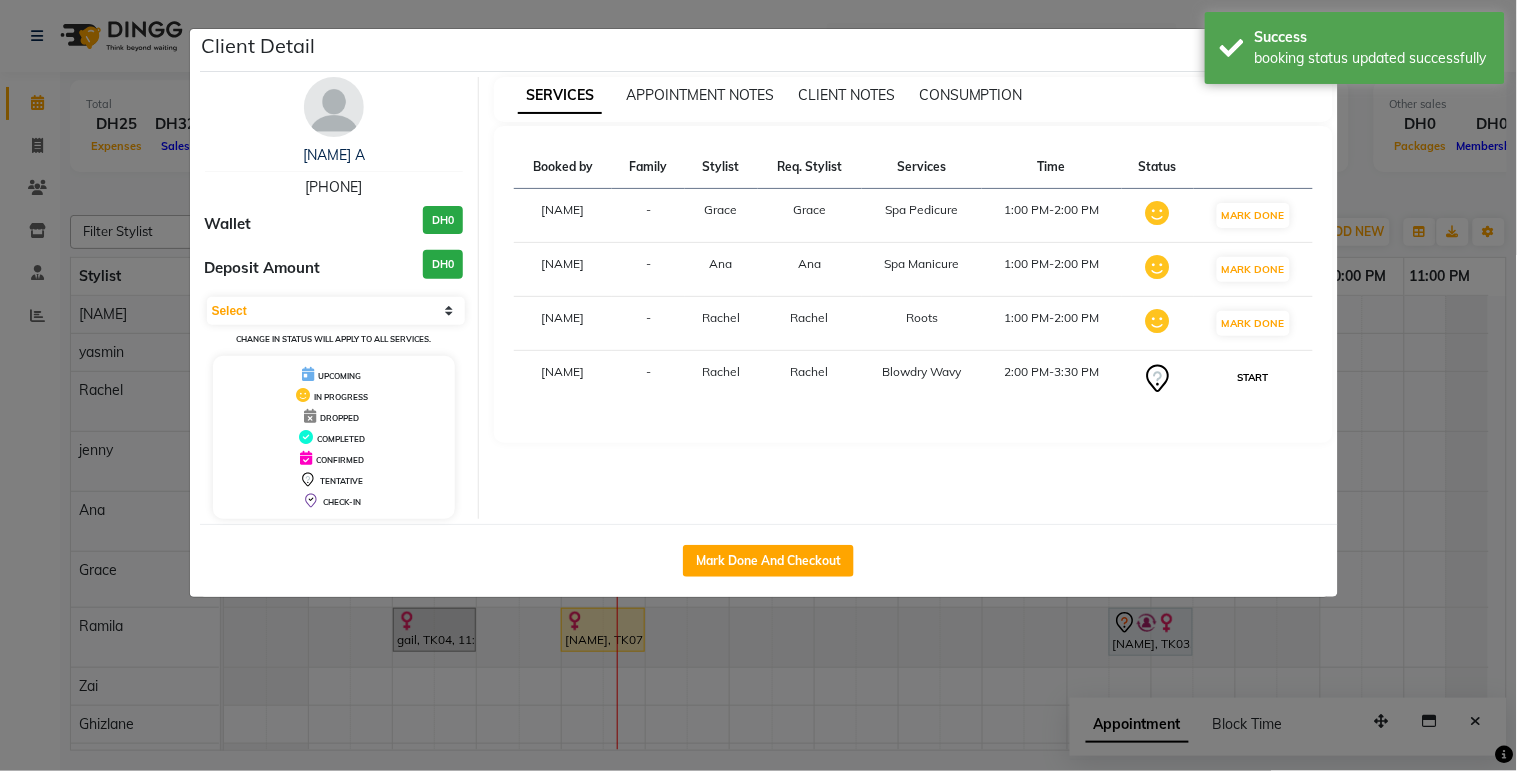 click on "START" at bounding box center [1253, 377] 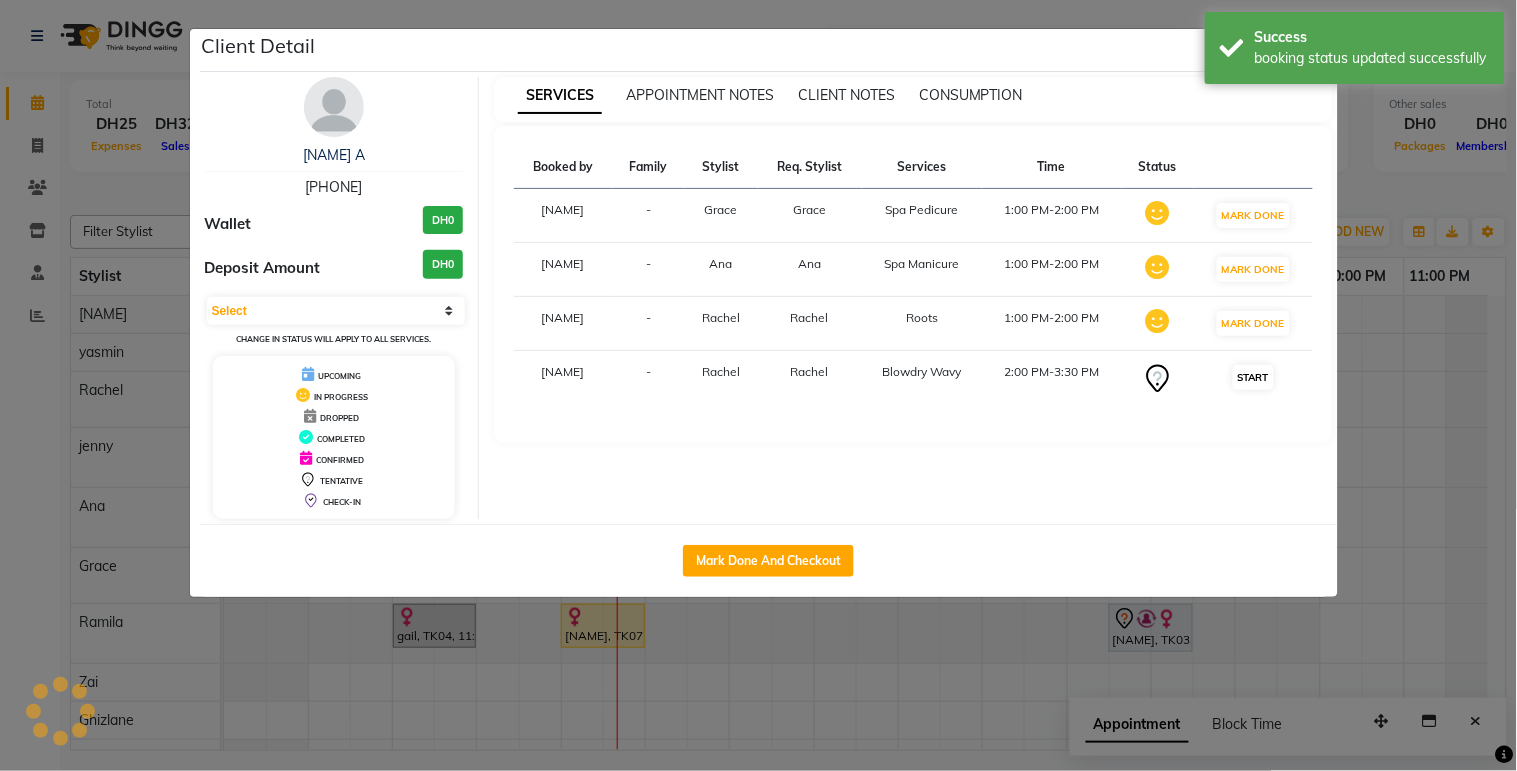 select on "1" 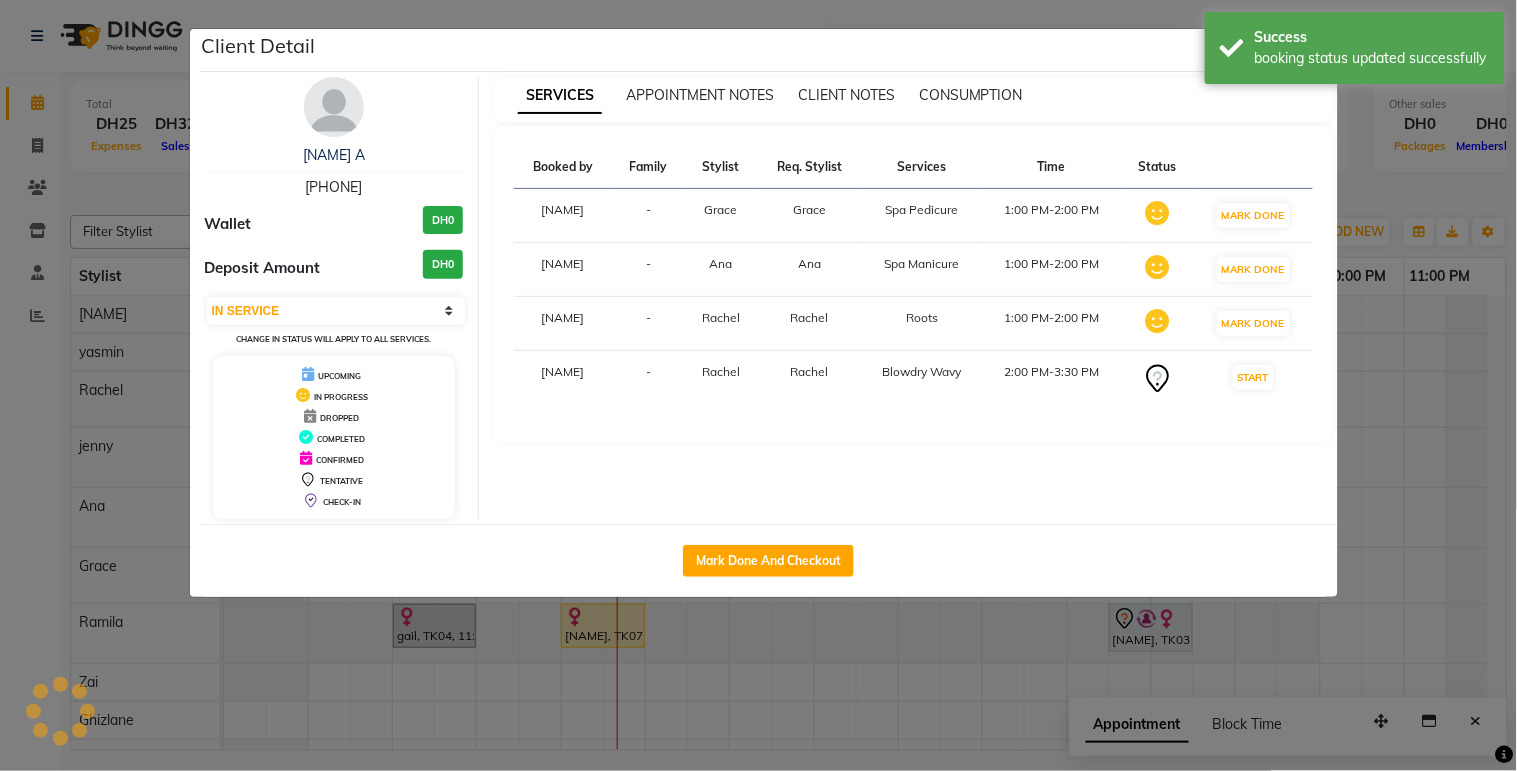 click on "Client Detail  [NAME] A   [PHONE] Wallet DH0 Deposit Amount  DH0  Select IN SERVICE CONFIRMED TENTATIVE CHECK IN MARK DONE DROPPED UPCOMING Change in status will apply to all services. UPCOMING IN PROGRESS DROPPED COMPLETED CONFIRMED TENTATIVE CHECK-IN SERVICES APPOINTMENT NOTES CLIENT NOTES CONSUMPTION Booked by Family Stylist Req. Stylist Services Time Status  Lama  - [NAME] [NAME]  Spa Pedicure   1:00 PM-2:00 PM   MARK DONE   Lama  - [NAME] [NAME]  Spa Manicure   1:00 PM-2:00 PM   MARK DONE   Lama  - [NAME] [NAME]  Roots   1:00 PM-2:00 PM   MARK DONE   Lama  - [NAME] [NAME]  Blowdry Wavy   2:00 PM-3:30 PM   START   Mark Done And Checkout" 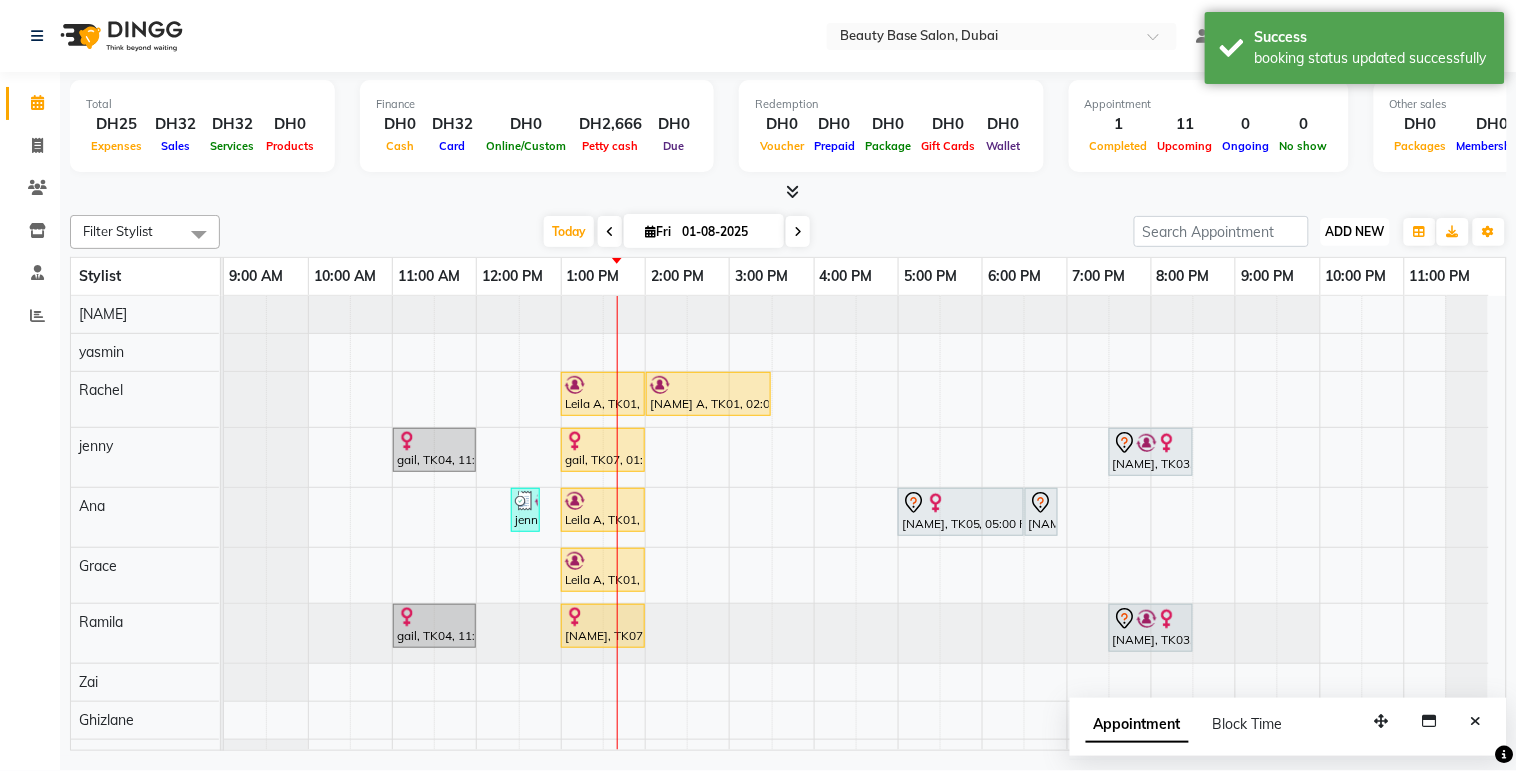 click on "ADD NEW" at bounding box center [1355, 231] 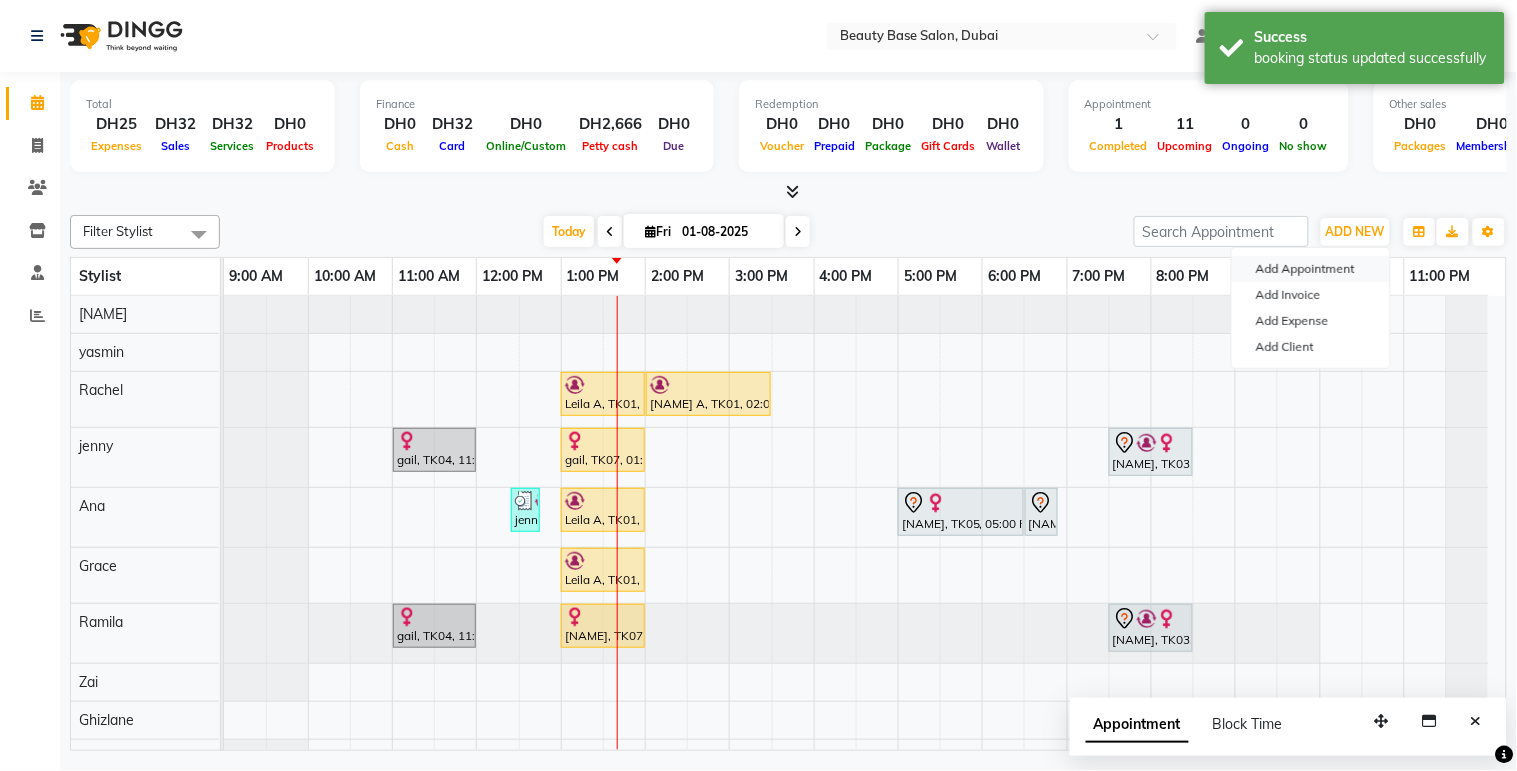 click on "Add Appointment" at bounding box center (1311, 269) 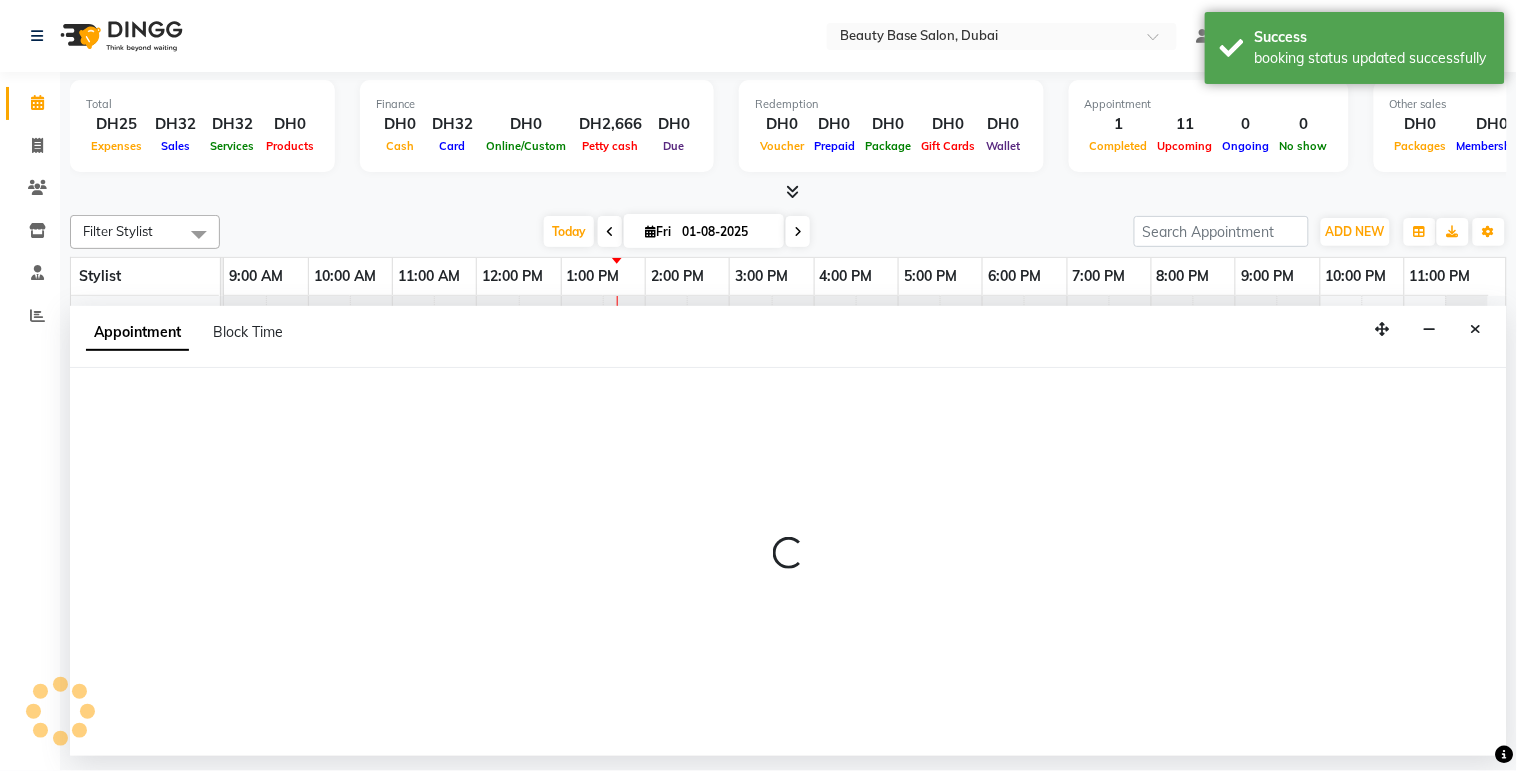 select on "600" 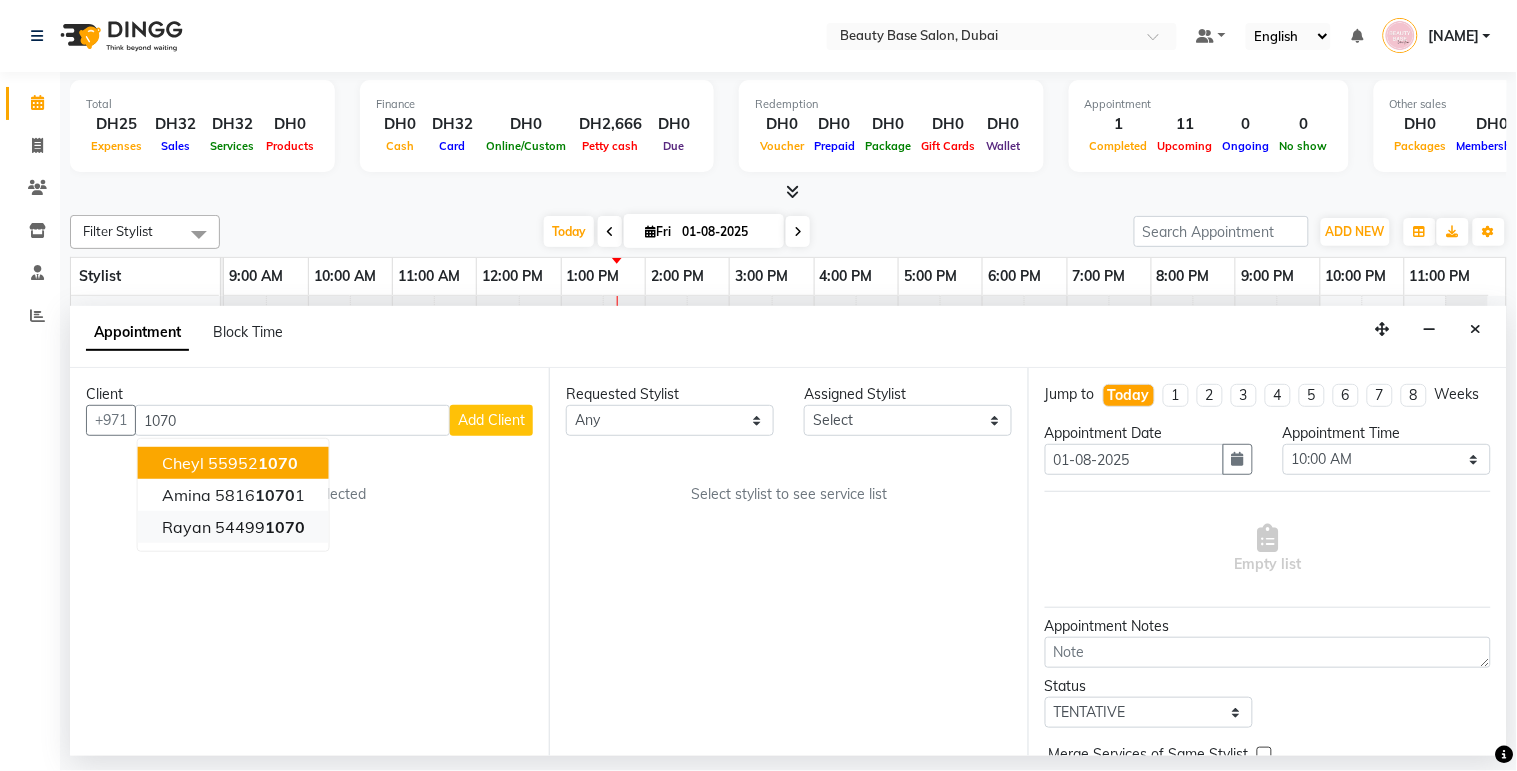 click on "[NAME]  [PHONE]" at bounding box center [233, 527] 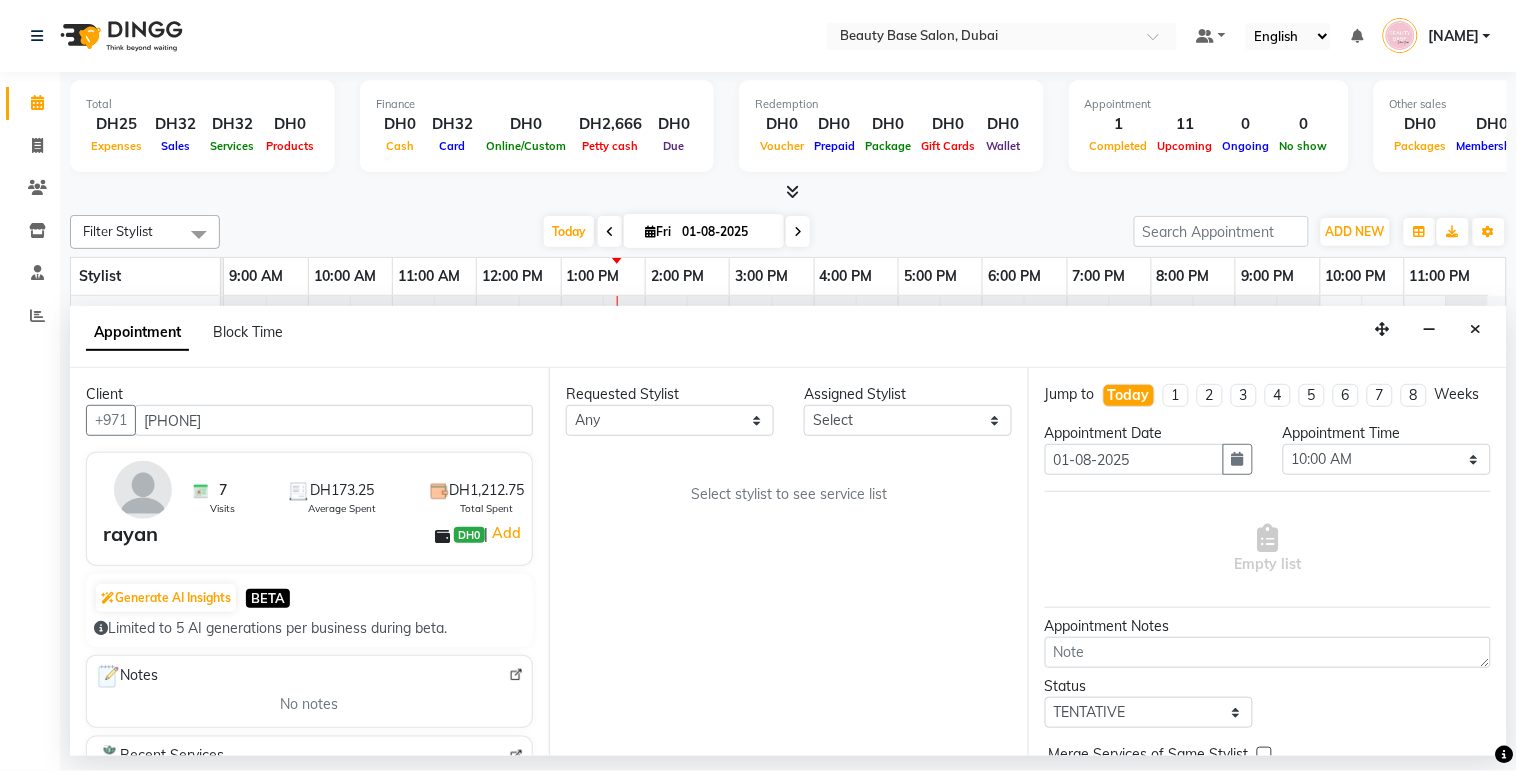 type on "[PHONE]" 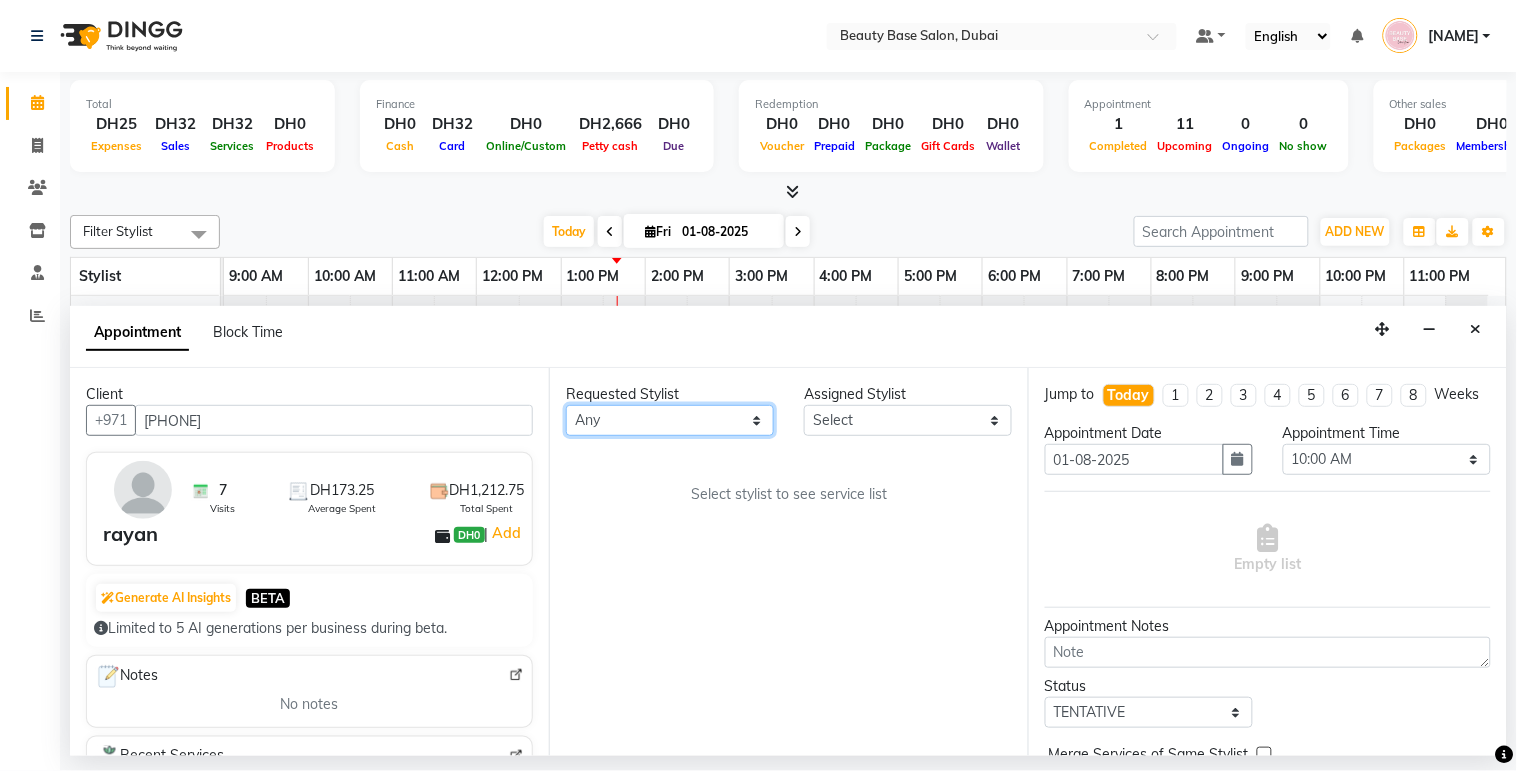 click on "Any [NAME] [NAME] [NAME] [NAME] [NAME] [NAME] [NAME] [NAME] [NAME]" at bounding box center (670, 420) 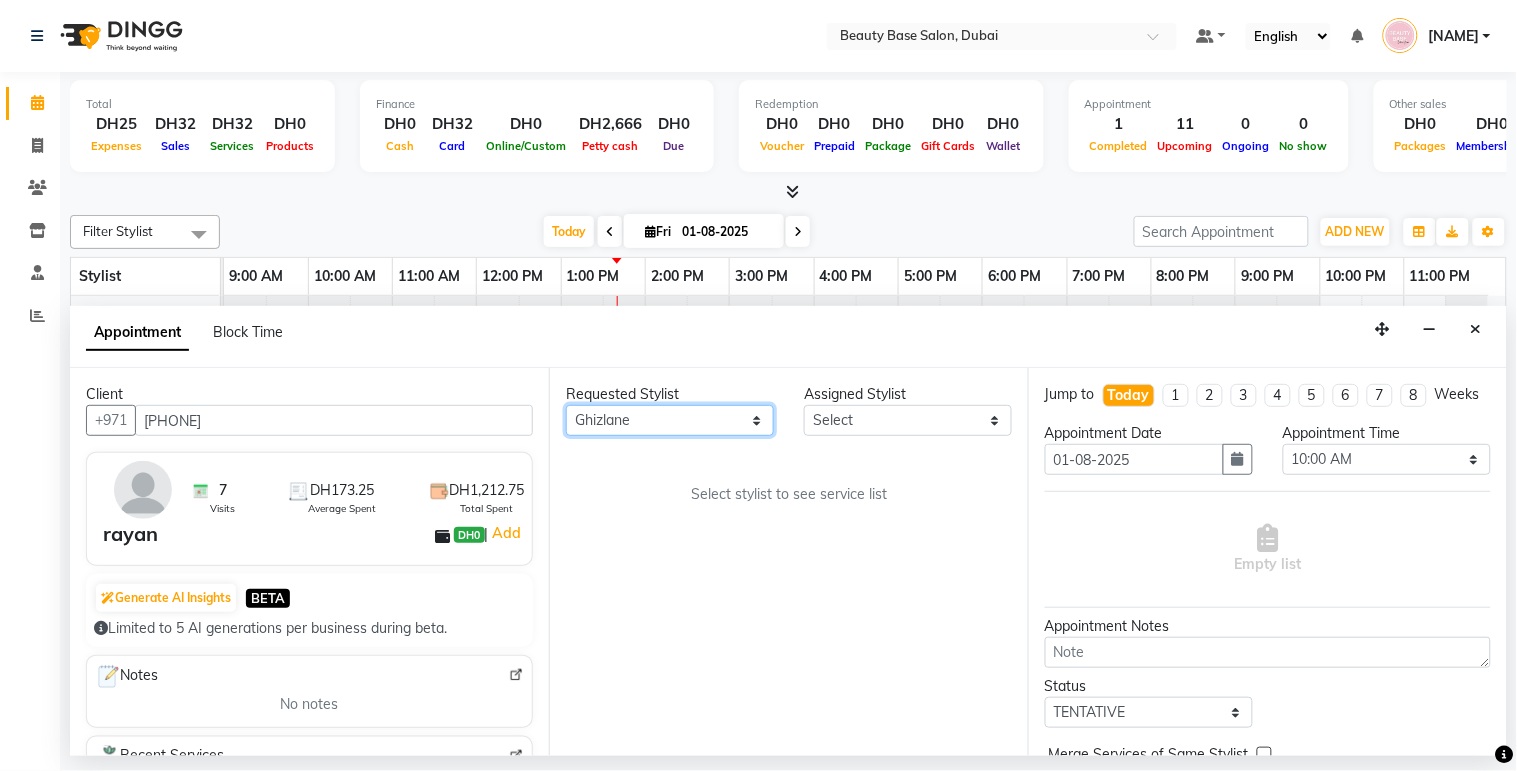 click on "Any [NAME] [NAME] [NAME] [NAME] [NAME] [NAME] [NAME] [NAME] [NAME]" at bounding box center (670, 420) 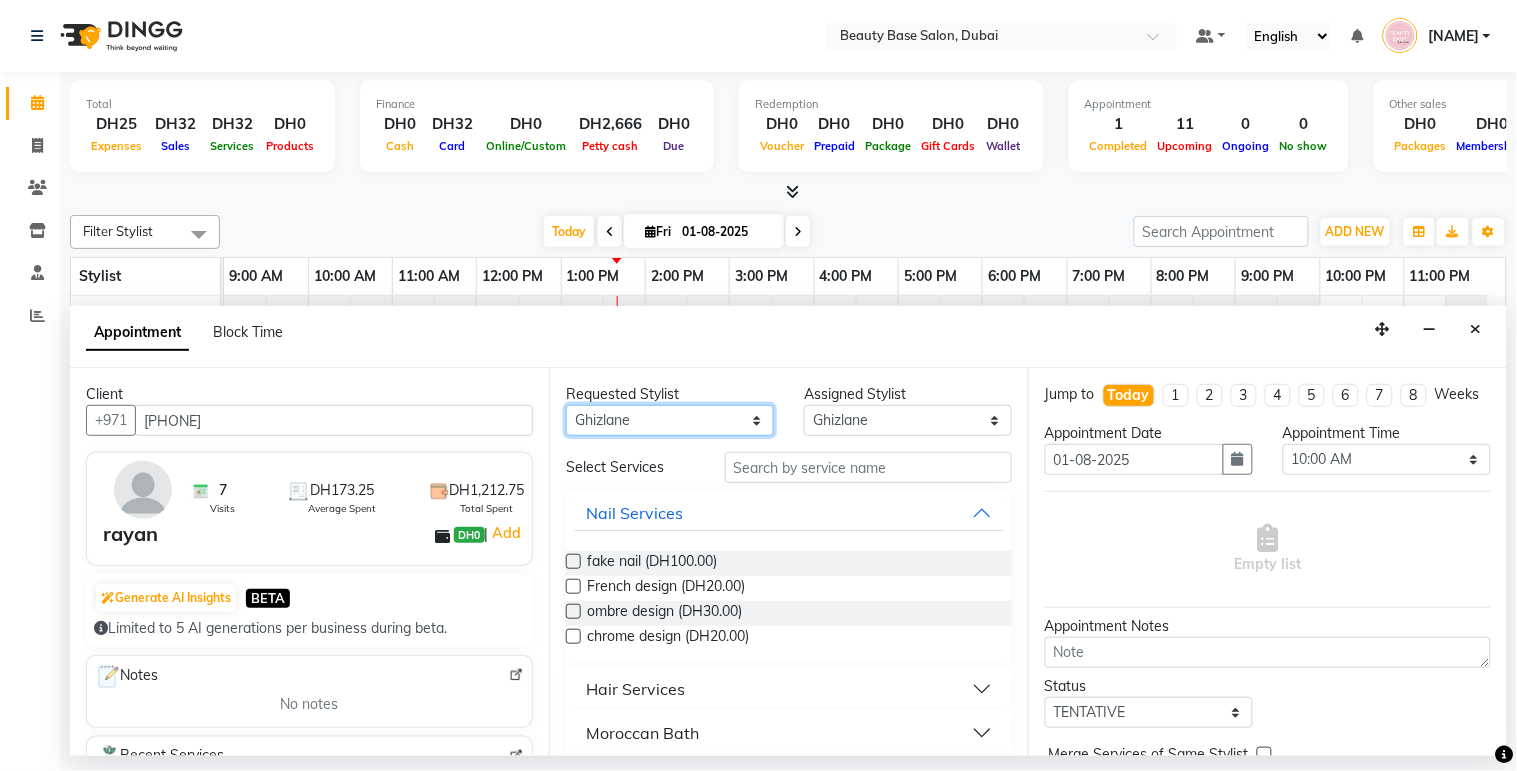 click on "Any [NAME] [NAME] [NAME] [NAME] [NAME] [NAME] [NAME] [NAME] [NAME]" at bounding box center [670, 420] 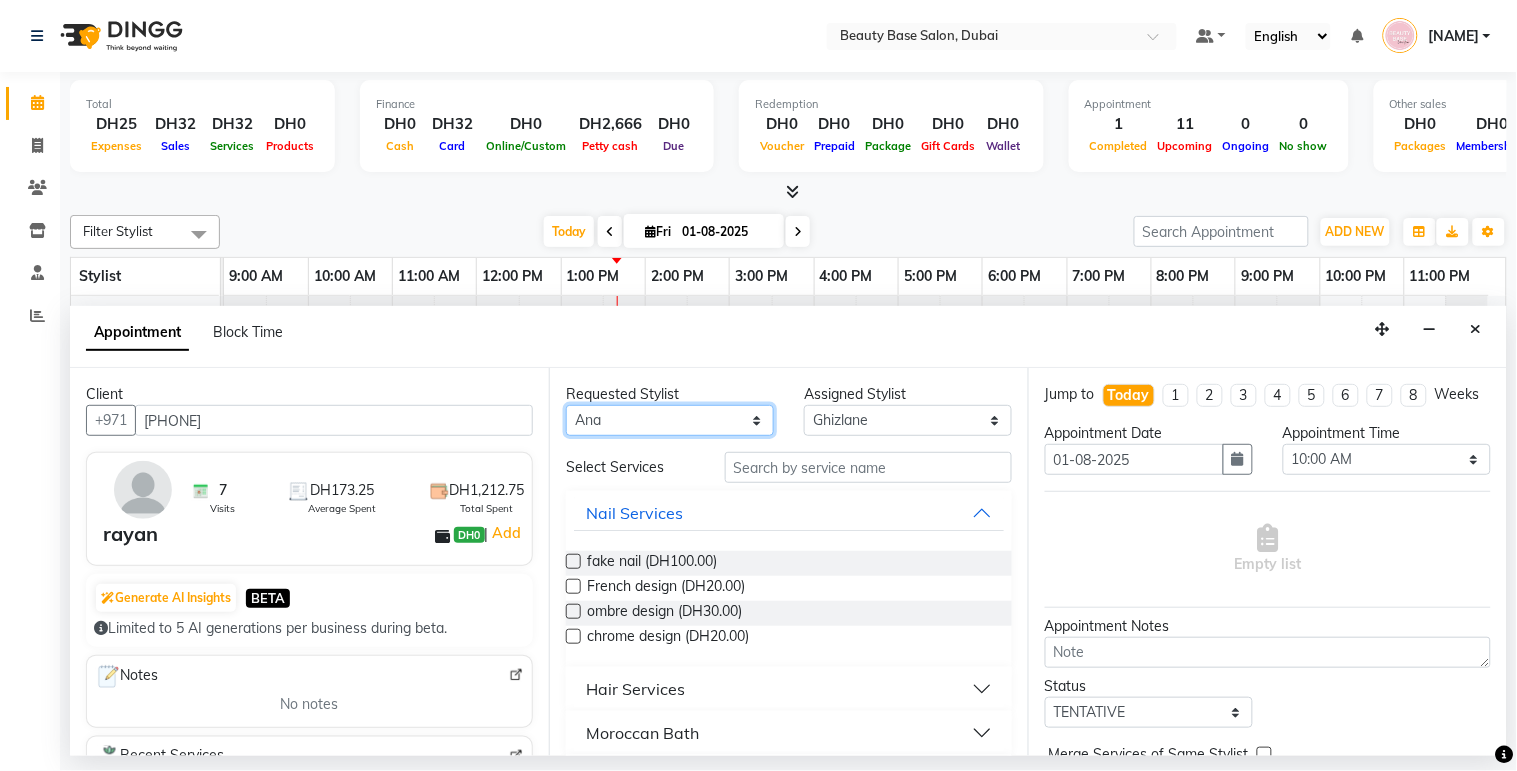 click on "Any [NAME] [NAME] [NAME] [NAME] [NAME] [NAME] [NAME] [NAME] [NAME]" at bounding box center (670, 420) 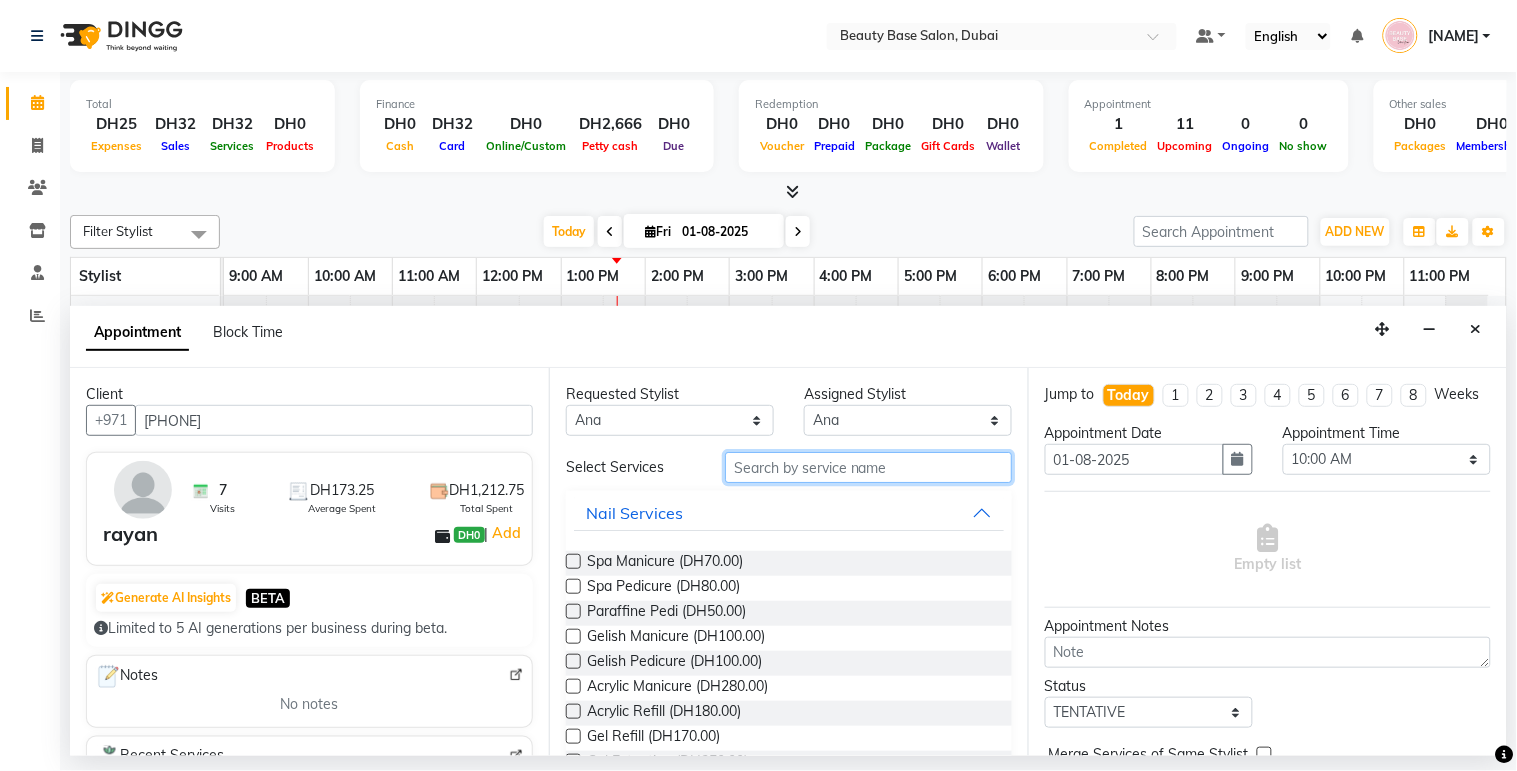 click at bounding box center [868, 467] 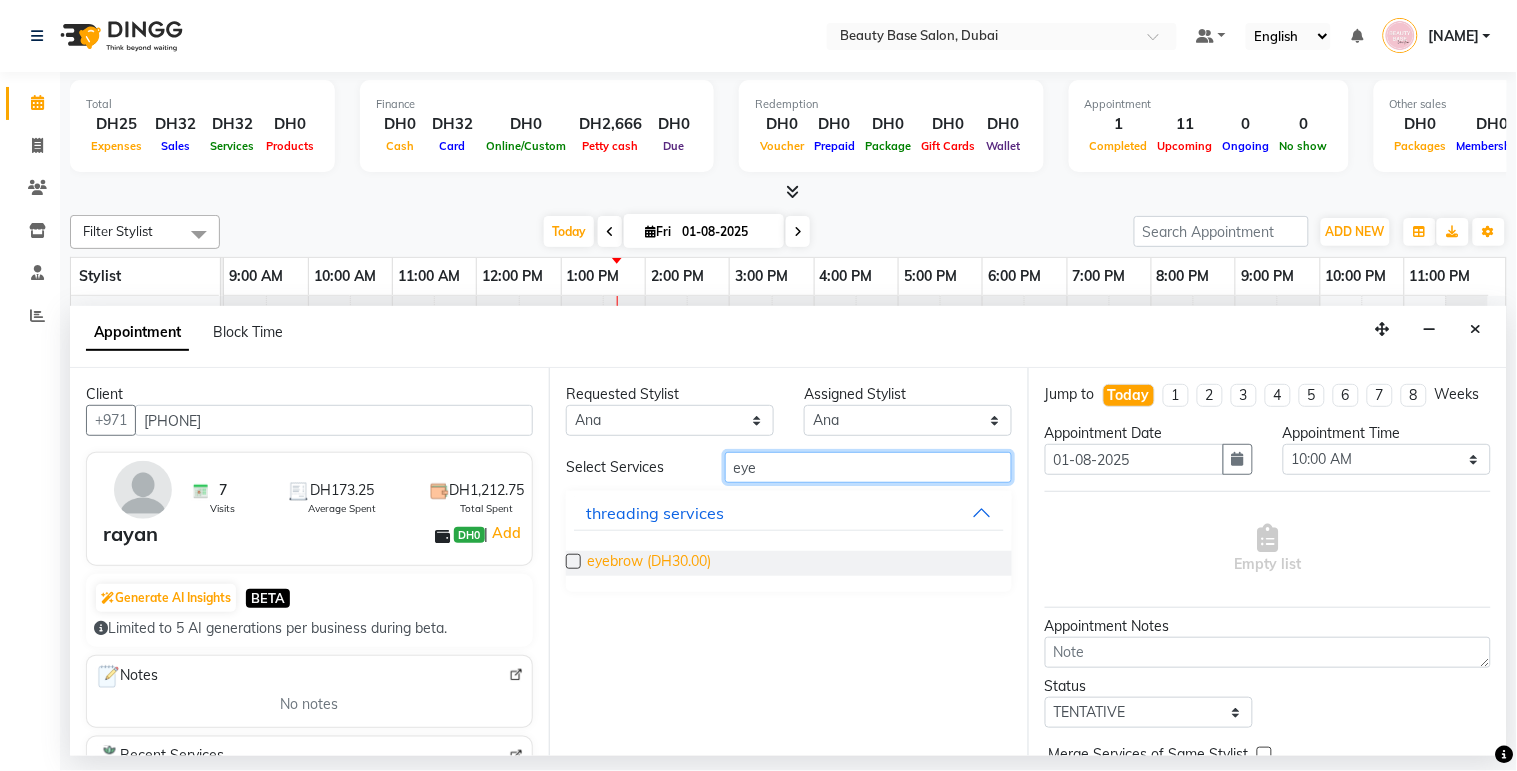 type on "eye" 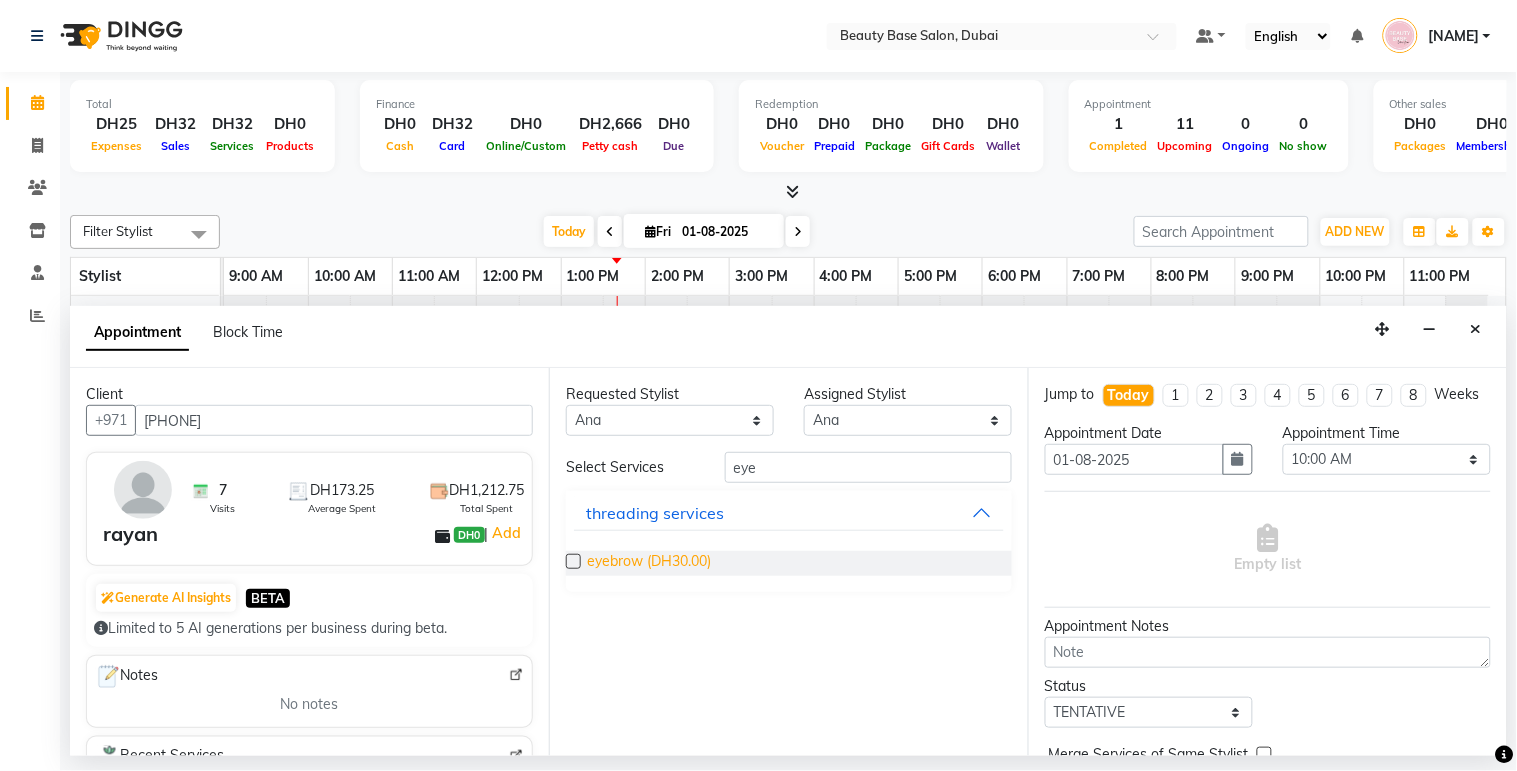click on "eyebrow (DH30.00)" at bounding box center (649, 563) 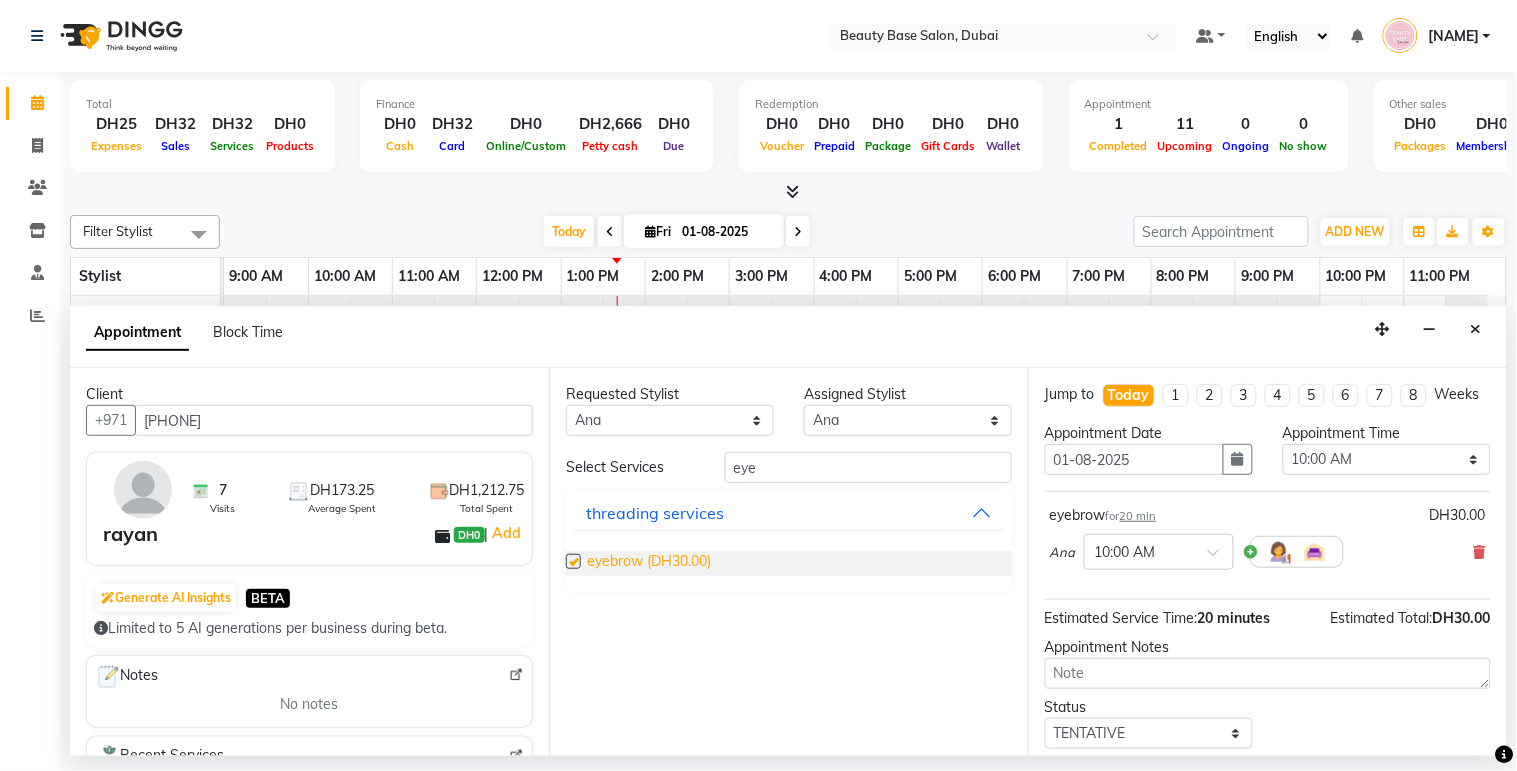 checkbox on "false" 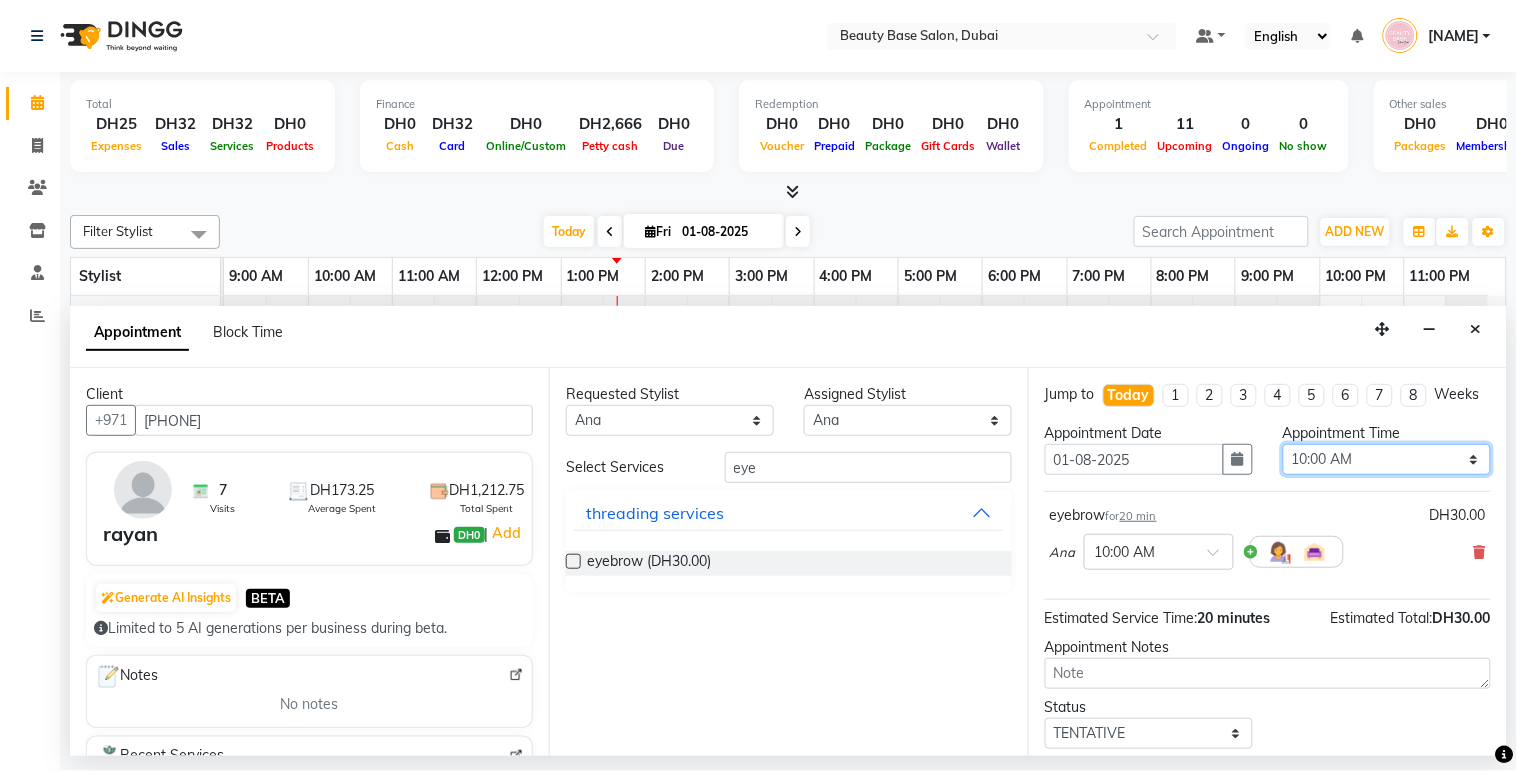 click on "Select 10:00 AM 10:05 AM 10:10 AM 10:15 AM 10:20 AM 10:25 AM 10:30 AM 10:35 AM 10:40 AM 10:45 AM 10:50 AM 10:55 AM 11:00 AM 11:05 AM 11:10 AM 11:15 AM 11:20 AM 11:25 AM 11:30 AM 11:35 AM 11:40 AM 11:45 AM 11:50 AM 11:55 AM 12:00 PM 12:05 PM 12:10 PM 12:15 PM 12:20 PM 12:25 PM 12:30 PM 12:35 PM 12:40 PM 12:45 PM 12:50 PM 12:55 PM 01:00 PM 01:05 PM 01:10 PM 01:15 PM 01:20 PM 01:25 PM 01:30 PM 01:35 PM 01:40 PM 01:45 PM 01:50 PM 01:55 PM 02:00 PM 02:05 PM 02:10 PM 02:15 PM 02:20 PM 02:25 PM 02:30 PM 02:35 PM 02:40 PM 02:45 PM 02:50 PM 02:55 PM 03:00 PM 03:05 PM 03:10 PM 03:15 PM 03:20 PM 03:25 PM 03:30 PM 03:35 PM 03:40 PM 03:45 PM 03:50 PM 03:55 PM 04:00 PM 04:05 PM 04:10 PM 04:15 PM 04:20 PM 04:25 PM 04:30 PM 04:35 PM 04:40 PM 04:45 PM 04:50 PM 04:55 PM 05:00 PM 05:05 PM 05:10 PM 05:15 PM 05:20 PM 05:25 PM 05:30 PM 05:35 PM 05:40 PM 05:45 PM 05:50 PM 05:55 PM 06:00 PM 06:05 PM 06:10 PM 06:15 PM 06:20 PM 06:25 PM 06:30 PM 06:35 PM 06:40 PM 06:45 PM 06:50 PM 06:55 PM 07:00 PM 07:05 PM 07:10 PM 07:15 PM 07:20 PM" at bounding box center [1387, 459] 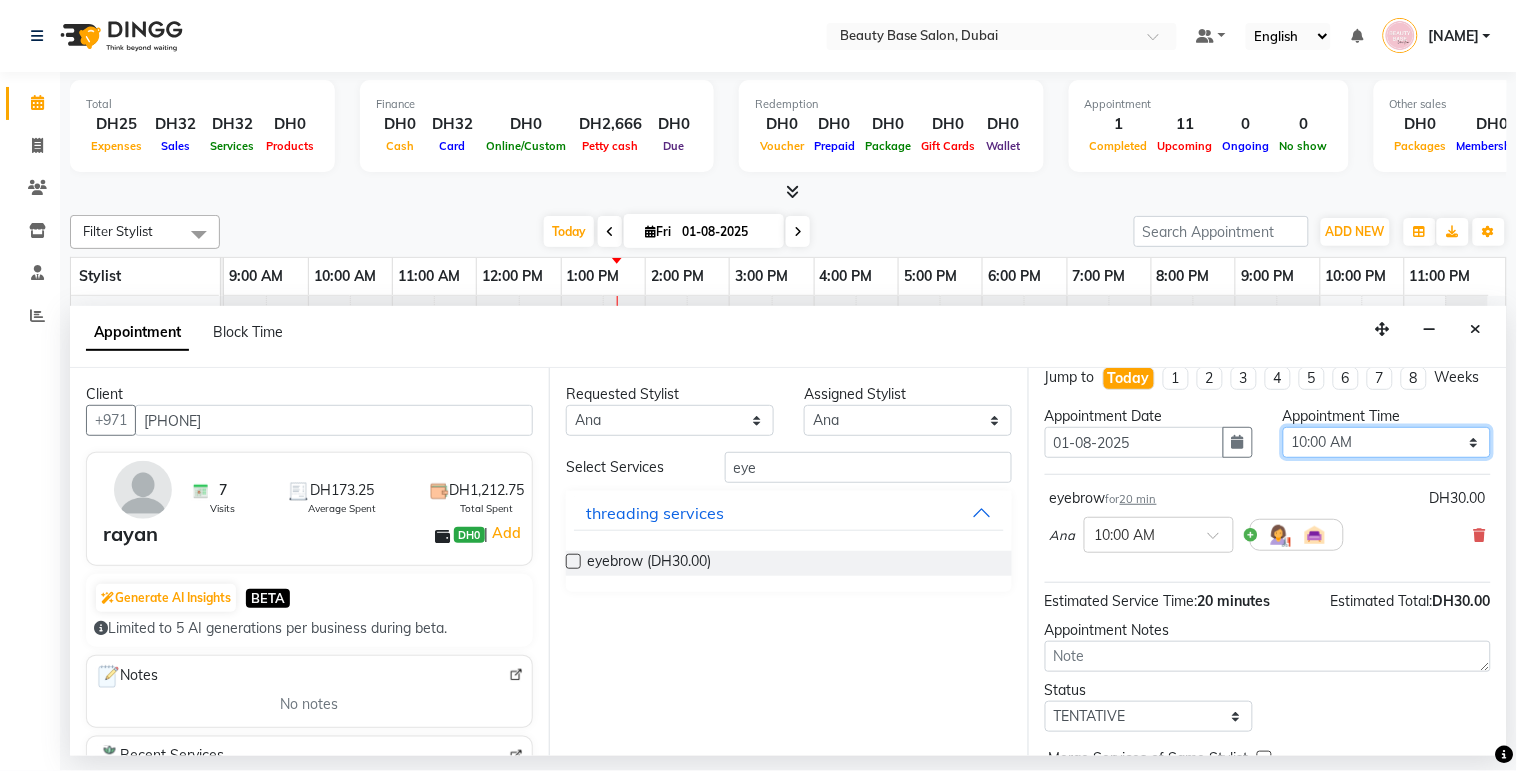 scroll, scrollTop: 0, scrollLeft: 0, axis: both 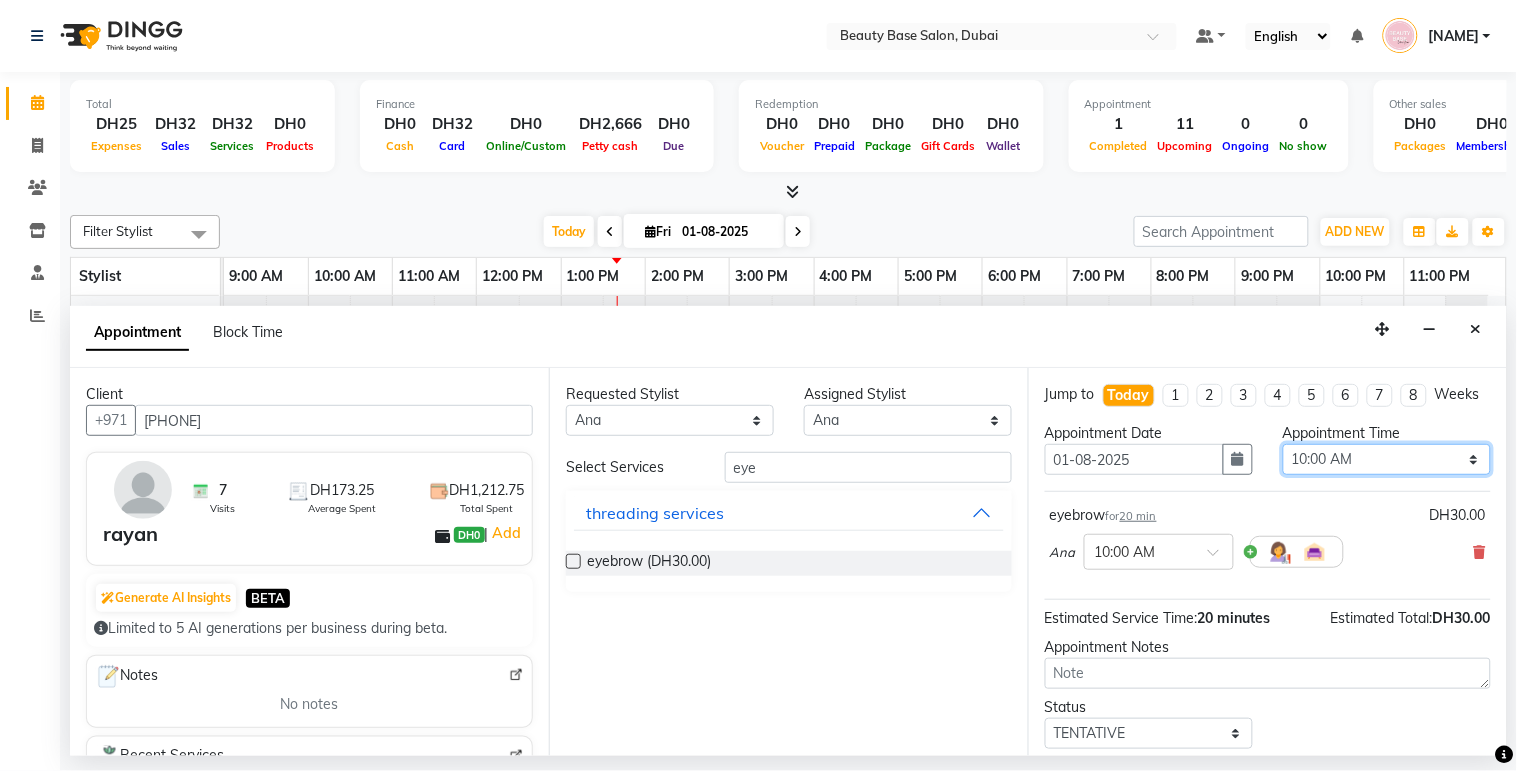 click on "Select 10:00 AM 10:05 AM 10:10 AM 10:15 AM 10:20 AM 10:25 AM 10:30 AM 10:35 AM 10:40 AM 10:45 AM 10:50 AM 10:55 AM 11:00 AM 11:05 AM 11:10 AM 11:15 AM 11:20 AM 11:25 AM 11:30 AM 11:35 AM 11:40 AM 11:45 AM 11:50 AM 11:55 AM 12:00 PM 12:05 PM 12:10 PM 12:15 PM 12:20 PM 12:25 PM 12:30 PM 12:35 PM 12:40 PM 12:45 PM 12:50 PM 12:55 PM 01:00 PM 01:05 PM 01:10 PM 01:15 PM 01:20 PM 01:25 PM 01:30 PM 01:35 PM 01:40 PM 01:45 PM 01:50 PM 01:55 PM 02:00 PM 02:05 PM 02:10 PM 02:15 PM 02:20 PM 02:25 PM 02:30 PM 02:35 PM 02:40 PM 02:45 PM 02:50 PM 02:55 PM 03:00 PM 03:05 PM 03:10 PM 03:15 PM 03:20 PM 03:25 PM 03:30 PM 03:35 PM 03:40 PM 03:45 PM 03:50 PM 03:55 PM 04:00 PM 04:05 PM 04:10 PM 04:15 PM 04:20 PM 04:25 PM 04:30 PM 04:35 PM 04:40 PM 04:45 PM 04:50 PM 04:55 PM 05:00 PM 05:05 PM 05:10 PM 05:15 PM 05:20 PM 05:25 PM 05:30 PM 05:35 PM 05:40 PM 05:45 PM 05:50 PM 05:55 PM 06:00 PM 06:05 PM 06:10 PM 06:15 PM 06:20 PM 06:25 PM 06:30 PM 06:35 PM 06:40 PM 06:45 PM 06:50 PM 06:55 PM 07:00 PM 07:05 PM 07:10 PM 07:15 PM 07:20 PM" at bounding box center [1387, 459] 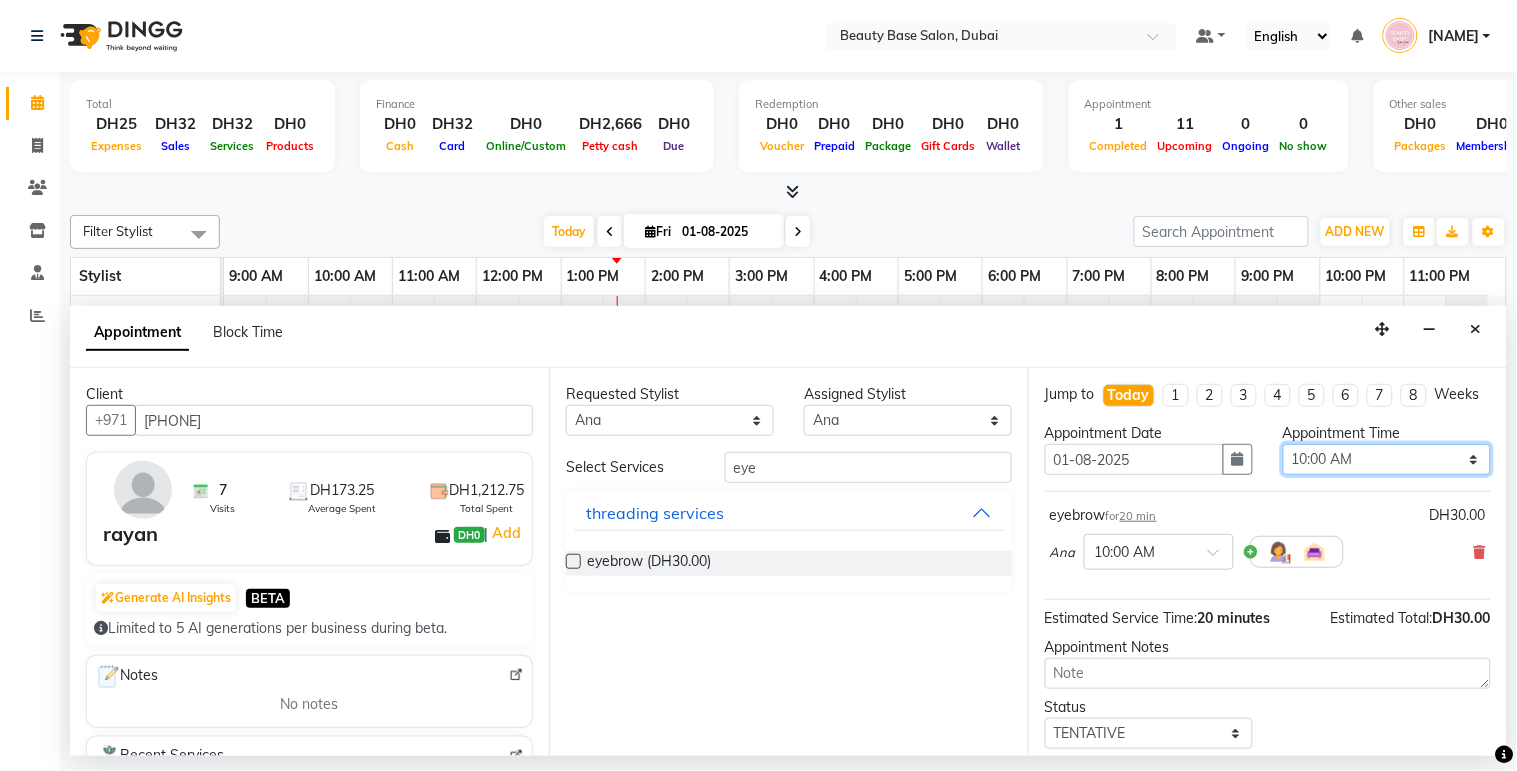 select on "840" 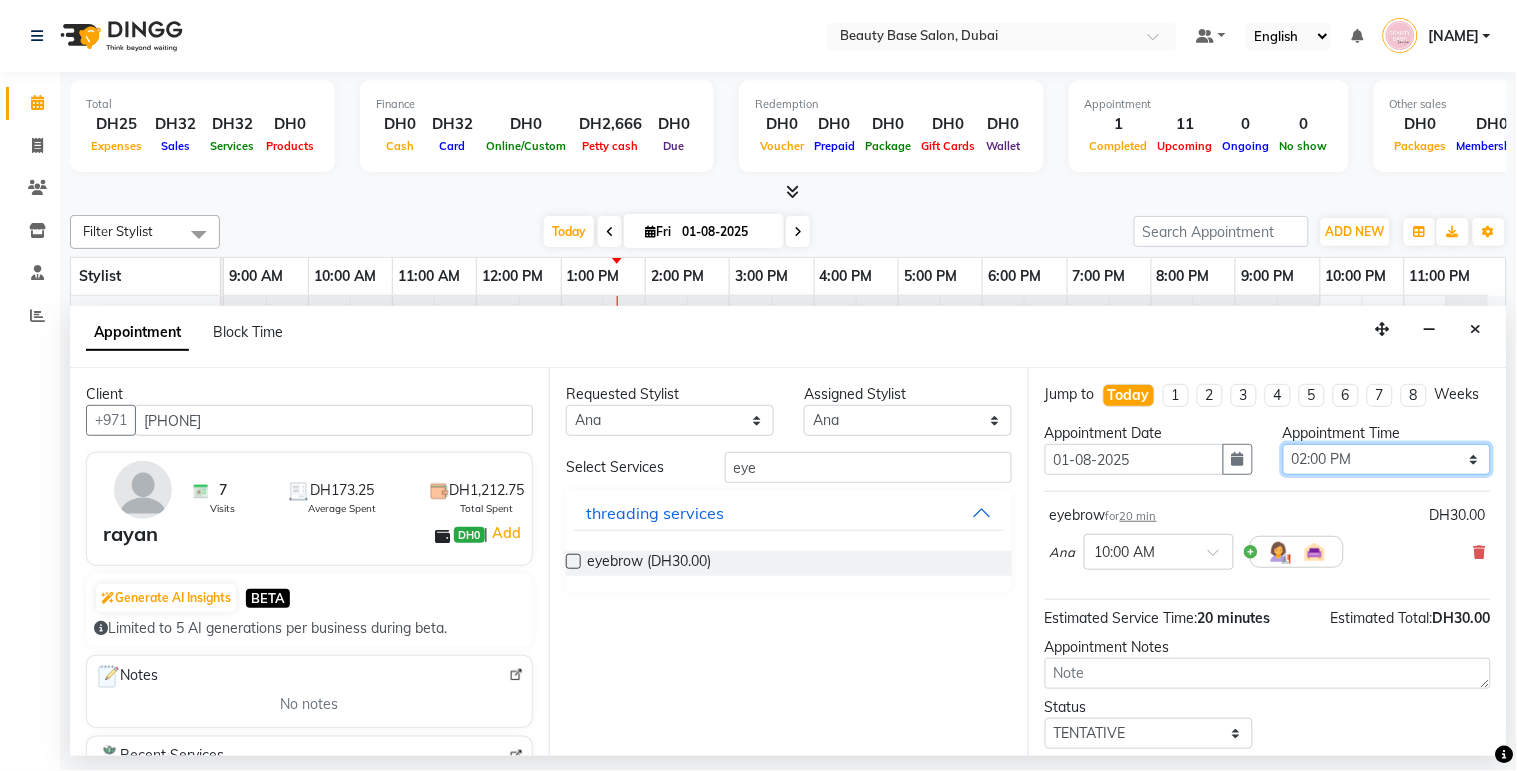 click on "Select 10:00 AM 10:05 AM 10:10 AM 10:15 AM 10:20 AM 10:25 AM 10:30 AM 10:35 AM 10:40 AM 10:45 AM 10:50 AM 10:55 AM 11:00 AM 11:05 AM 11:10 AM 11:15 AM 11:20 AM 11:25 AM 11:30 AM 11:35 AM 11:40 AM 11:45 AM 11:50 AM 11:55 AM 12:00 PM 12:05 PM 12:10 PM 12:15 PM 12:20 PM 12:25 PM 12:30 PM 12:35 PM 12:40 PM 12:45 PM 12:50 PM 12:55 PM 01:00 PM 01:05 PM 01:10 PM 01:15 PM 01:20 PM 01:25 PM 01:30 PM 01:35 PM 01:40 PM 01:45 PM 01:50 PM 01:55 PM 02:00 PM 02:05 PM 02:10 PM 02:15 PM 02:20 PM 02:25 PM 02:30 PM 02:35 PM 02:40 PM 02:45 PM 02:50 PM 02:55 PM 03:00 PM 03:05 PM 03:10 PM 03:15 PM 03:20 PM 03:25 PM 03:30 PM 03:35 PM 03:40 PM 03:45 PM 03:50 PM 03:55 PM 04:00 PM 04:05 PM 04:10 PM 04:15 PM 04:20 PM 04:25 PM 04:30 PM 04:35 PM 04:40 PM 04:45 PM 04:50 PM 04:55 PM 05:00 PM 05:05 PM 05:10 PM 05:15 PM 05:20 PM 05:25 PM 05:30 PM 05:35 PM 05:40 PM 05:45 PM 05:50 PM 05:55 PM 06:00 PM 06:05 PM 06:10 PM 06:15 PM 06:20 PM 06:25 PM 06:30 PM 06:35 PM 06:40 PM 06:45 PM 06:50 PM 06:55 PM 07:00 PM 07:05 PM 07:10 PM 07:15 PM 07:20 PM" at bounding box center (1387, 459) 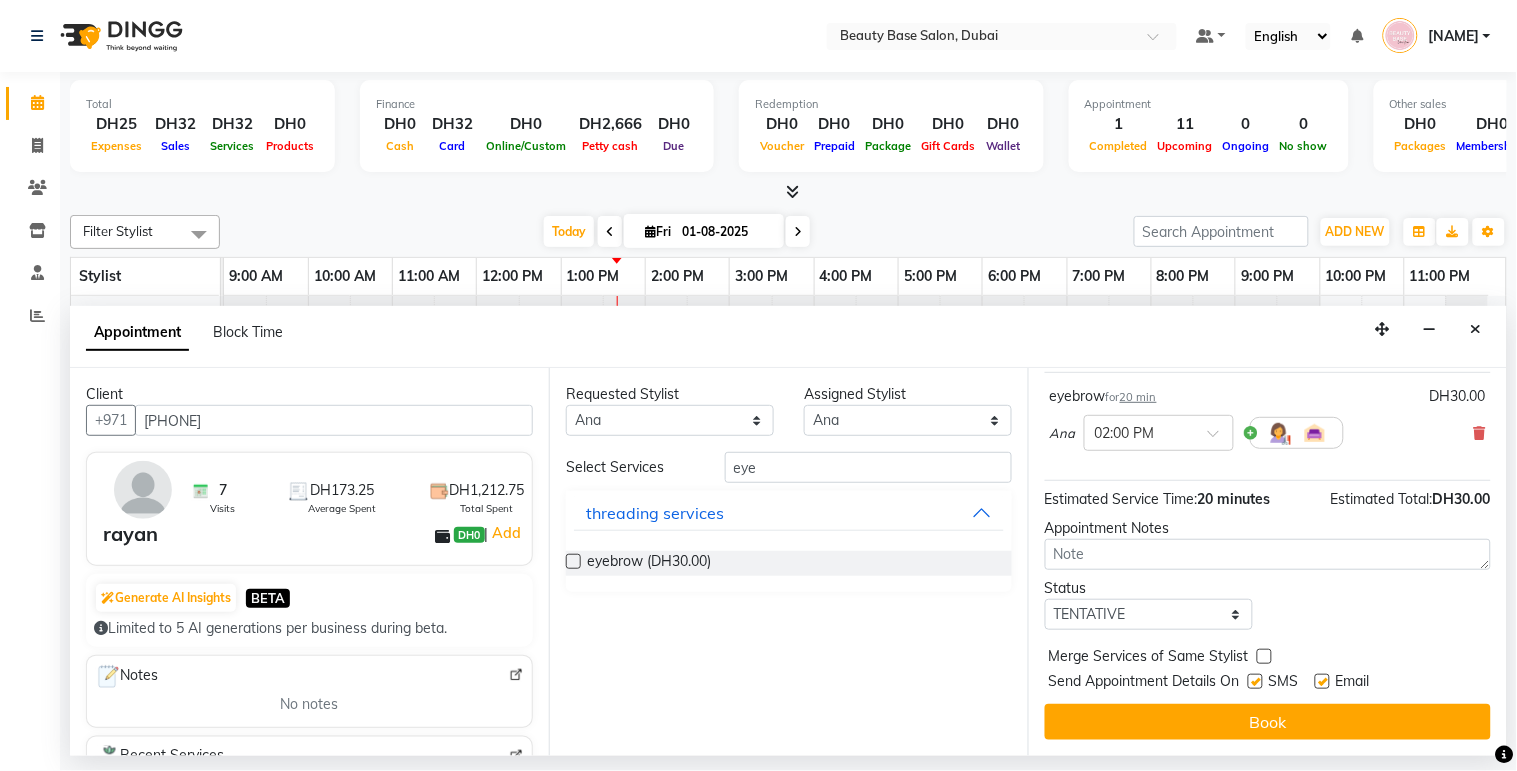 scroll, scrollTop: 138, scrollLeft: 0, axis: vertical 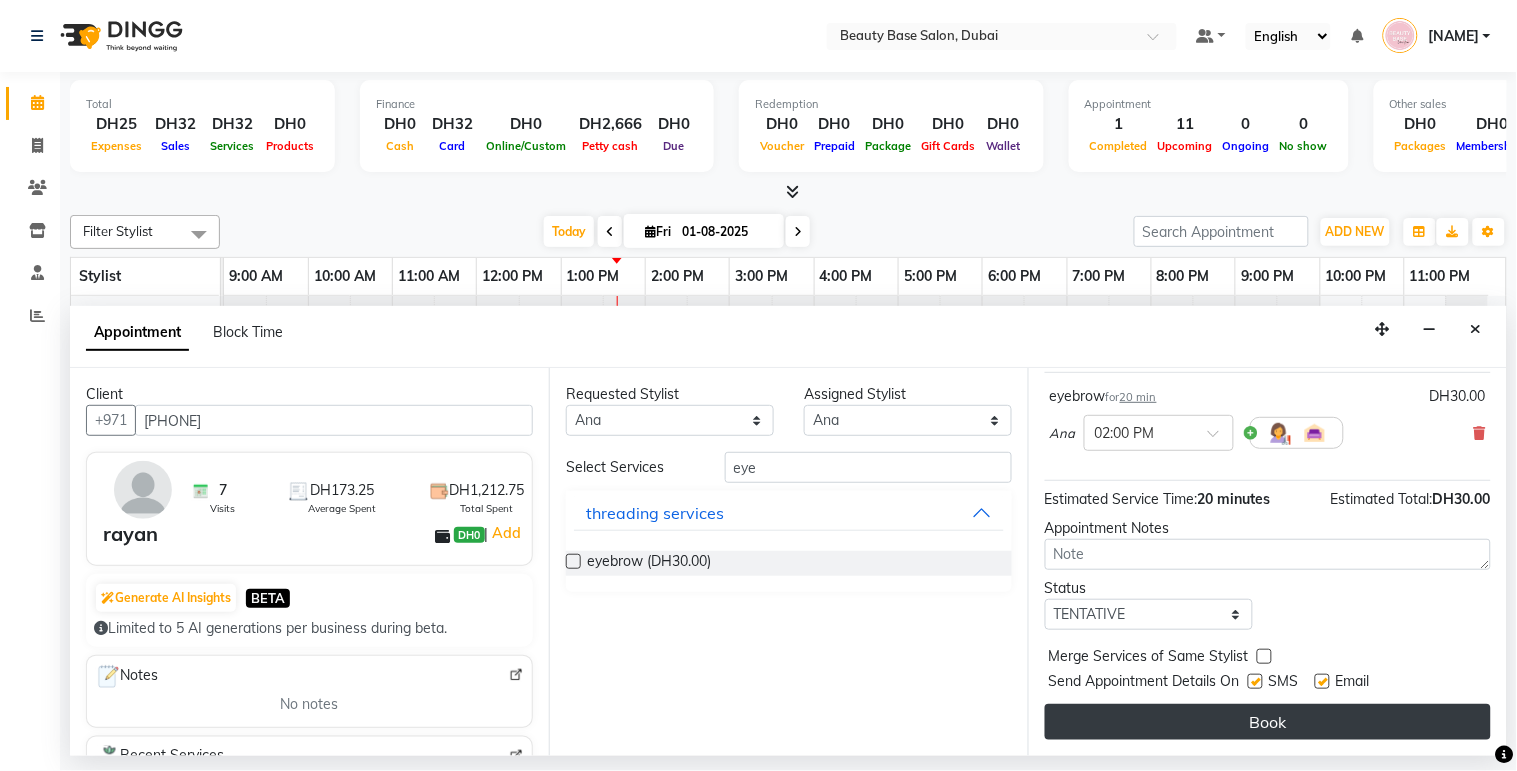 click on "Book" at bounding box center (1268, 722) 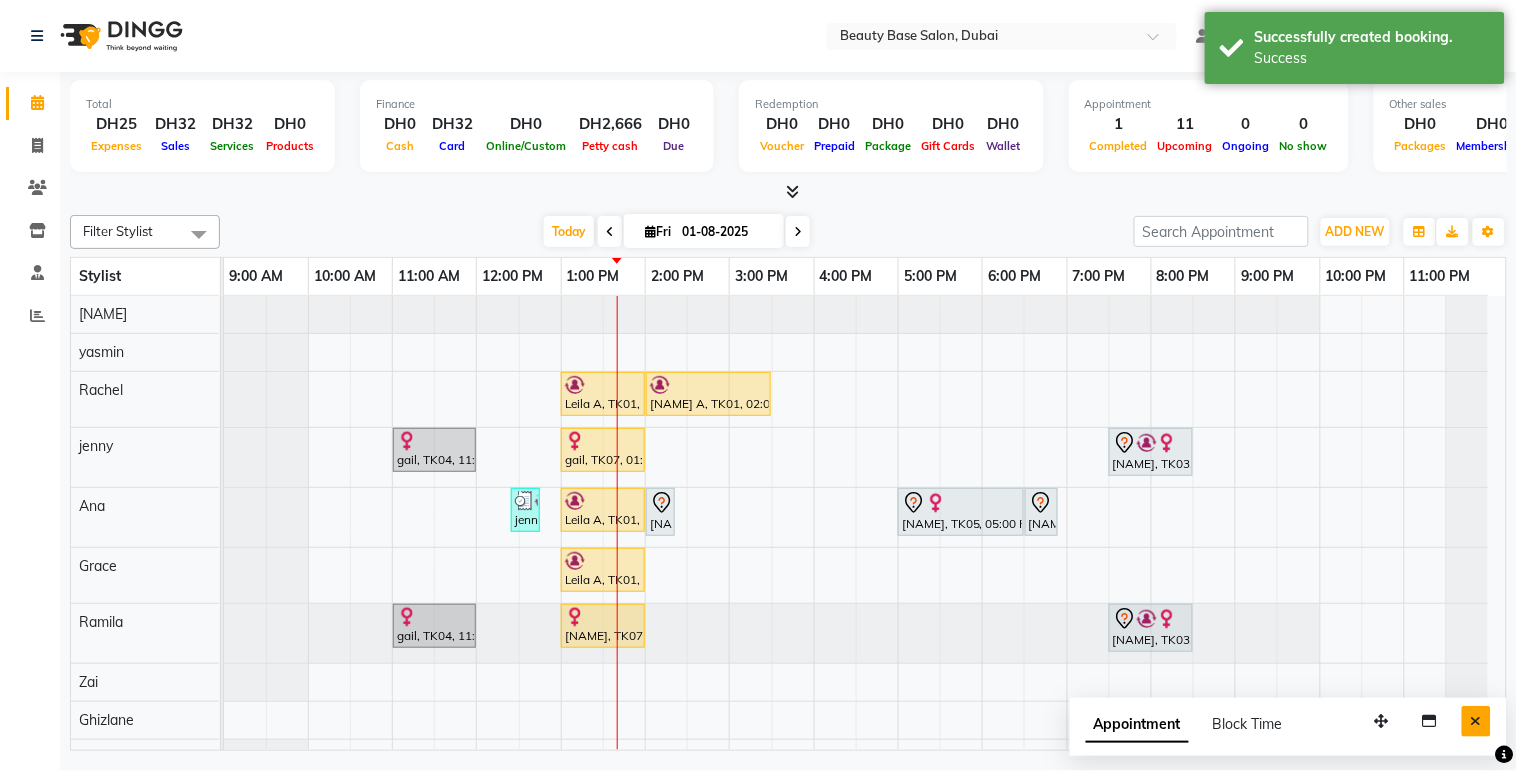 click at bounding box center [1476, 721] 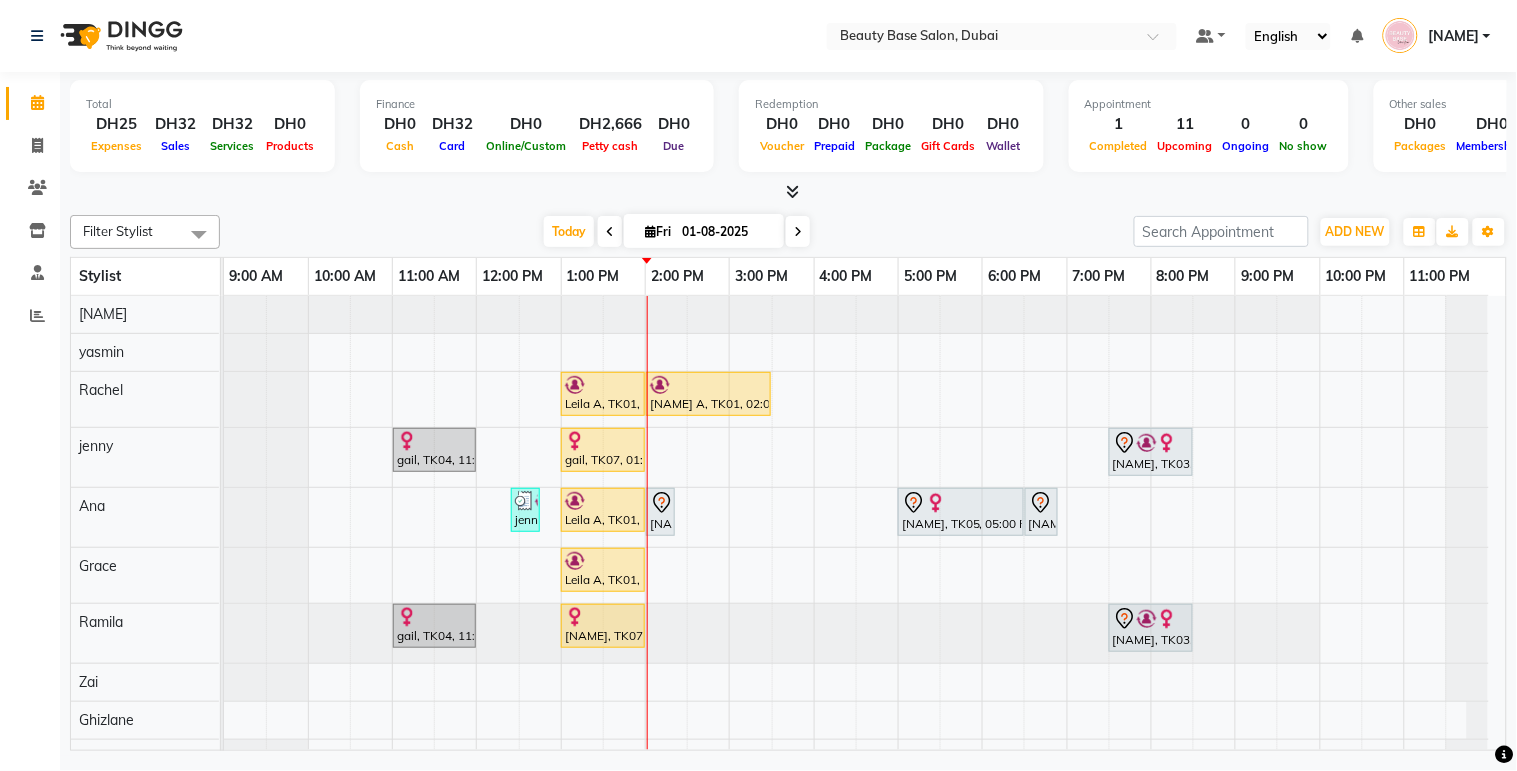 click on "gail, TK07, 01:00 PM-02:00 PM, Gelish Manicure" at bounding box center (603, 450) 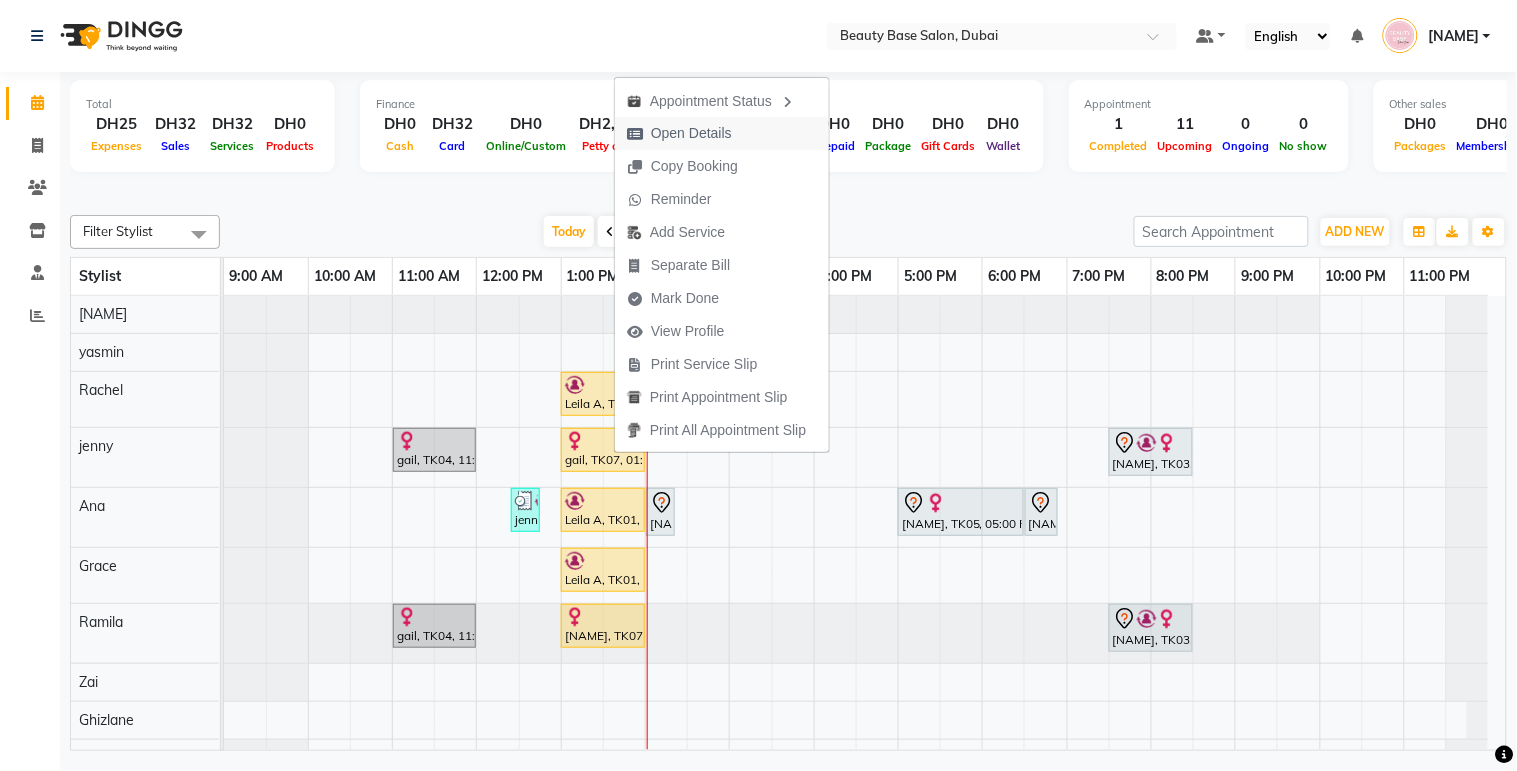 click on "Open Details" at bounding box center [691, 133] 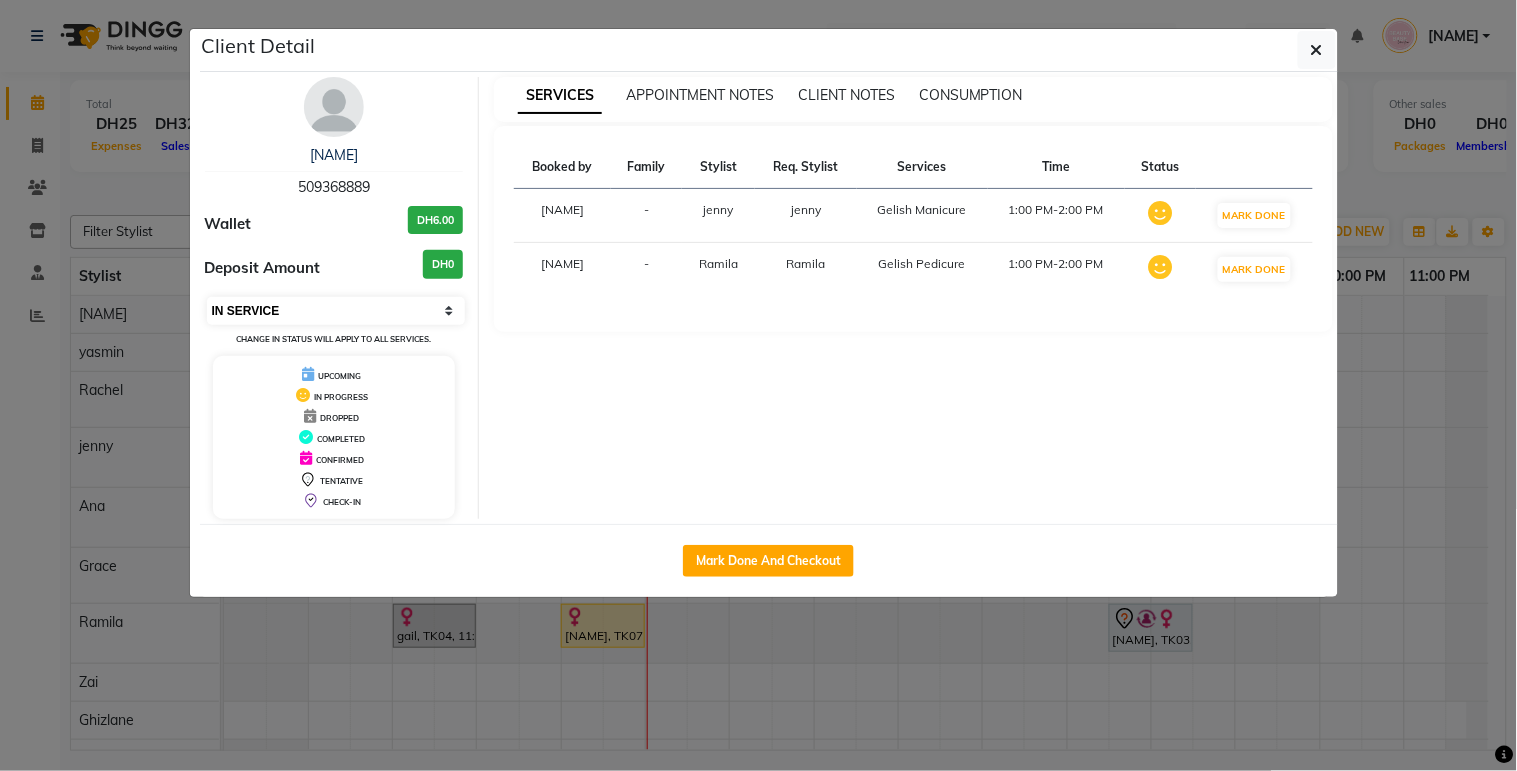 click on "Select IN SERVICE CONFIRMED TENTATIVE CHECK IN MARK DONE DROPPED UPCOMING" at bounding box center [336, 311] 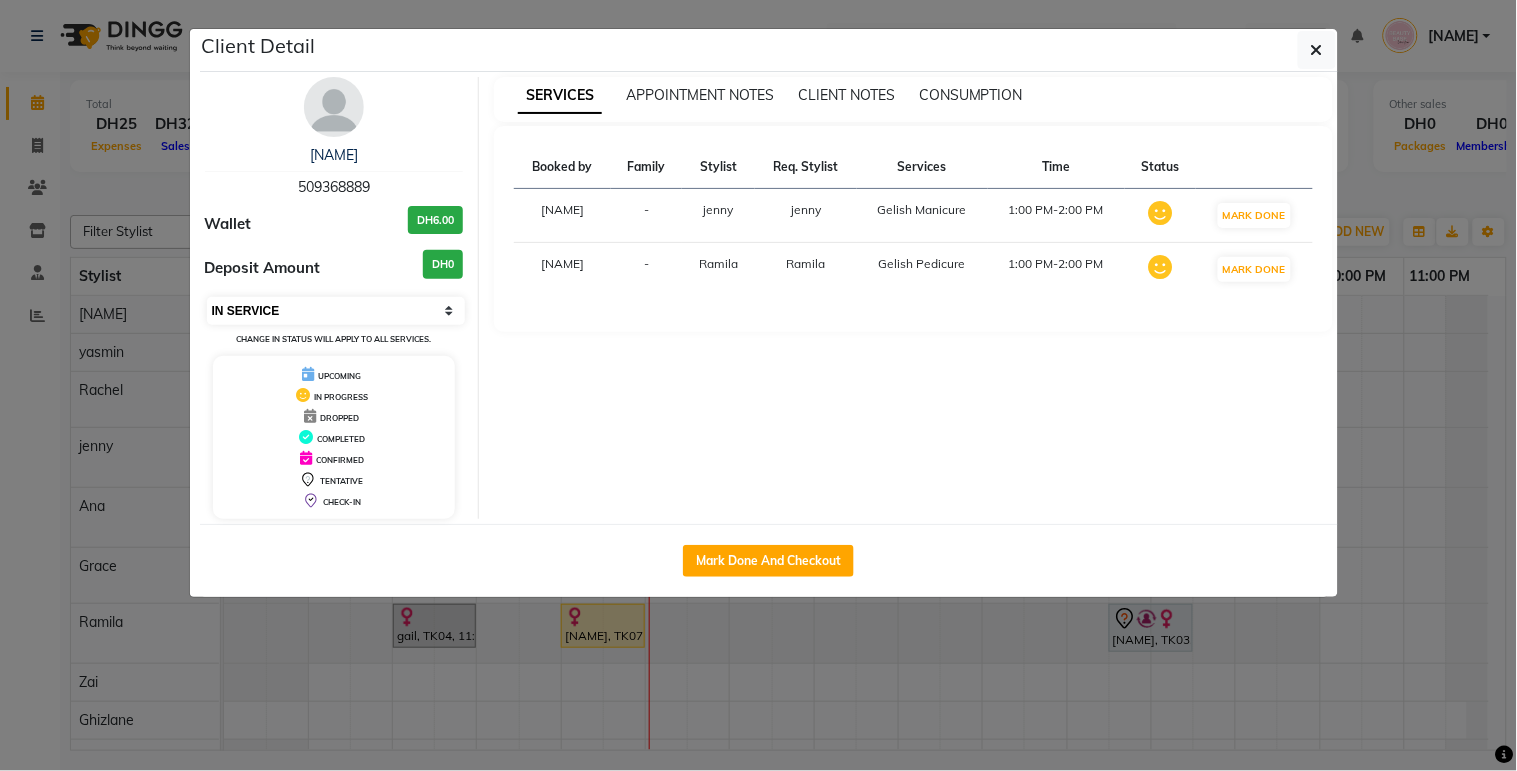 select on "7" 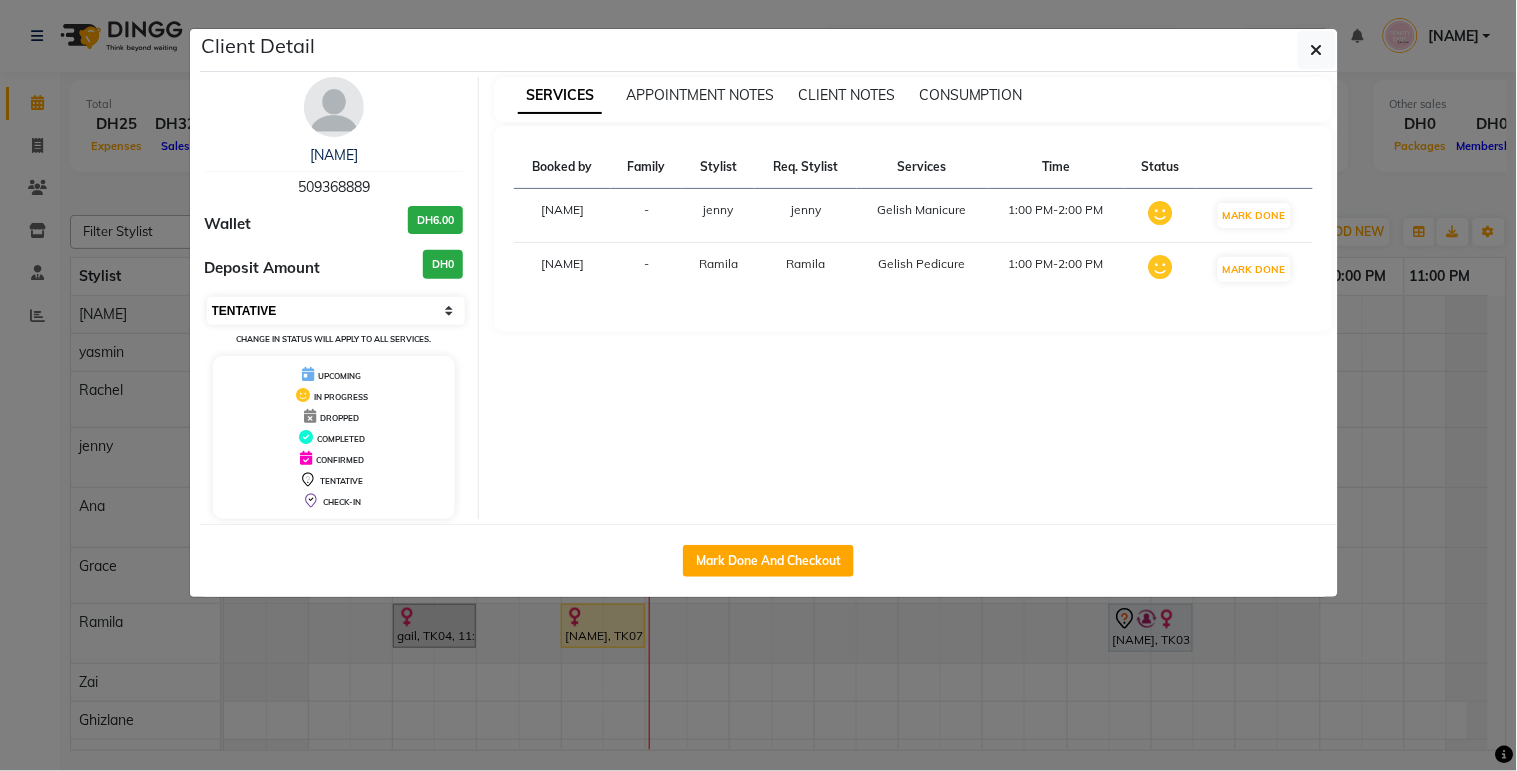 click on "Select IN SERVICE CONFIRMED TENTATIVE CHECK IN MARK DONE DROPPED UPCOMING" at bounding box center (336, 311) 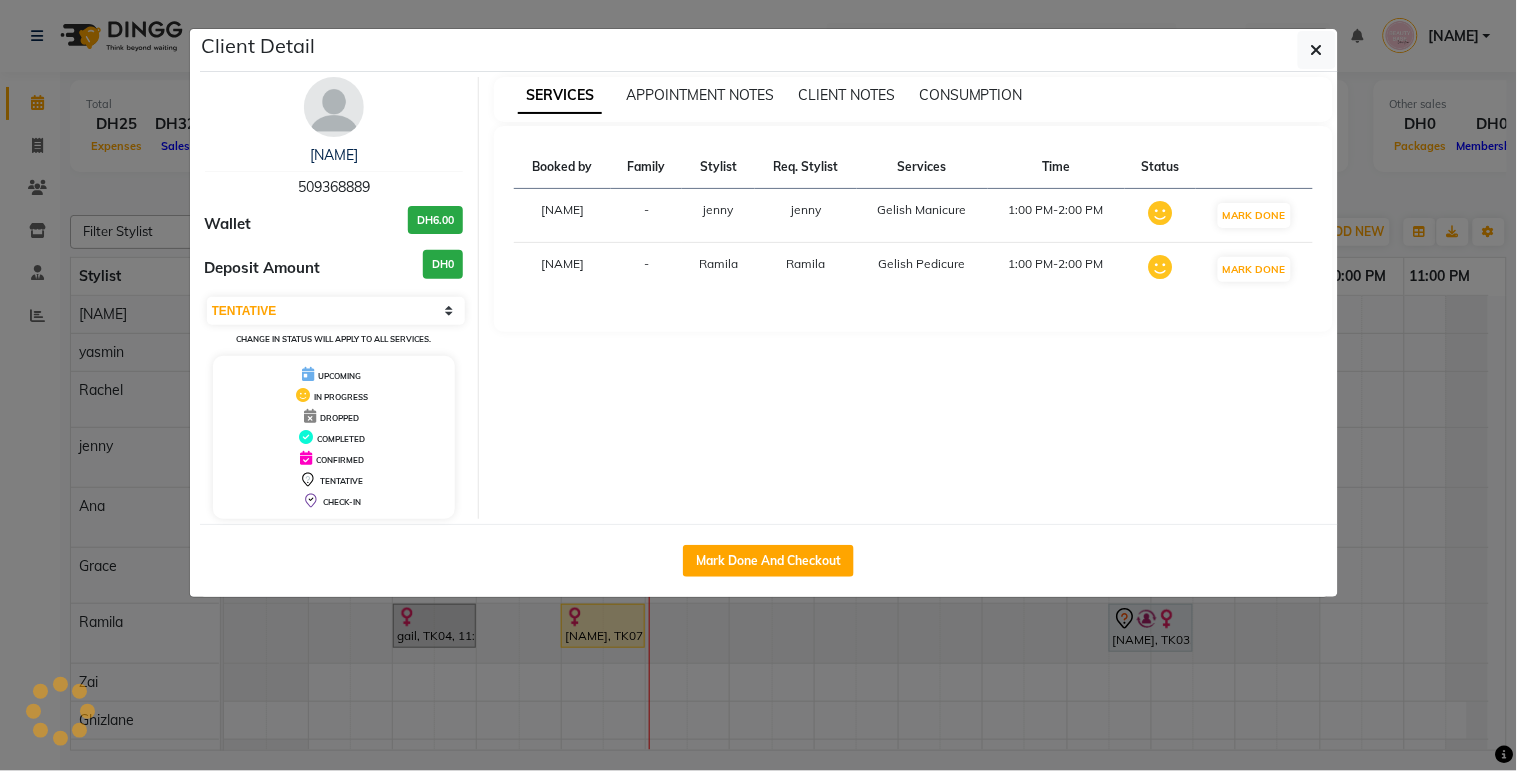 click on "Client Detail  [NAME]    [PHONE] Wallet DH6.00 Deposit Amount  DH0  Select IN SERVICE CONFIRMED TENTATIVE CHECK IN MARK DONE DROPPED UPCOMING Change in status will apply to all services. UPCOMING IN PROGRESS DROPPED COMPLETED CONFIRMED TENTATIVE CHECK-IN SERVICES APPOINTMENT NOTES CLIENT NOTES CONSUMPTION Booked by Family Stylist Req. Stylist Services Time Status  Lama  - jenny jenny  Gelish Manicure   1:00 PM-2:00 PM   MARK DONE   Lama  - [NAME] [NAME]  Gelish Pedicure   1:00 PM-2:00 PM   MARK DONE   Mark Done And Checkout" 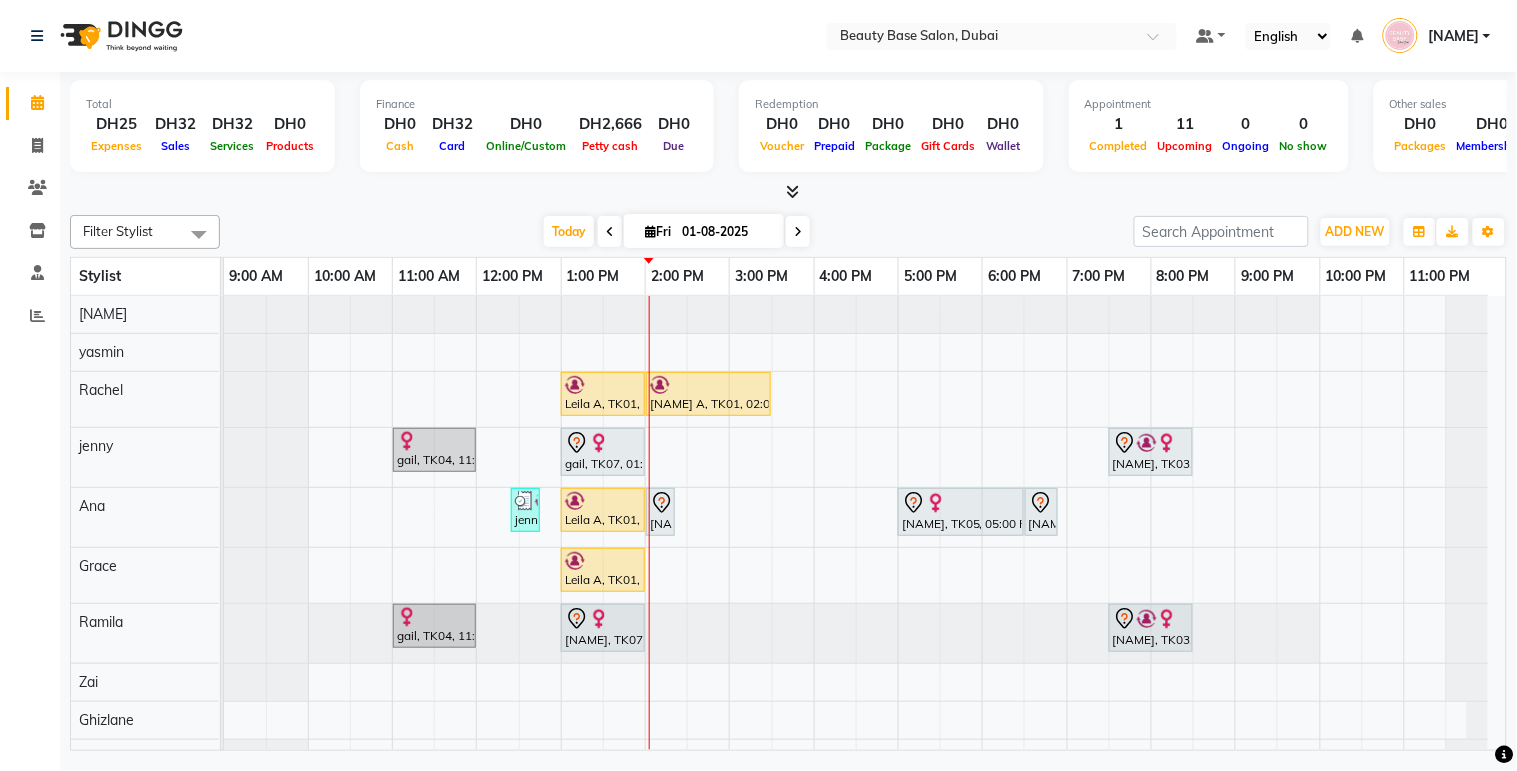 click on "gail, TK07, 01:00 PM-02:00 PM, Gelish Manicure" at bounding box center [603, 452] 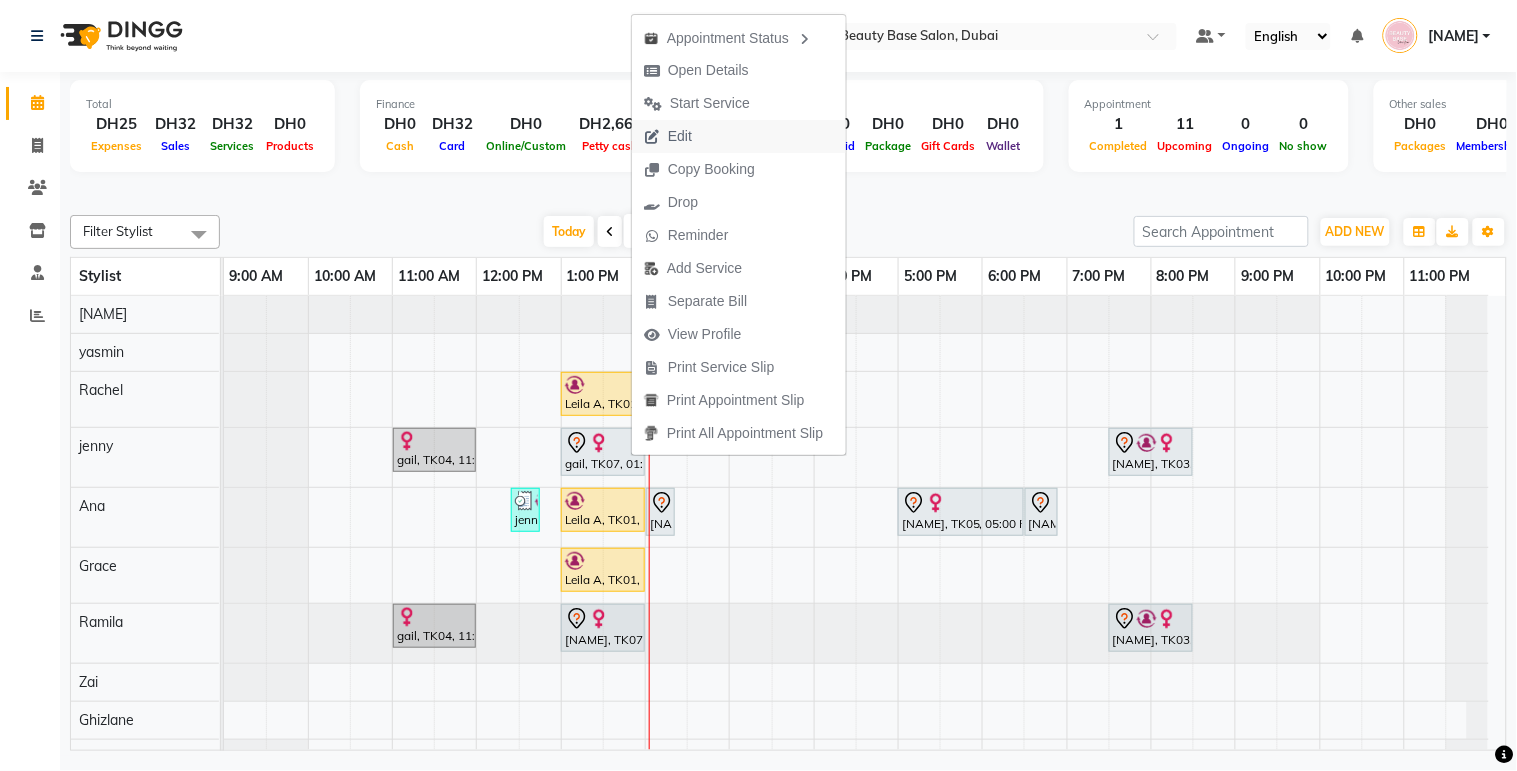 click on "Edit" at bounding box center (739, 136) 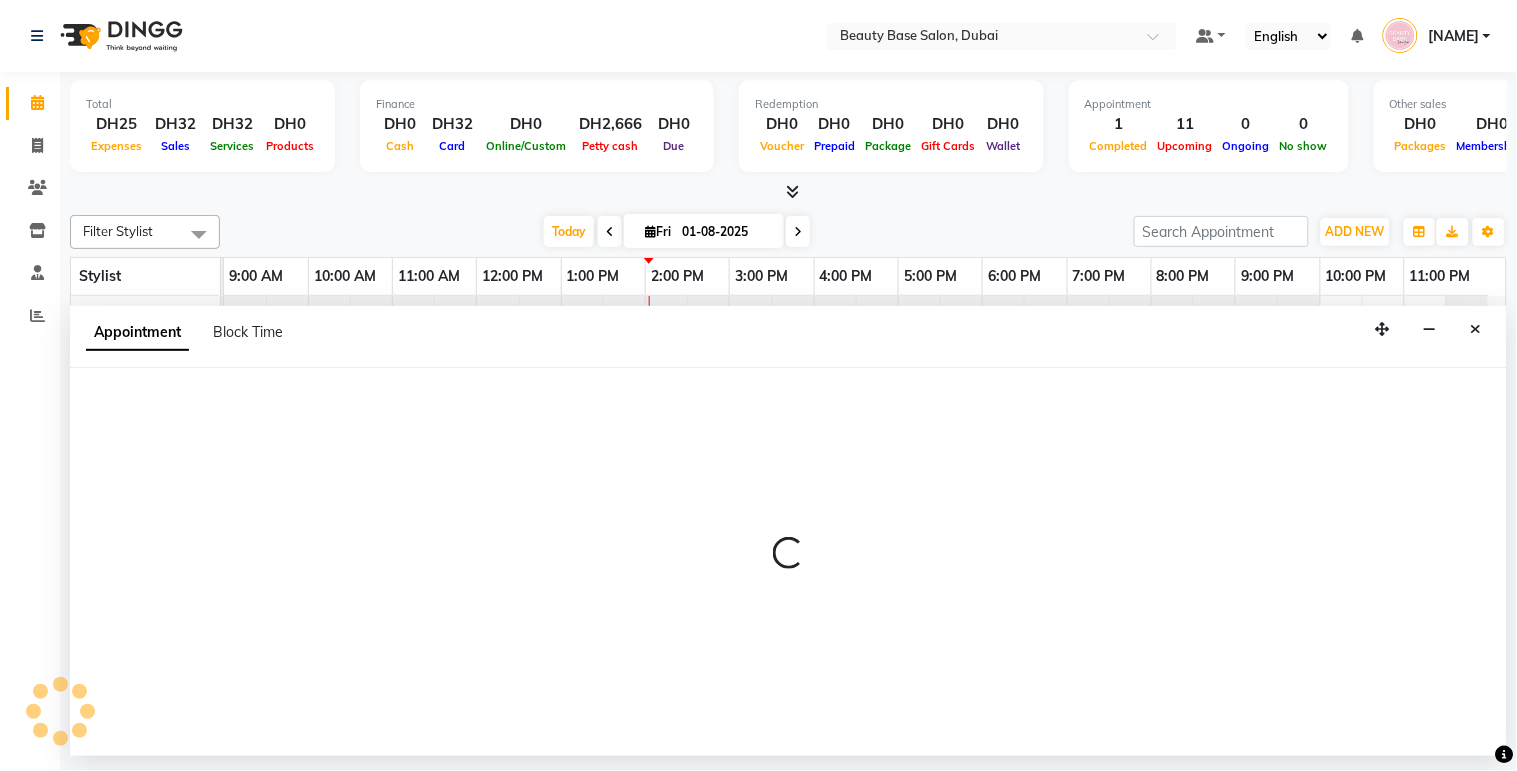 select on "tentative" 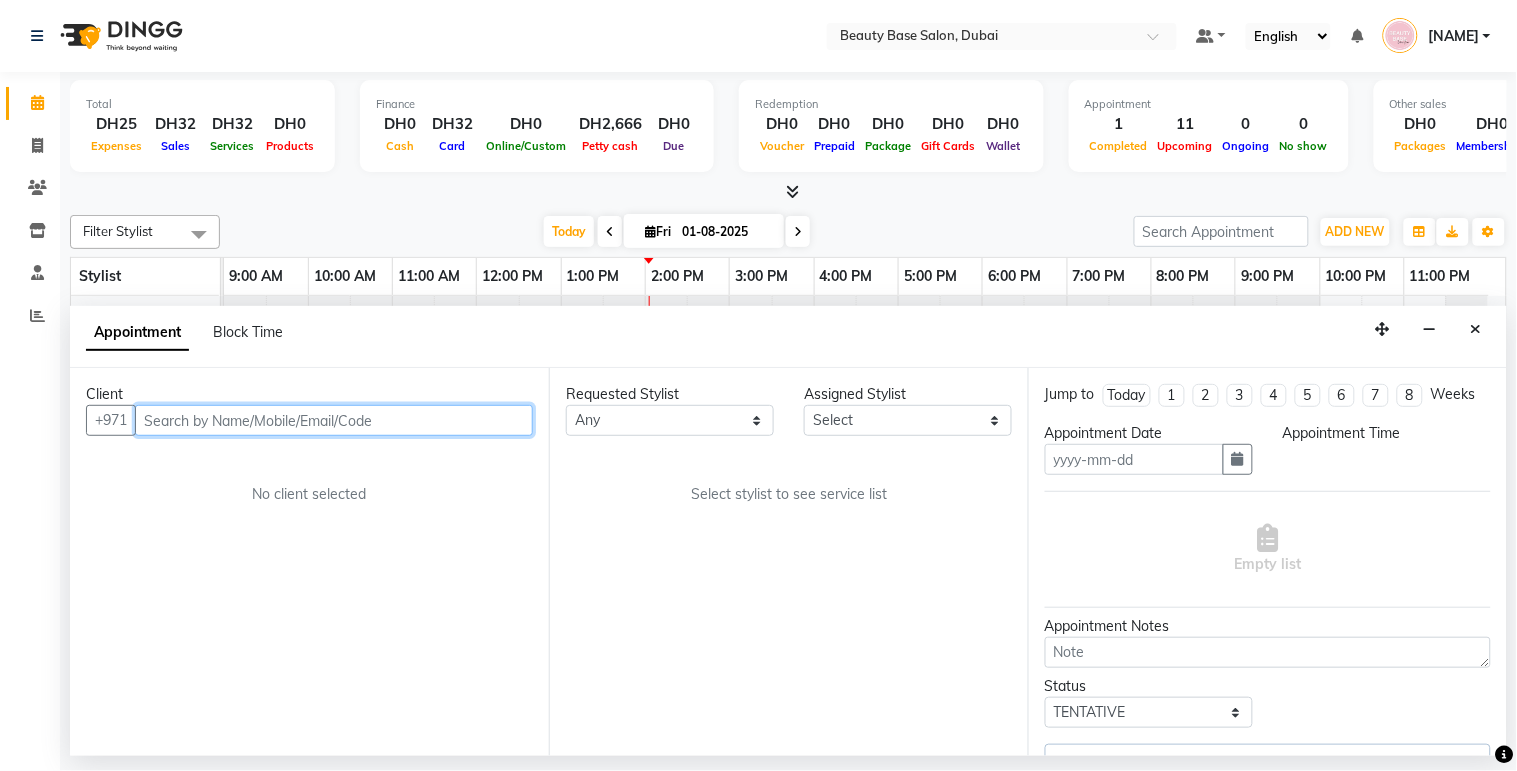 type on "01-08-2025" 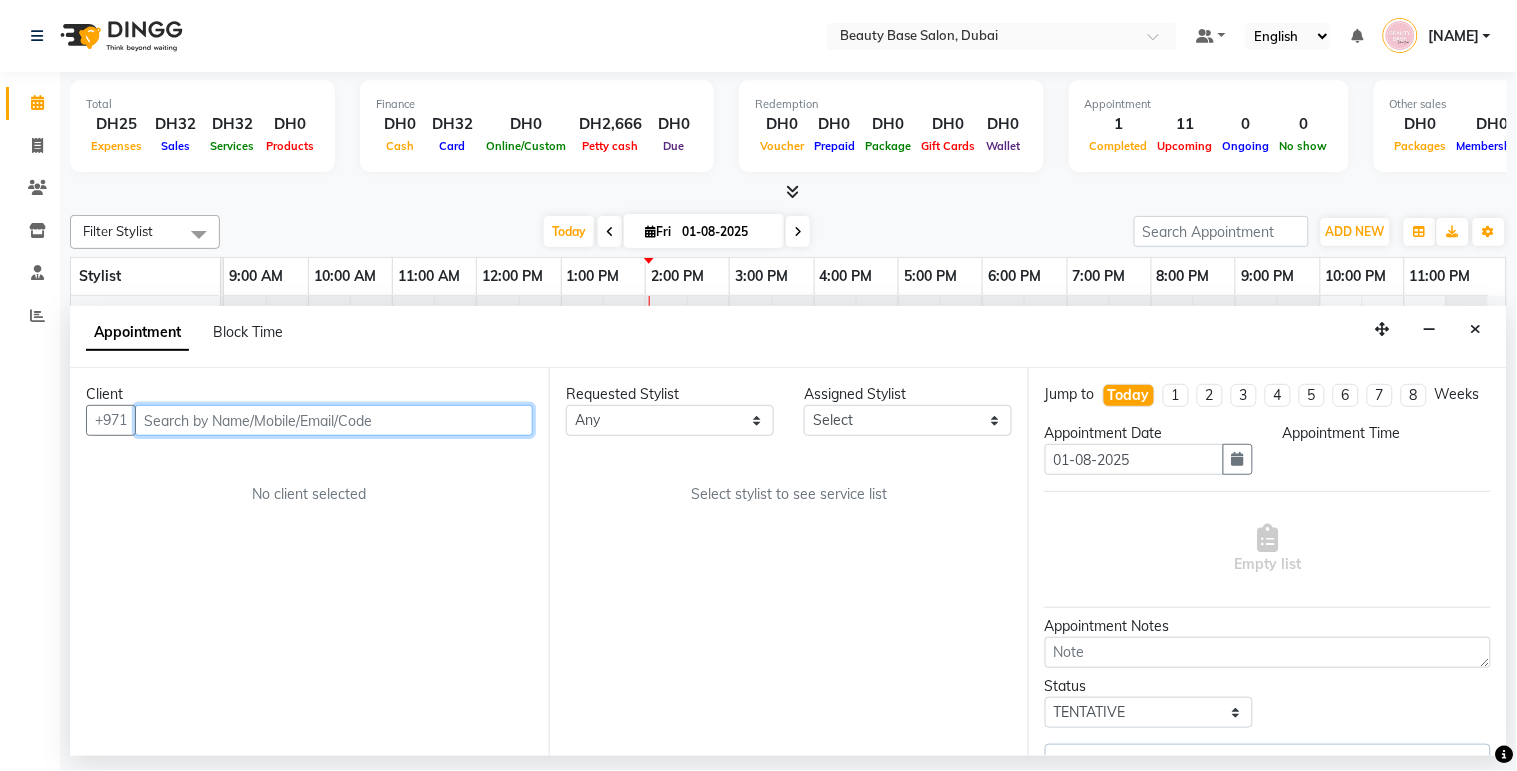 select on "780" 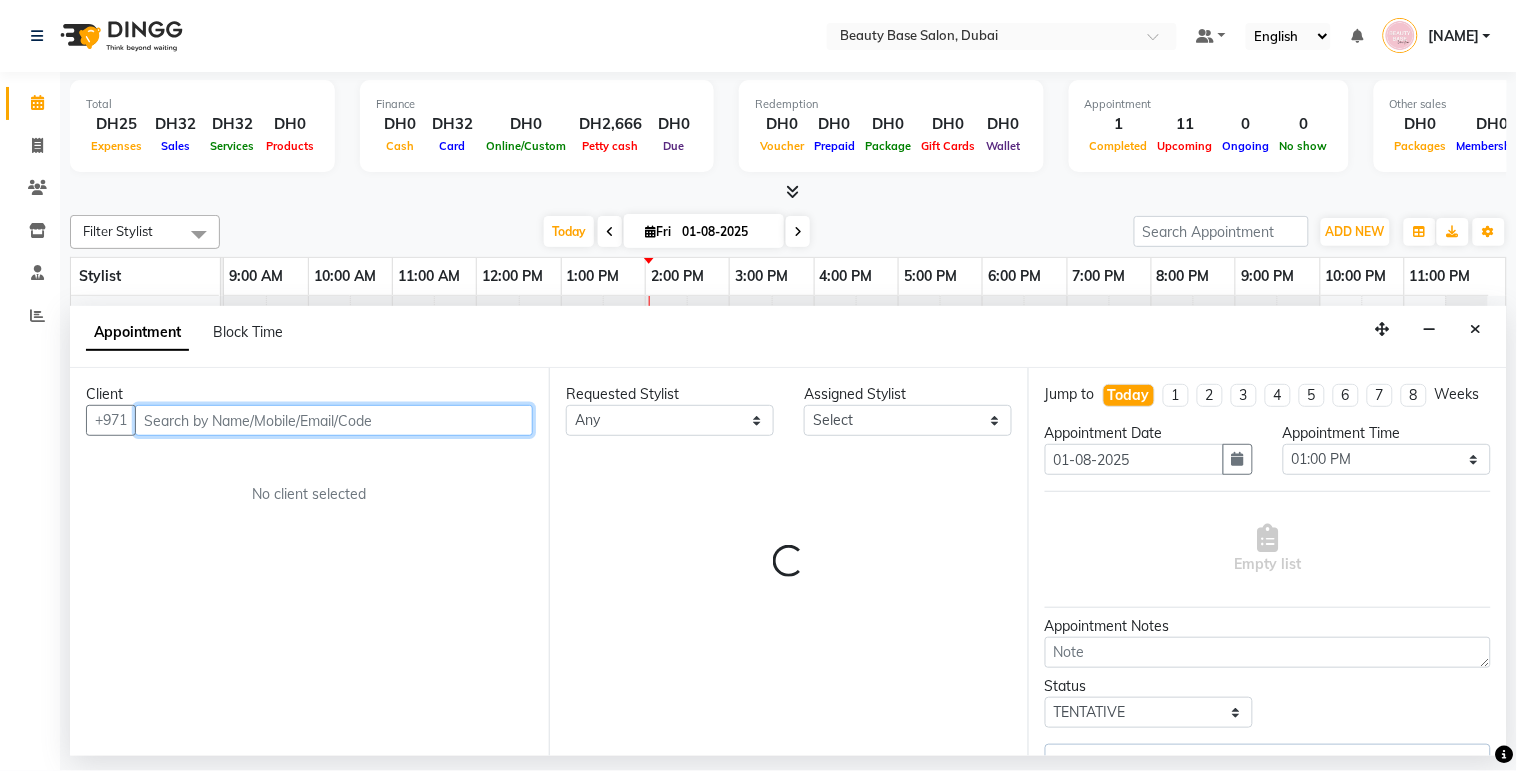 select on "30434" 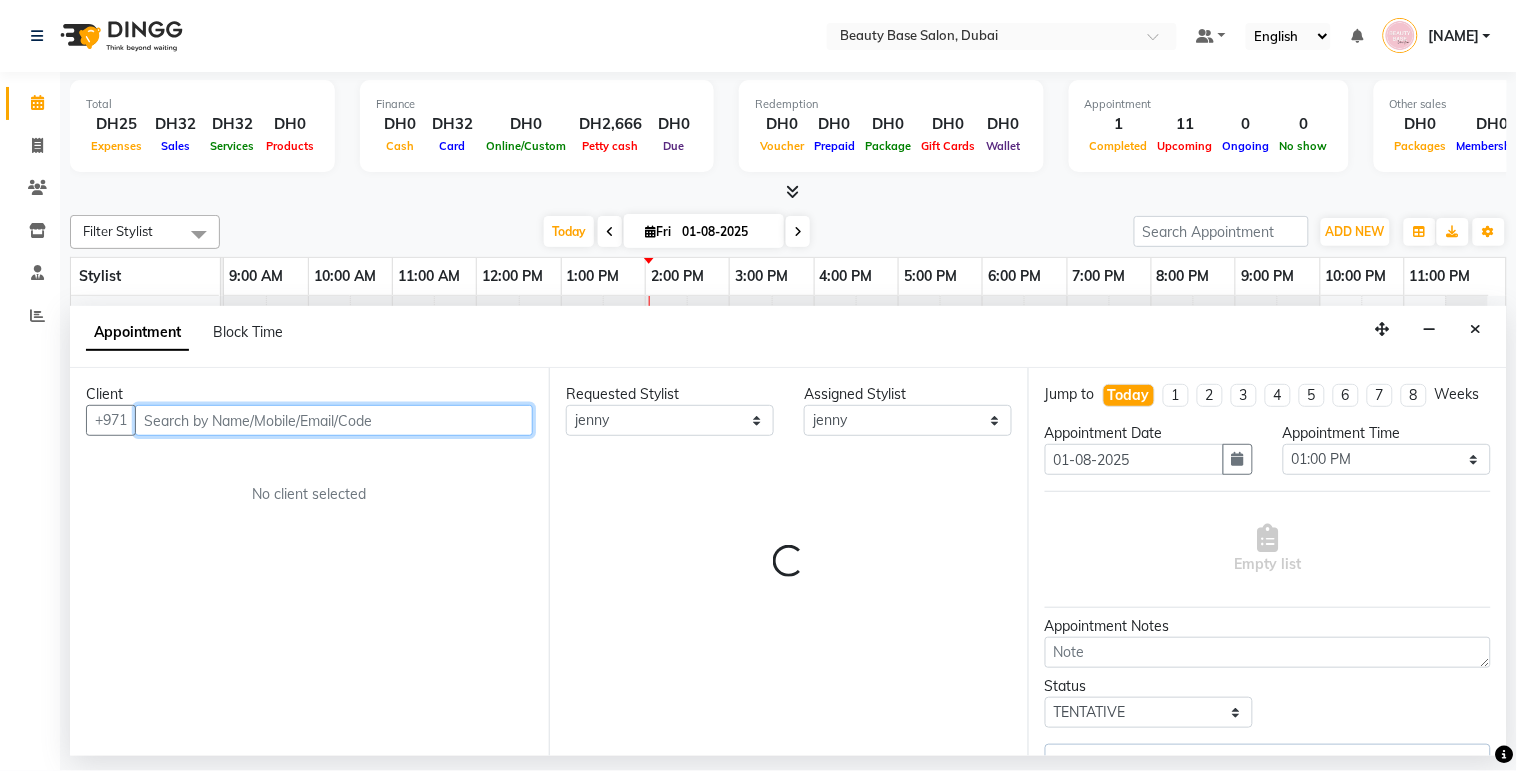 select on "1223" 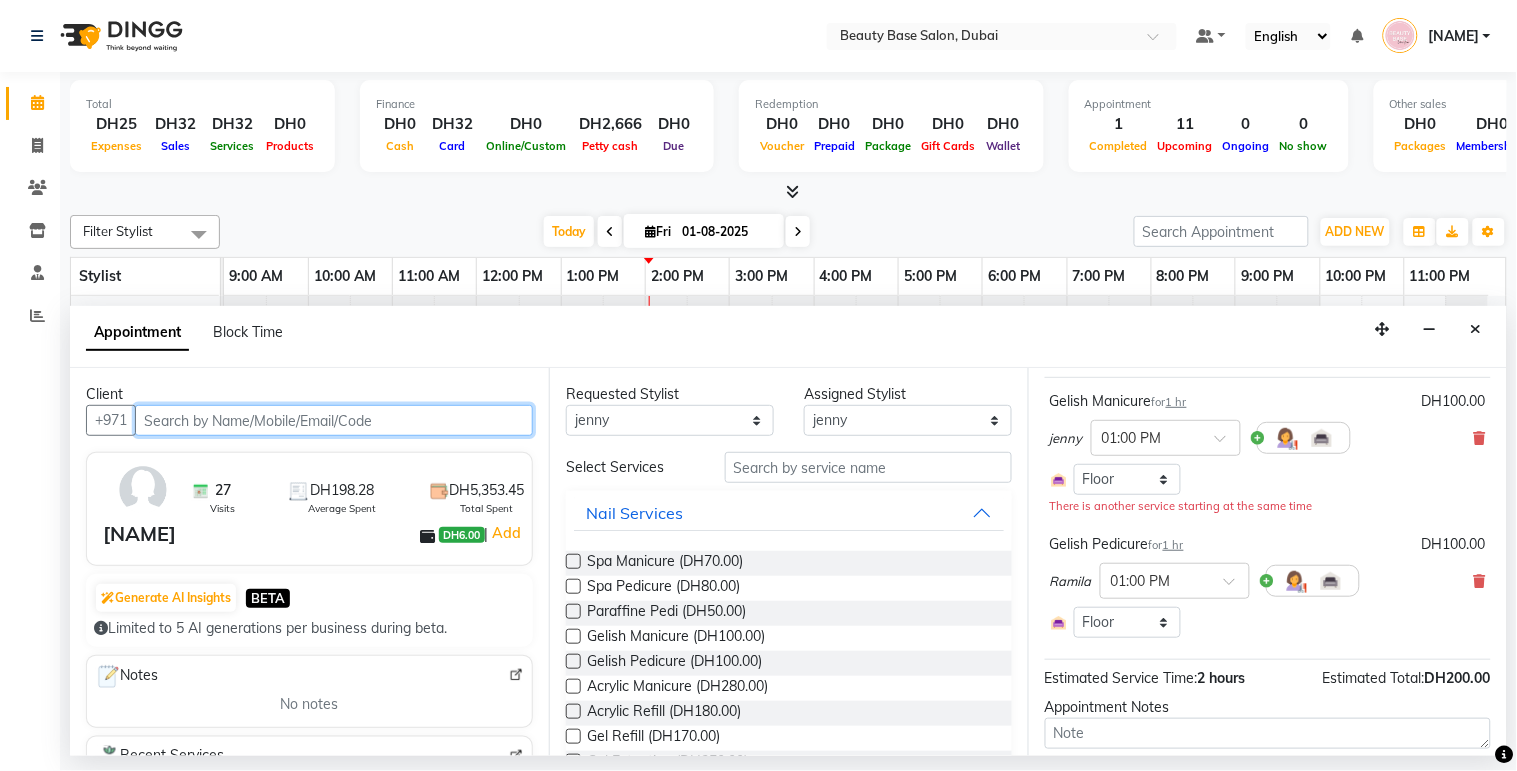 scroll, scrollTop: 115, scrollLeft: 0, axis: vertical 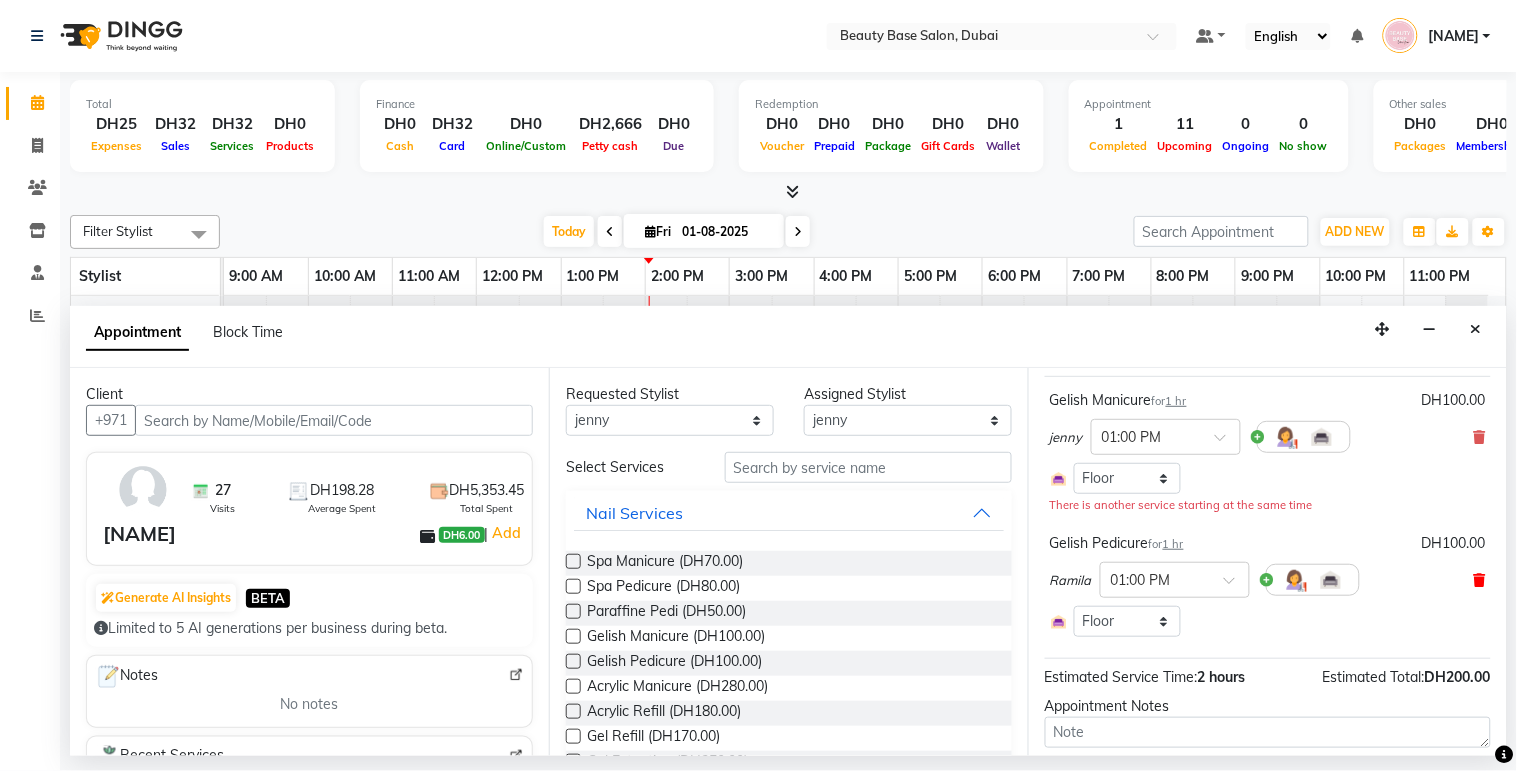 click at bounding box center [1480, 580] 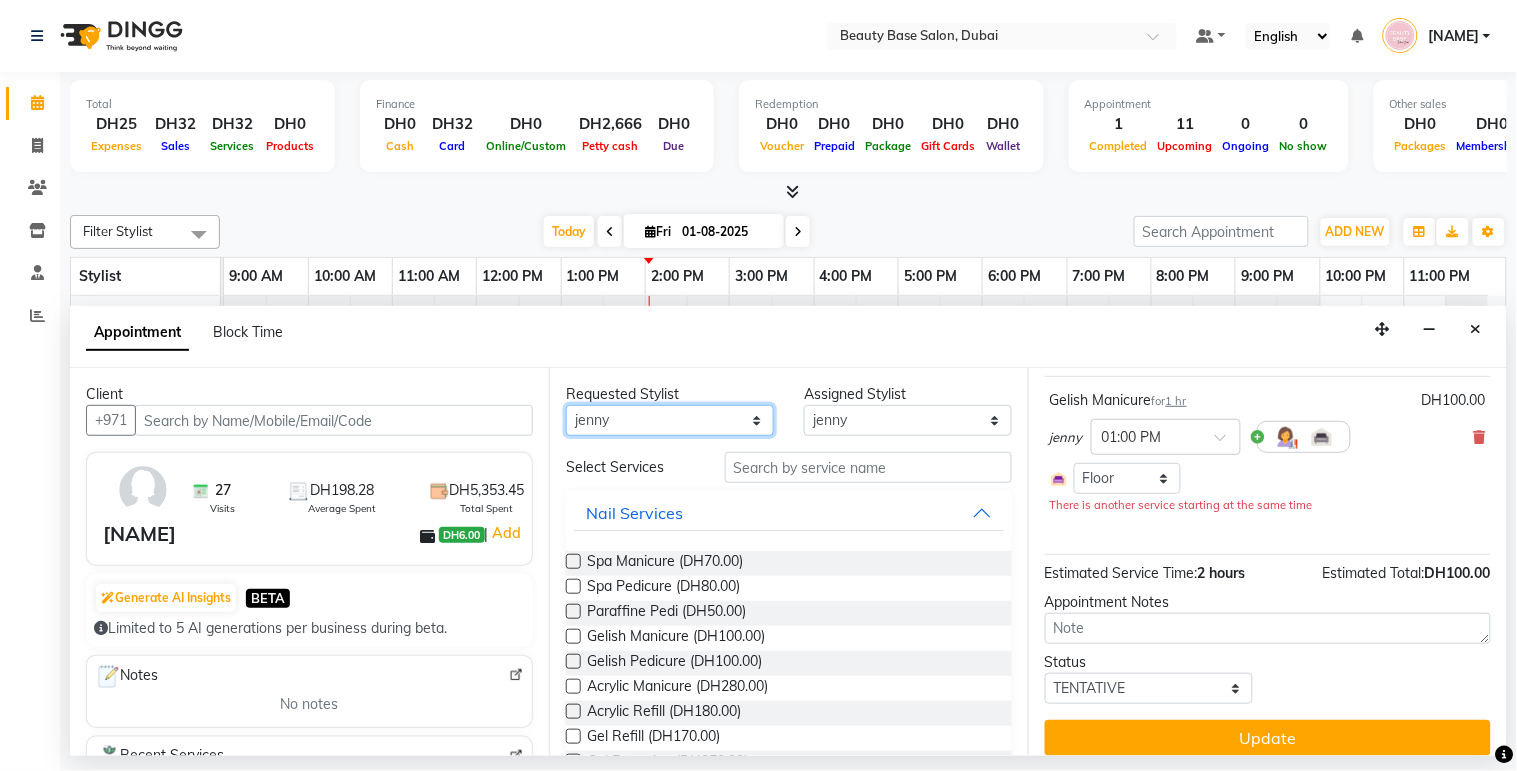 click on "Any [NAME] [NAME] [NAME] [NAME] [NAME] [NAME] [NAME] [NAME] [NAME]" at bounding box center (670, 420) 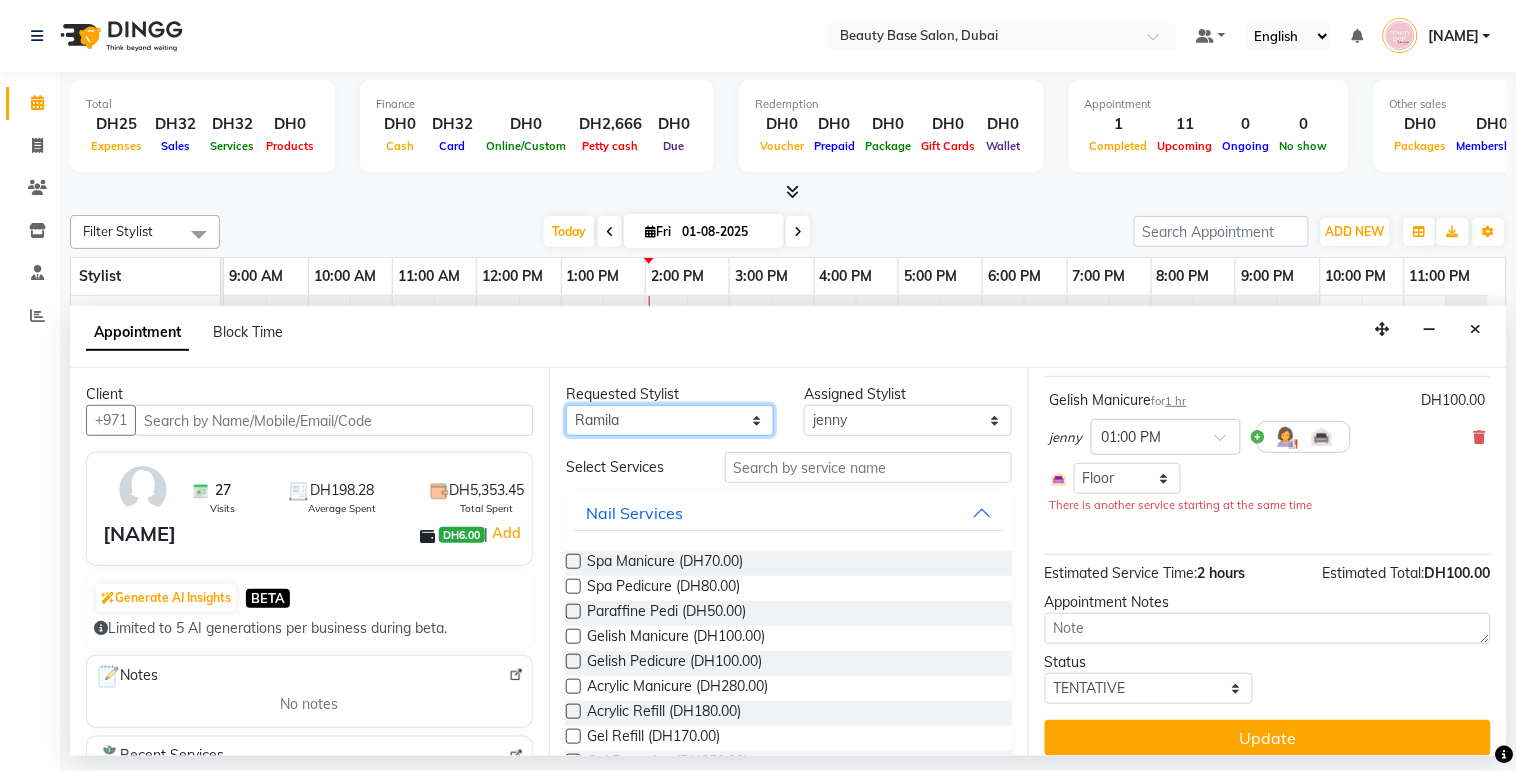 click on "Any [NAME] [NAME] [NAME] [NAME] [NAME] [NAME] [NAME] [NAME] [NAME]" at bounding box center [670, 420] 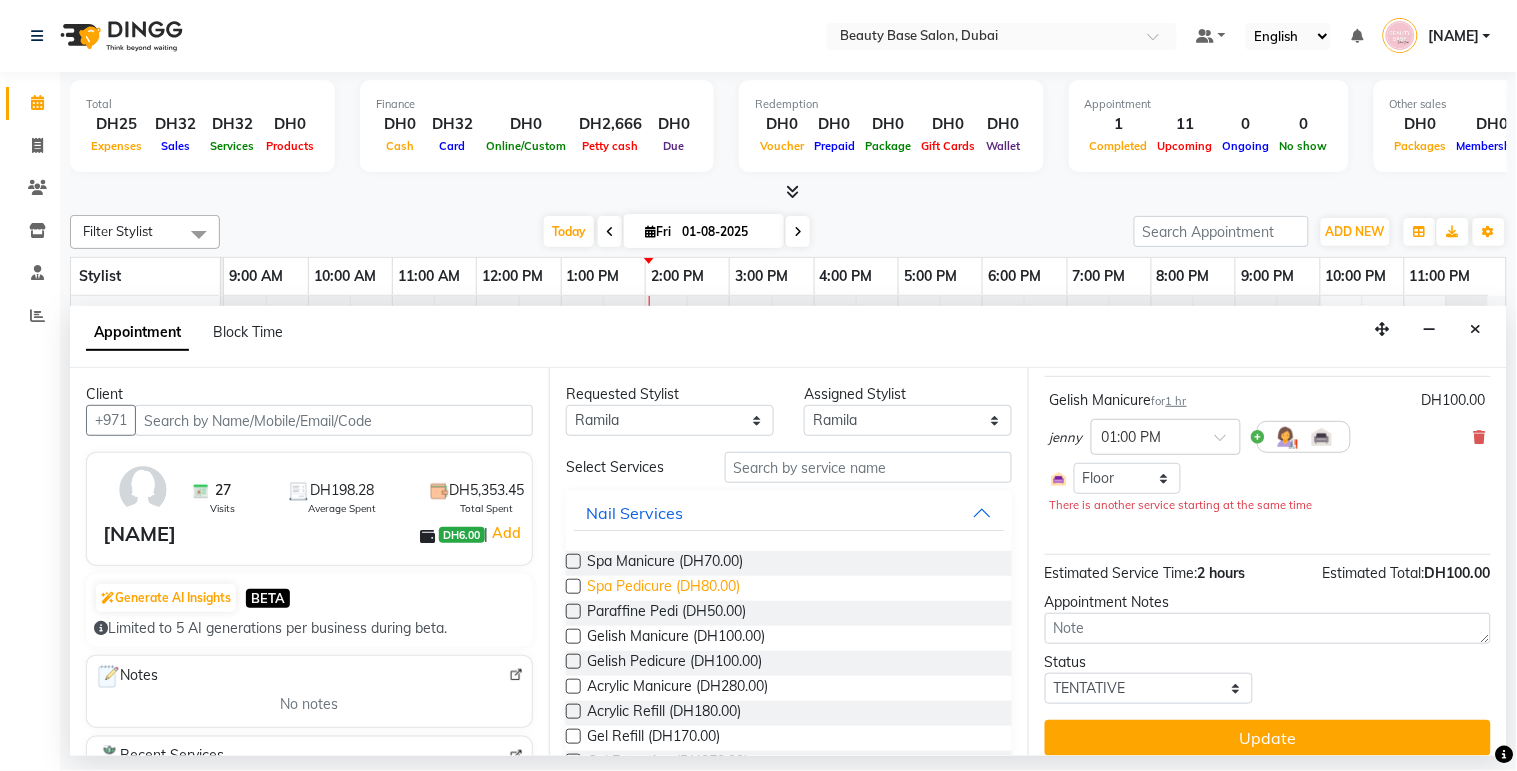 click on "Spa Pedicure (DH80.00)" at bounding box center (663, 588) 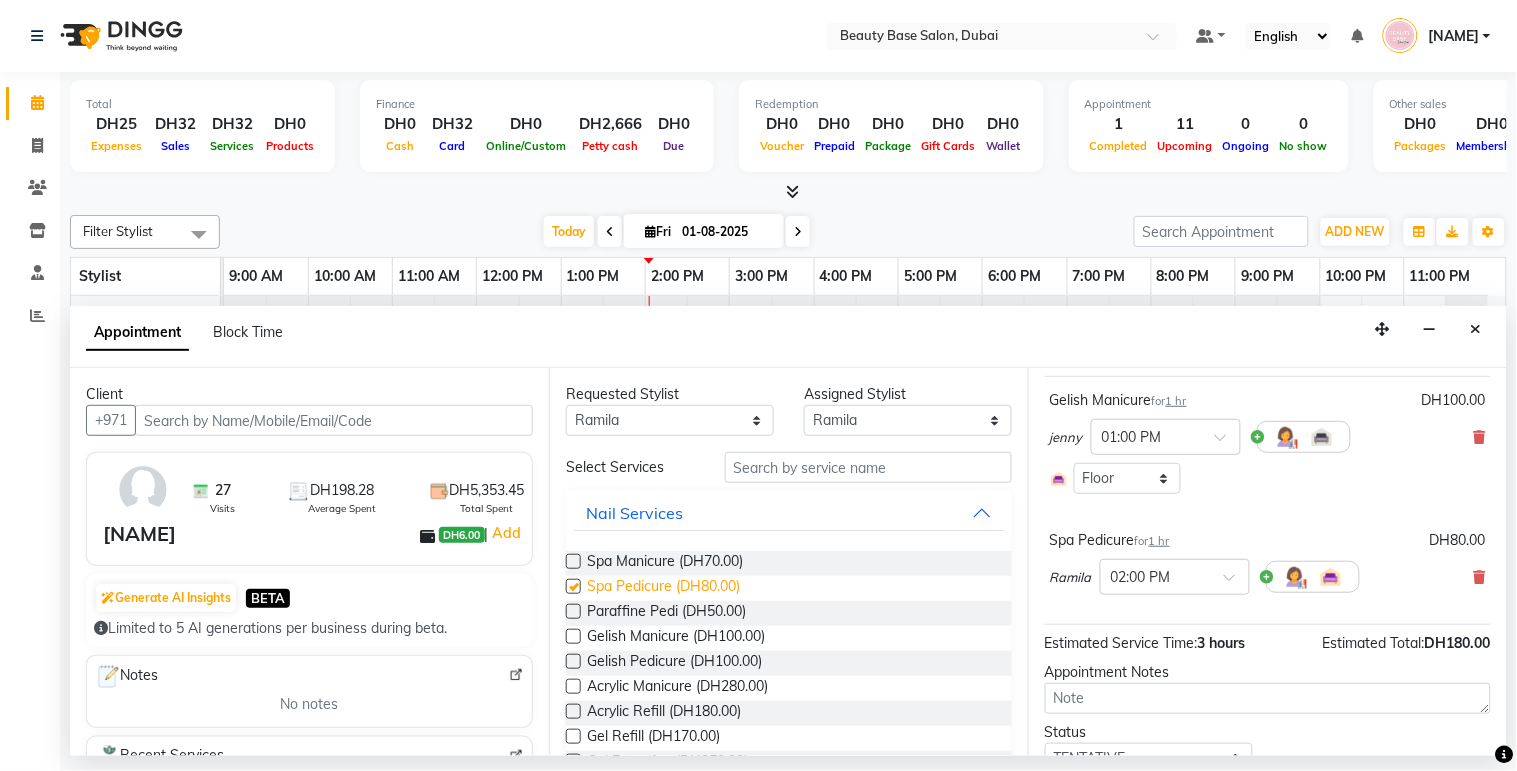 checkbox on "false" 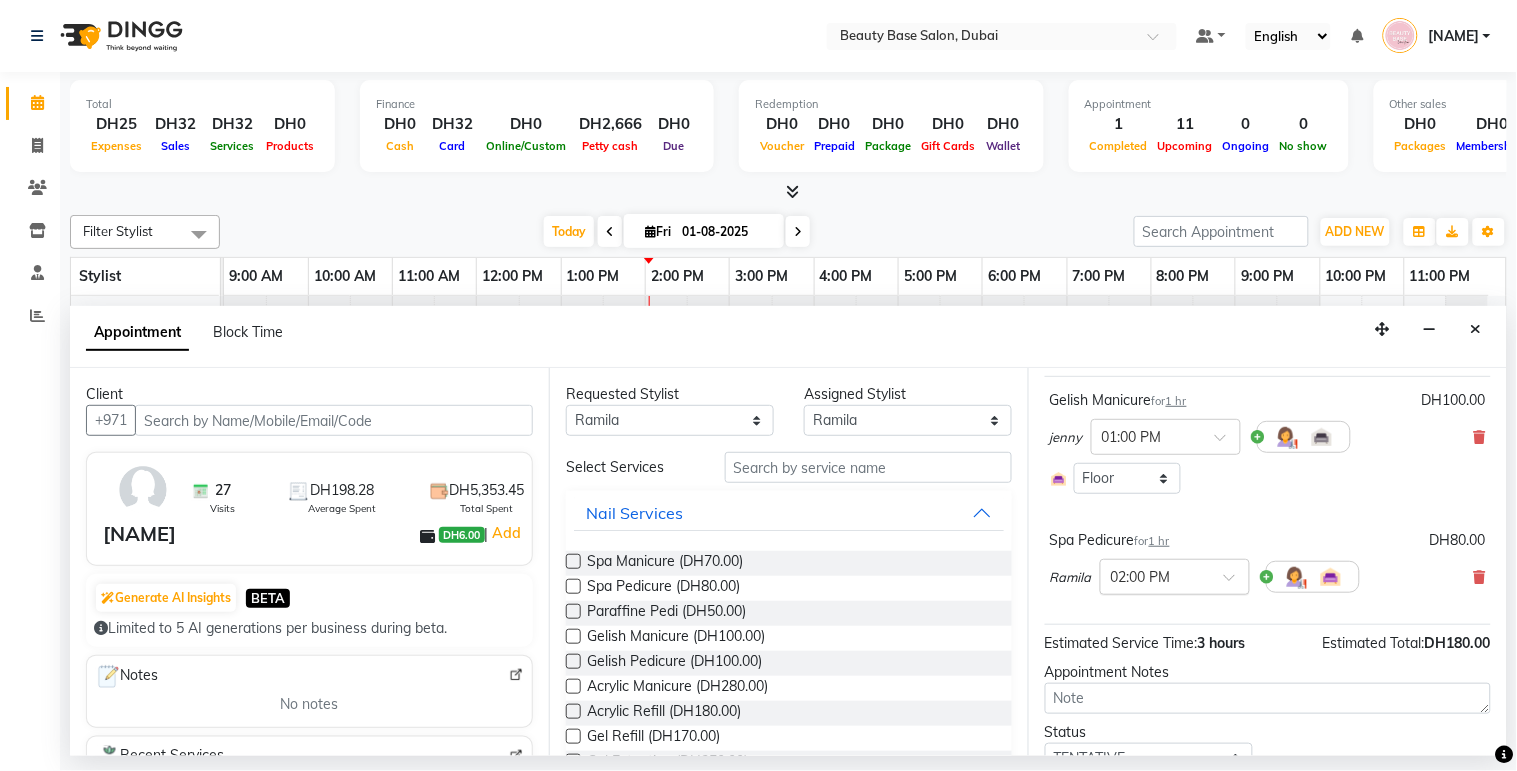 click at bounding box center [1155, 575] 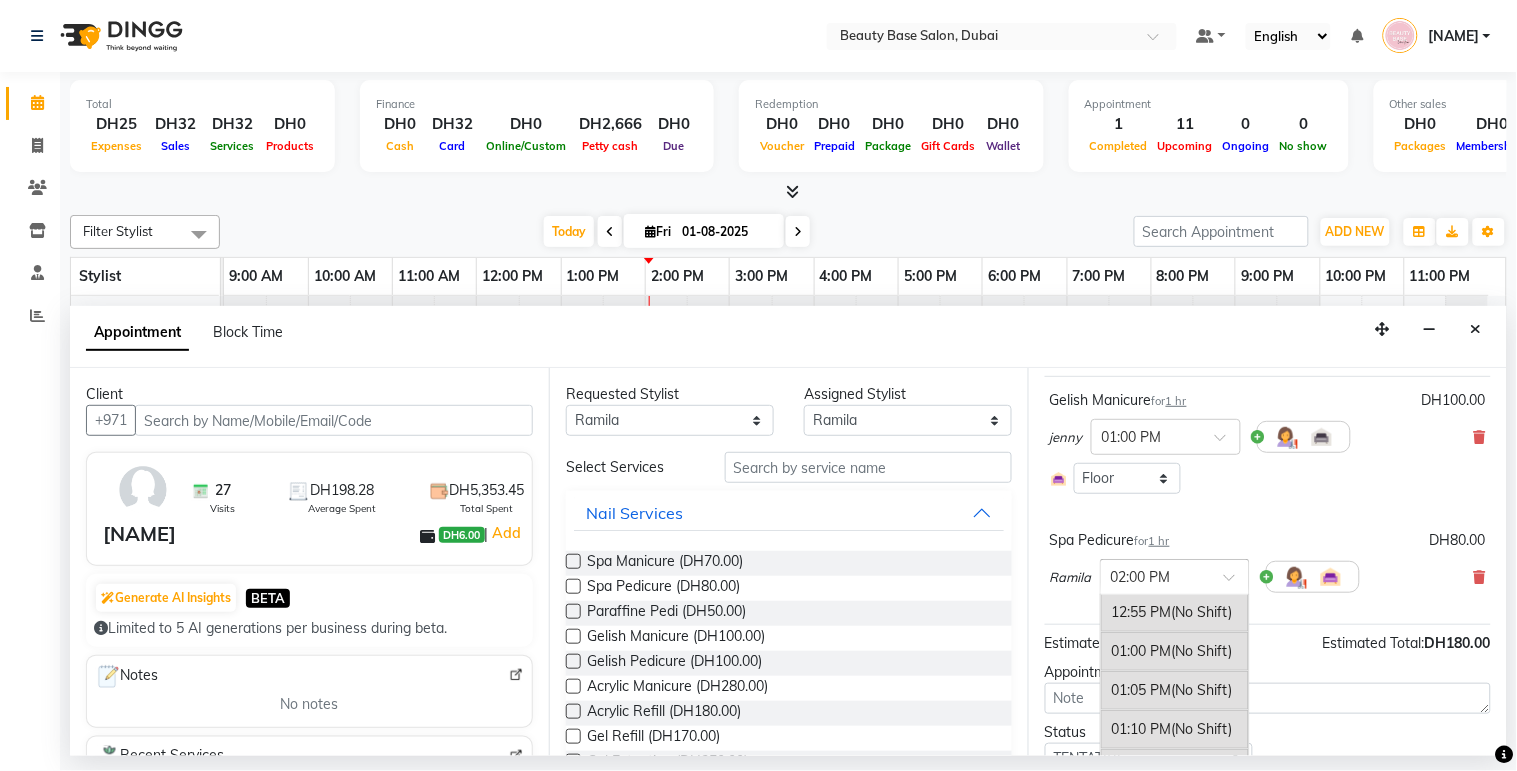 scroll, scrollTop: 1365, scrollLeft: 0, axis: vertical 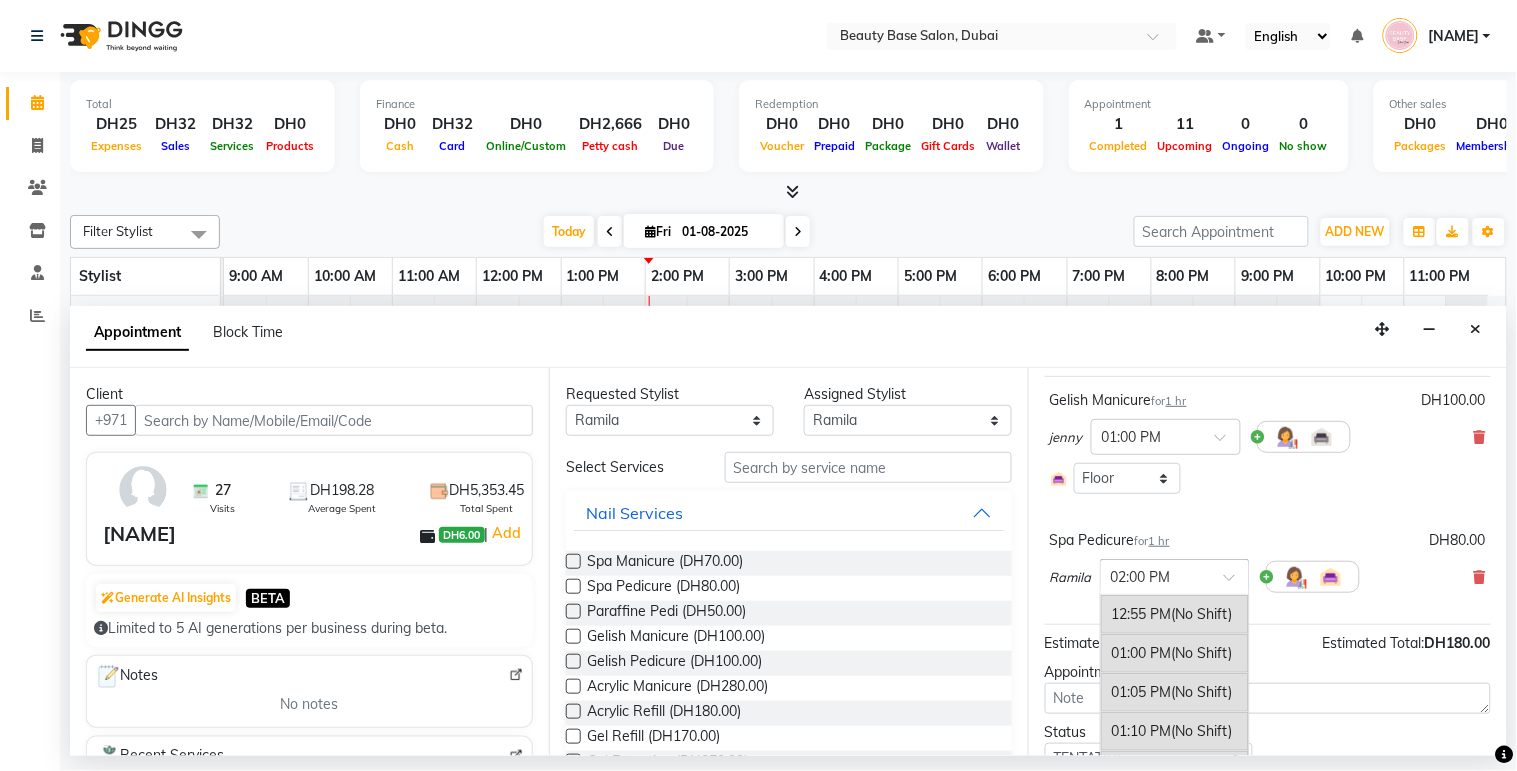 click on "01:00 PM   (No Shift)" at bounding box center [1175, 653] 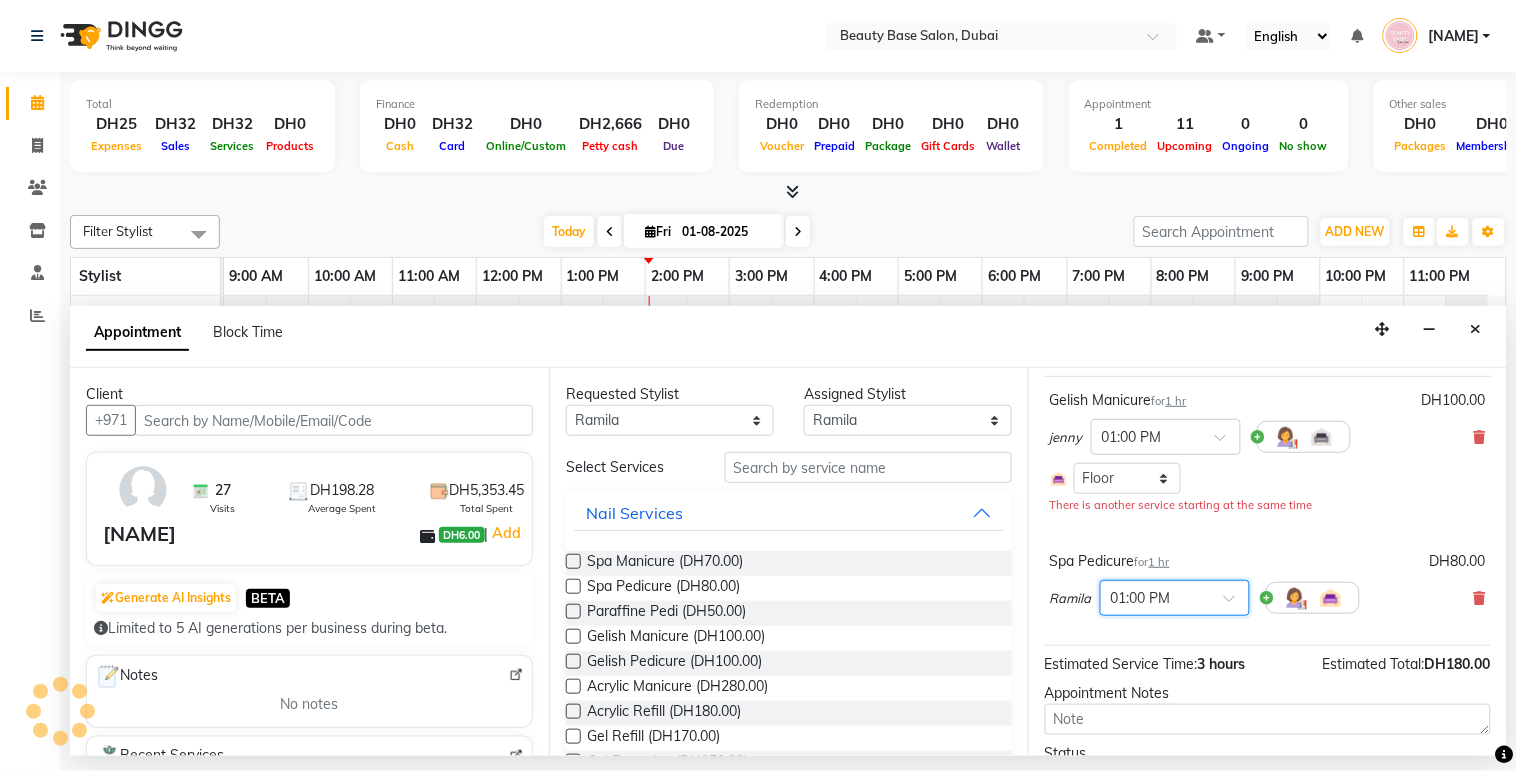 scroll, scrollTop: 241, scrollLeft: 0, axis: vertical 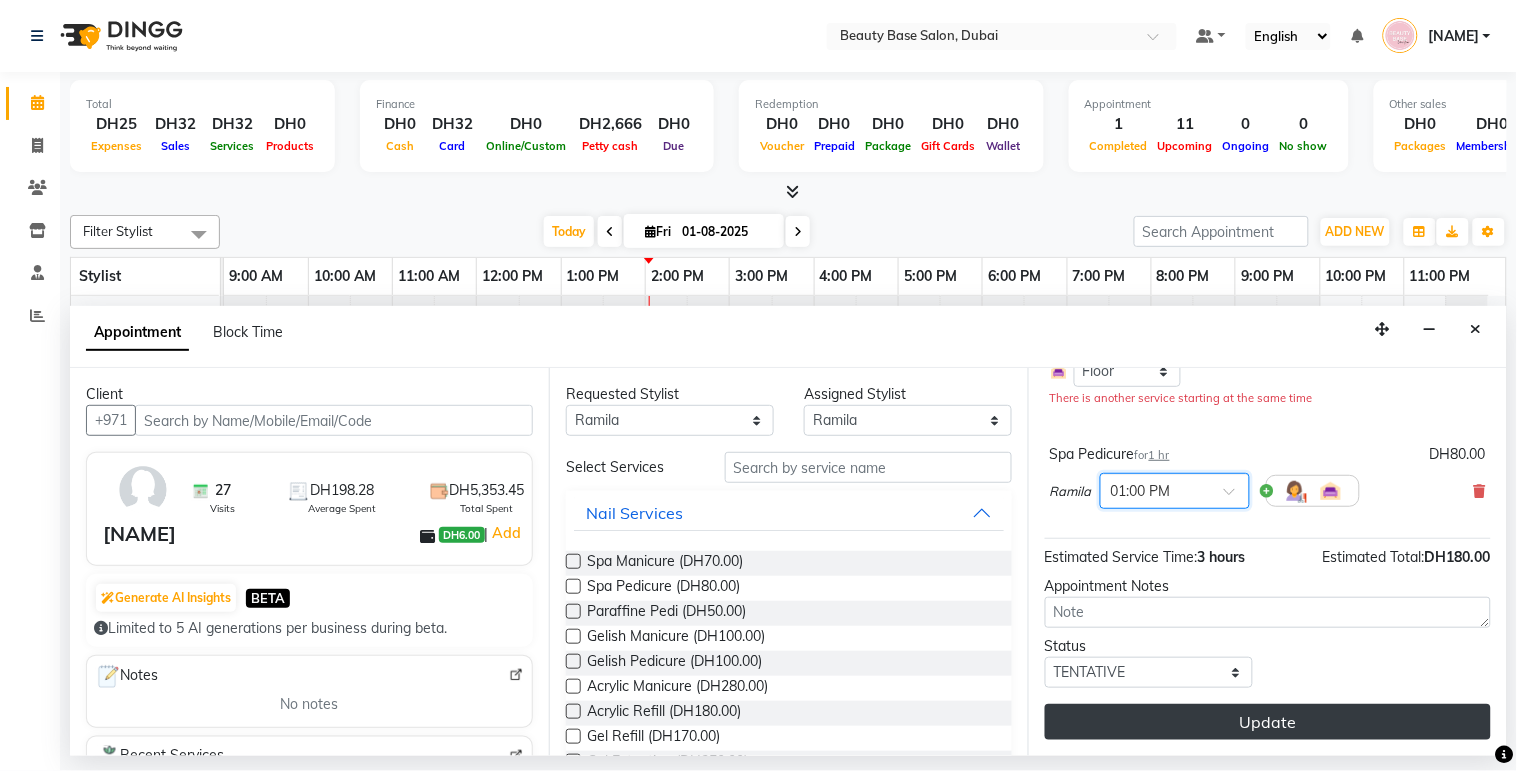 click on "Update" at bounding box center (1268, 722) 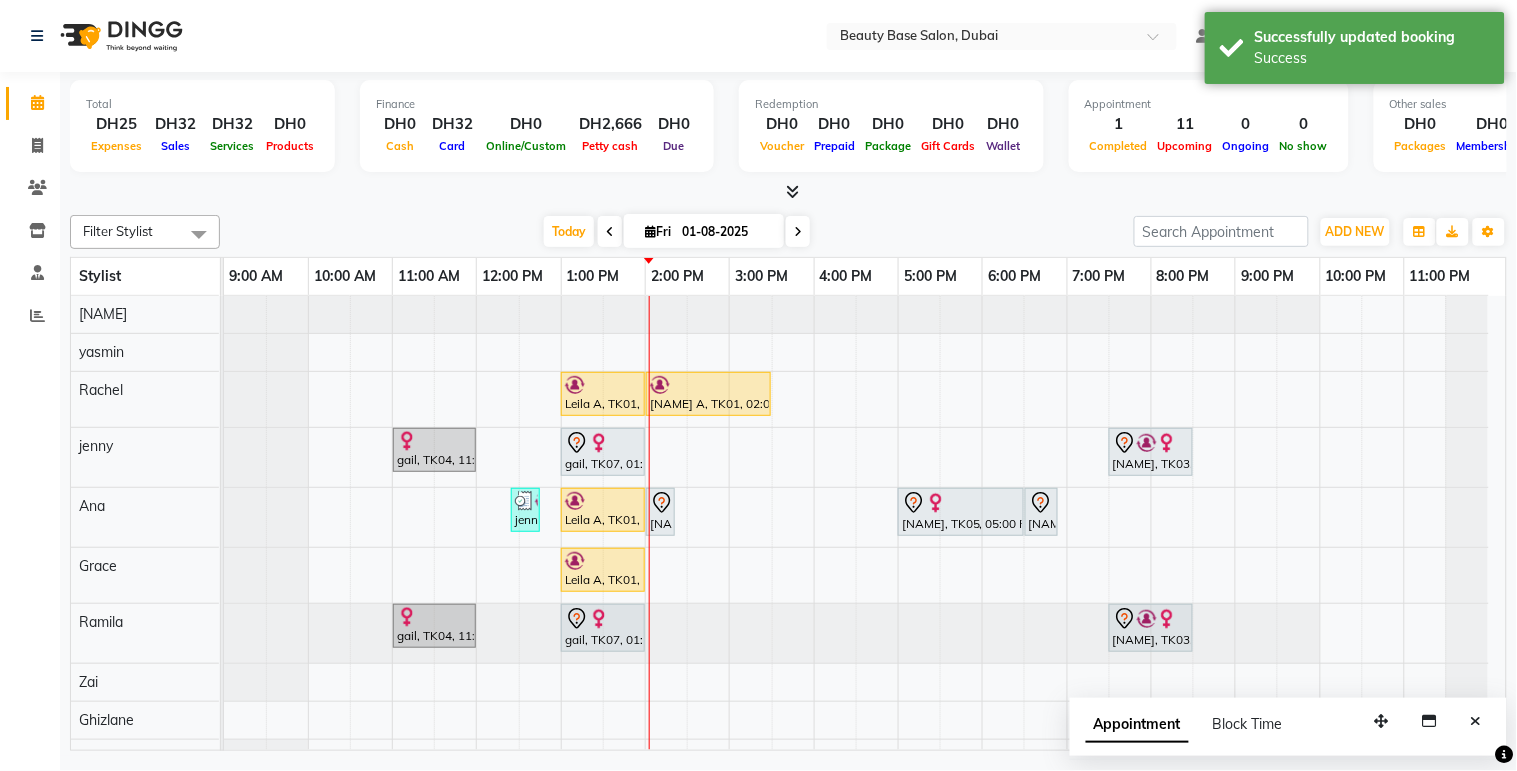 click on "gail, TK07, 01:00 PM-02:00 PM, Gelish Manicure" at bounding box center (603, 452) 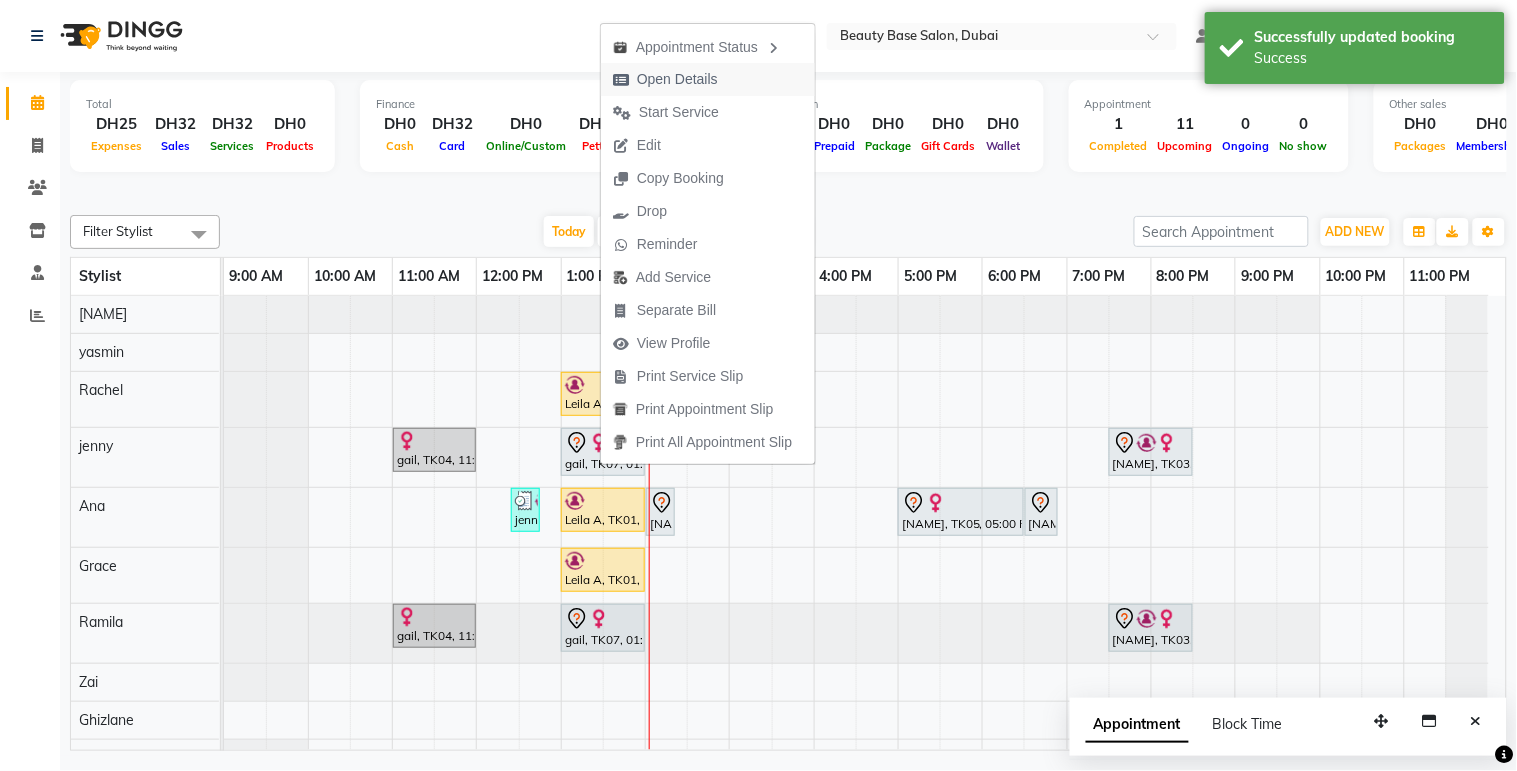 click on "Open Details" at bounding box center [677, 79] 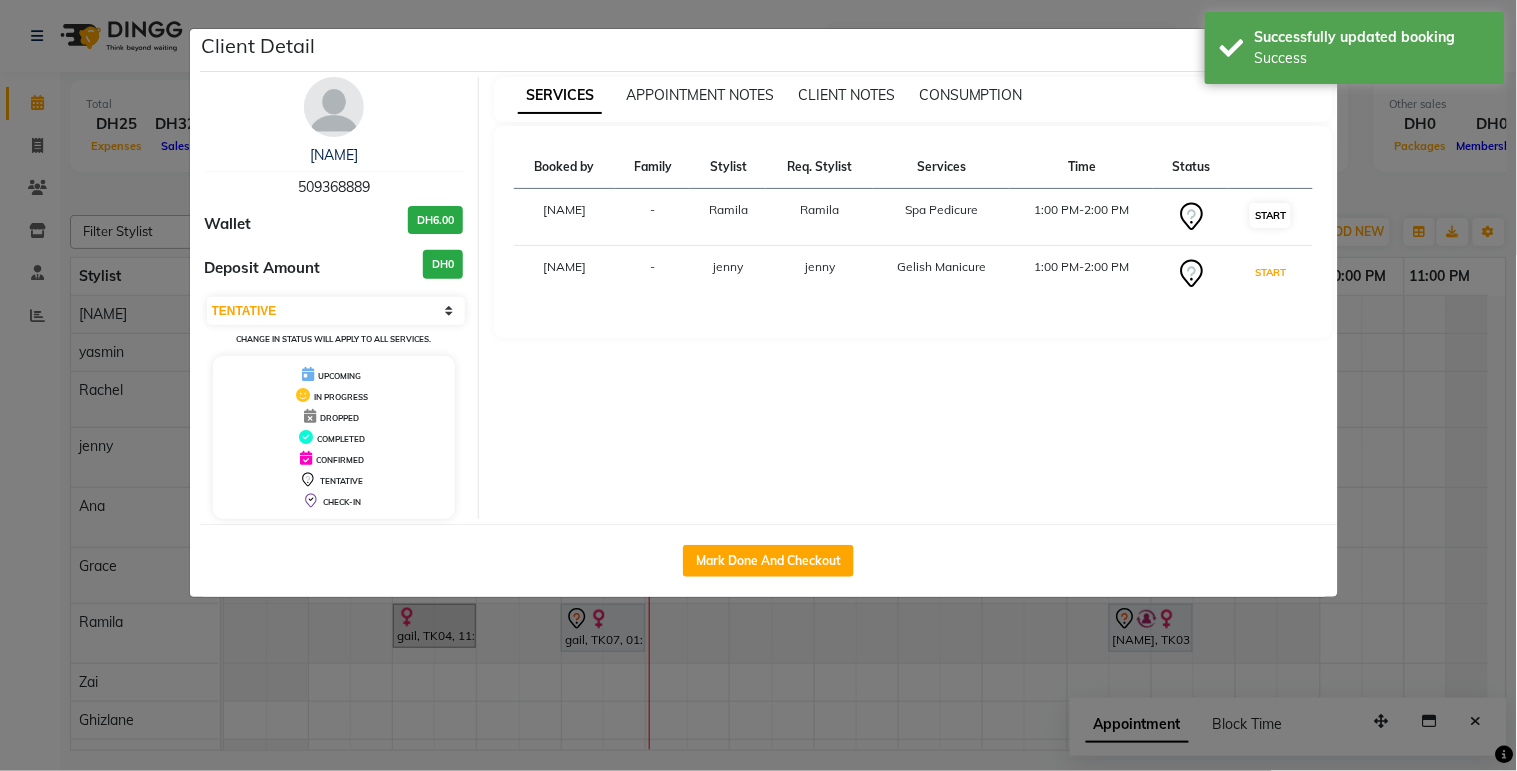 click on "START" at bounding box center [1270, 272] 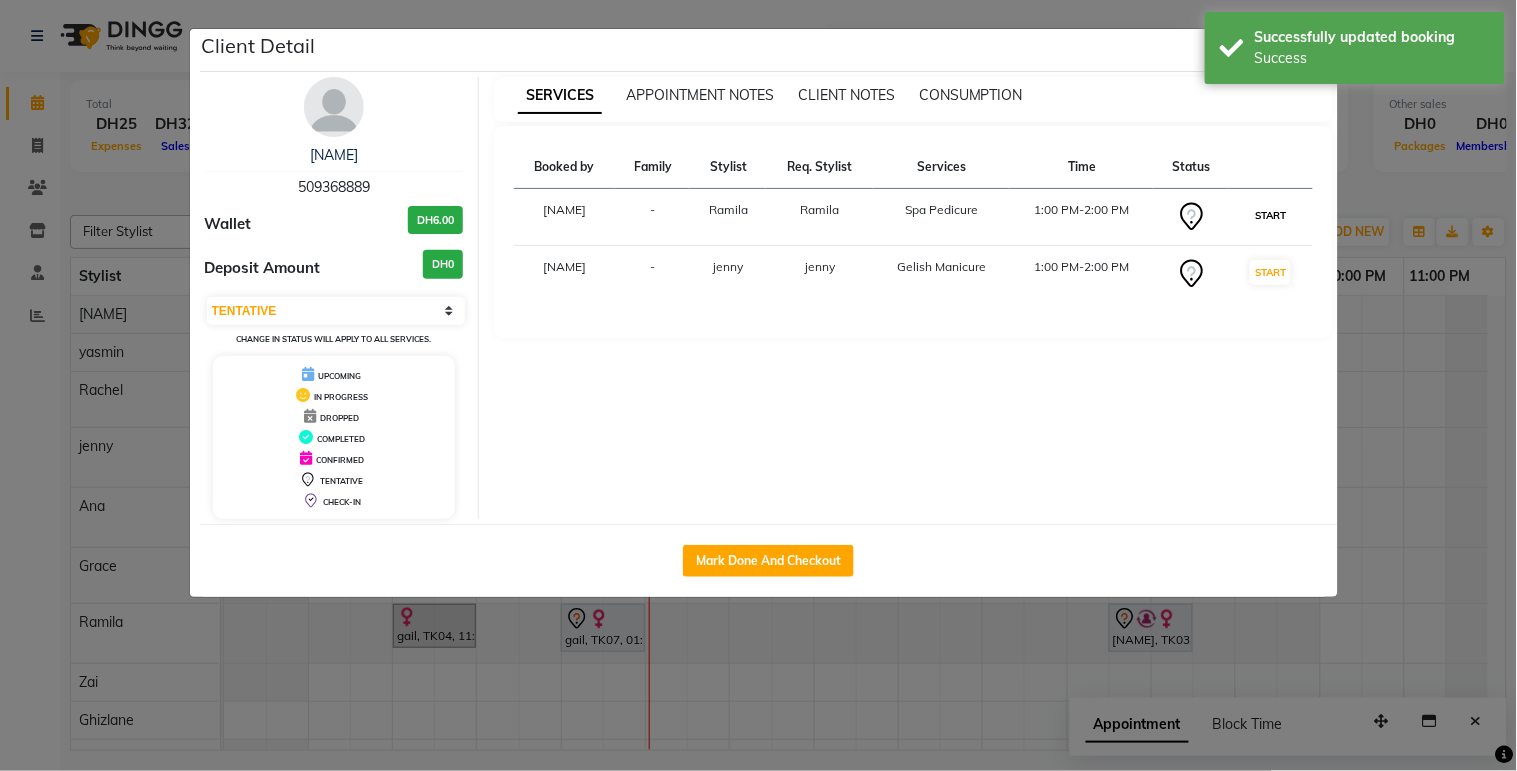click on "START" at bounding box center (1270, 215) 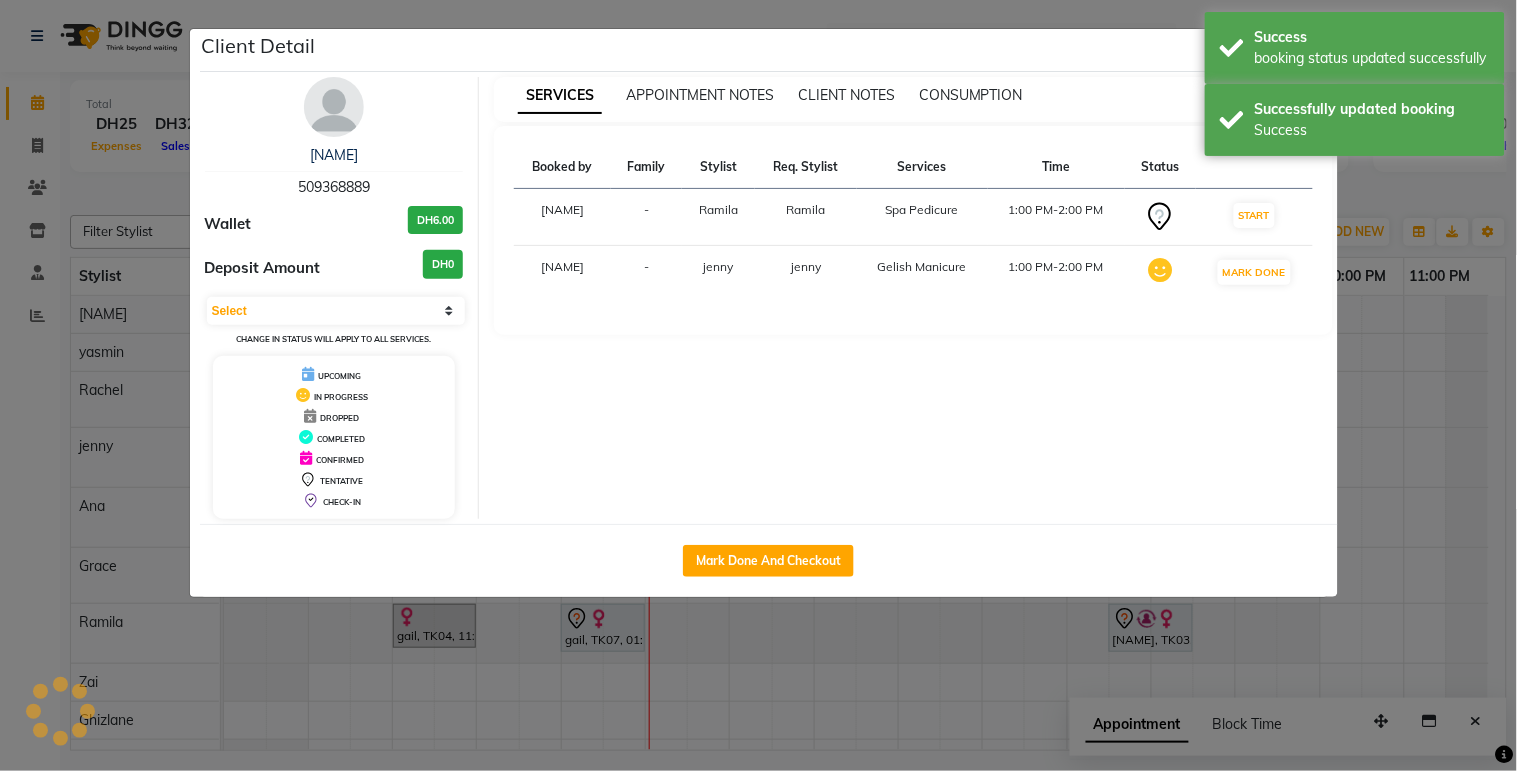 select on "1" 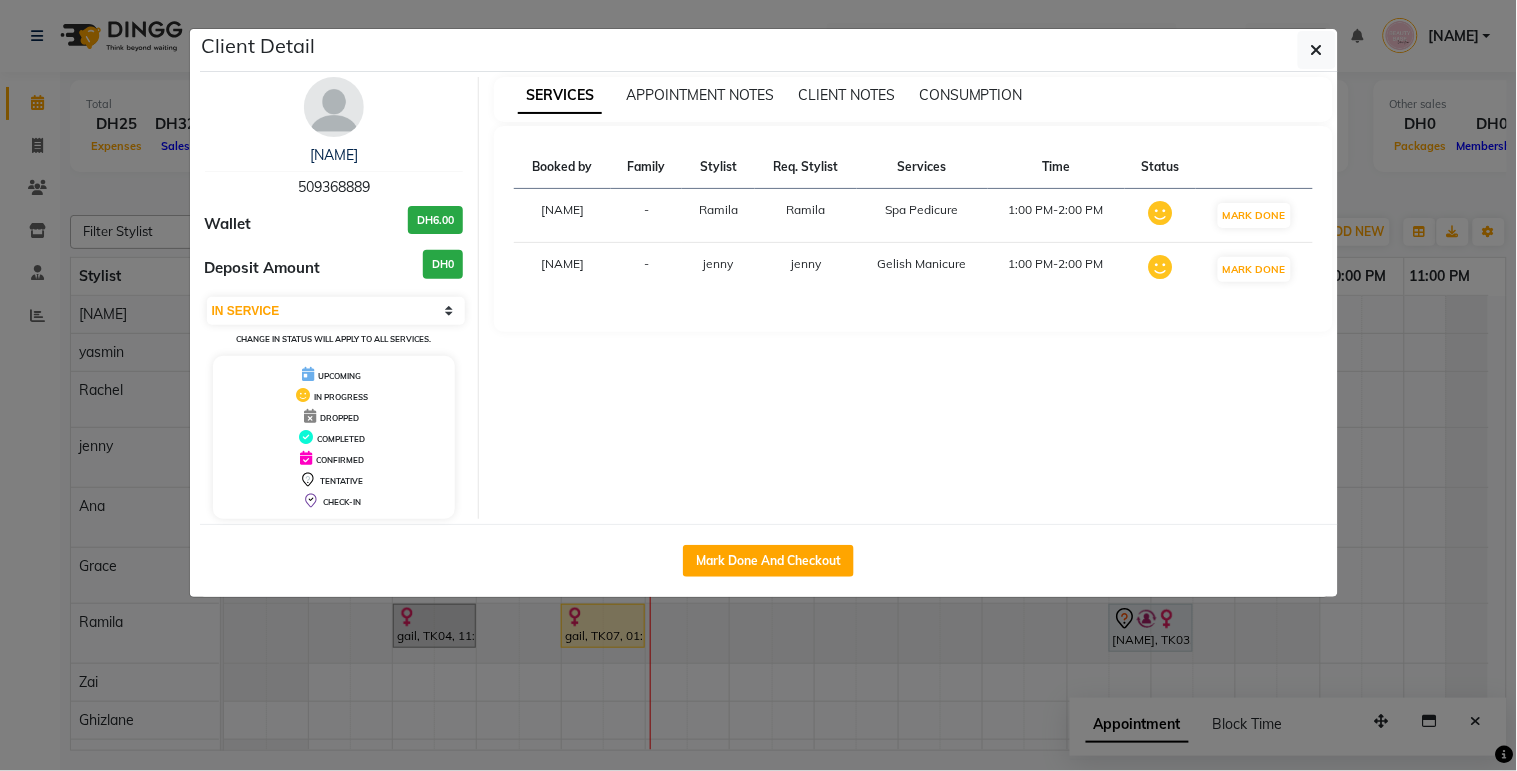 click on "Client Detail  [NAME]    [PHONE] Wallet DH6.00 Deposit Amount  DH0  Select IN SERVICE CONFIRMED TENTATIVE CHECK IN MARK DONE DROPPED UPCOMING Change in status will apply to all services. UPCOMING IN PROGRESS DROPPED COMPLETED CONFIRMED TENTATIVE CHECK-IN SERVICES APPOINTMENT NOTES CLIENT NOTES CONSUMPTION Booked by Family Stylist Req. Stylist Services Time Status  Lama  - [NAME] [NAME]  Spa Pedicure   1:00 PM-2:00 PM   MARK DONE   Lama  - jenny jenny  Gelish Manicure   1:00 PM-2:00 PM   MARK DONE   Mark Done And Checkout" 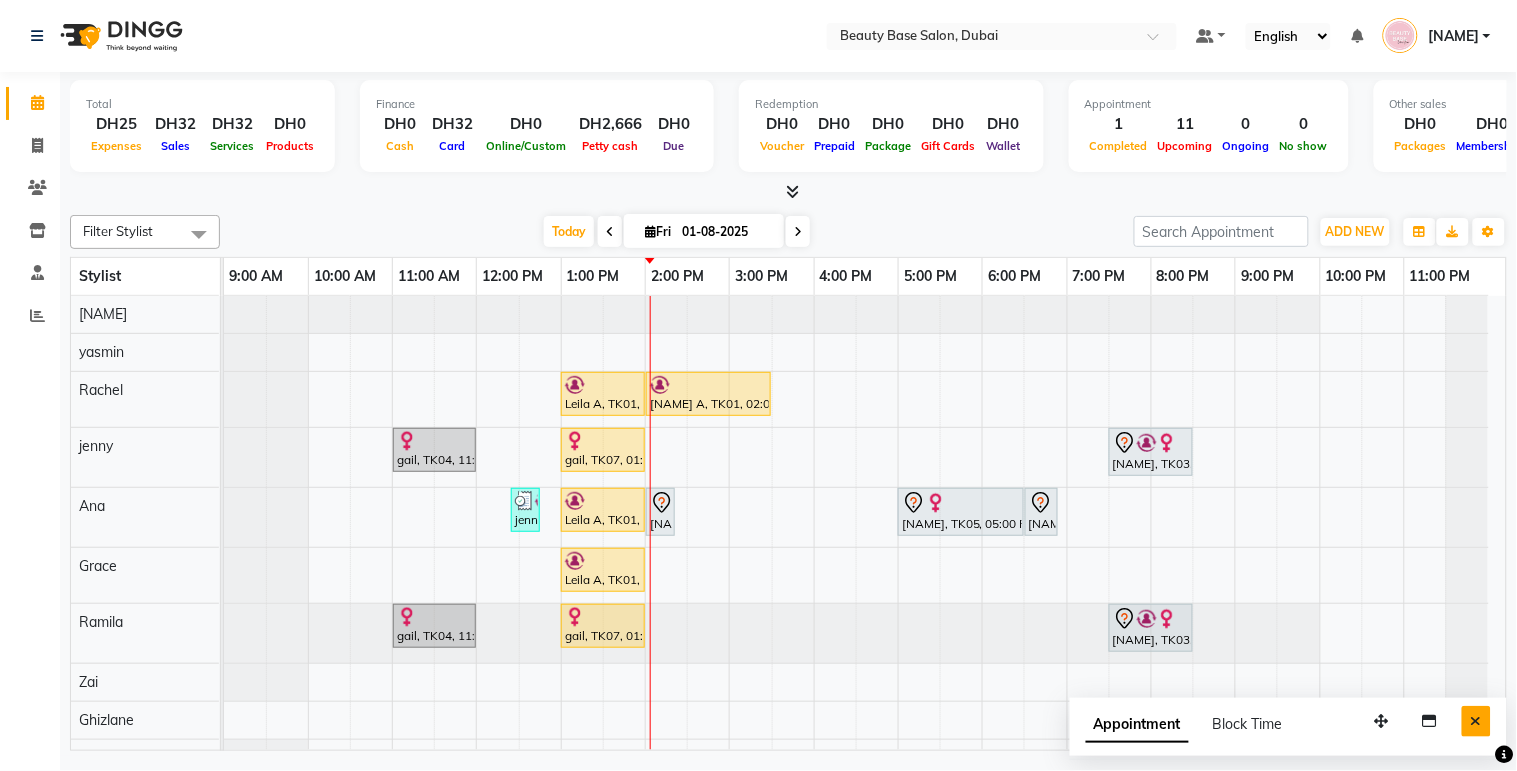click at bounding box center [1476, 721] 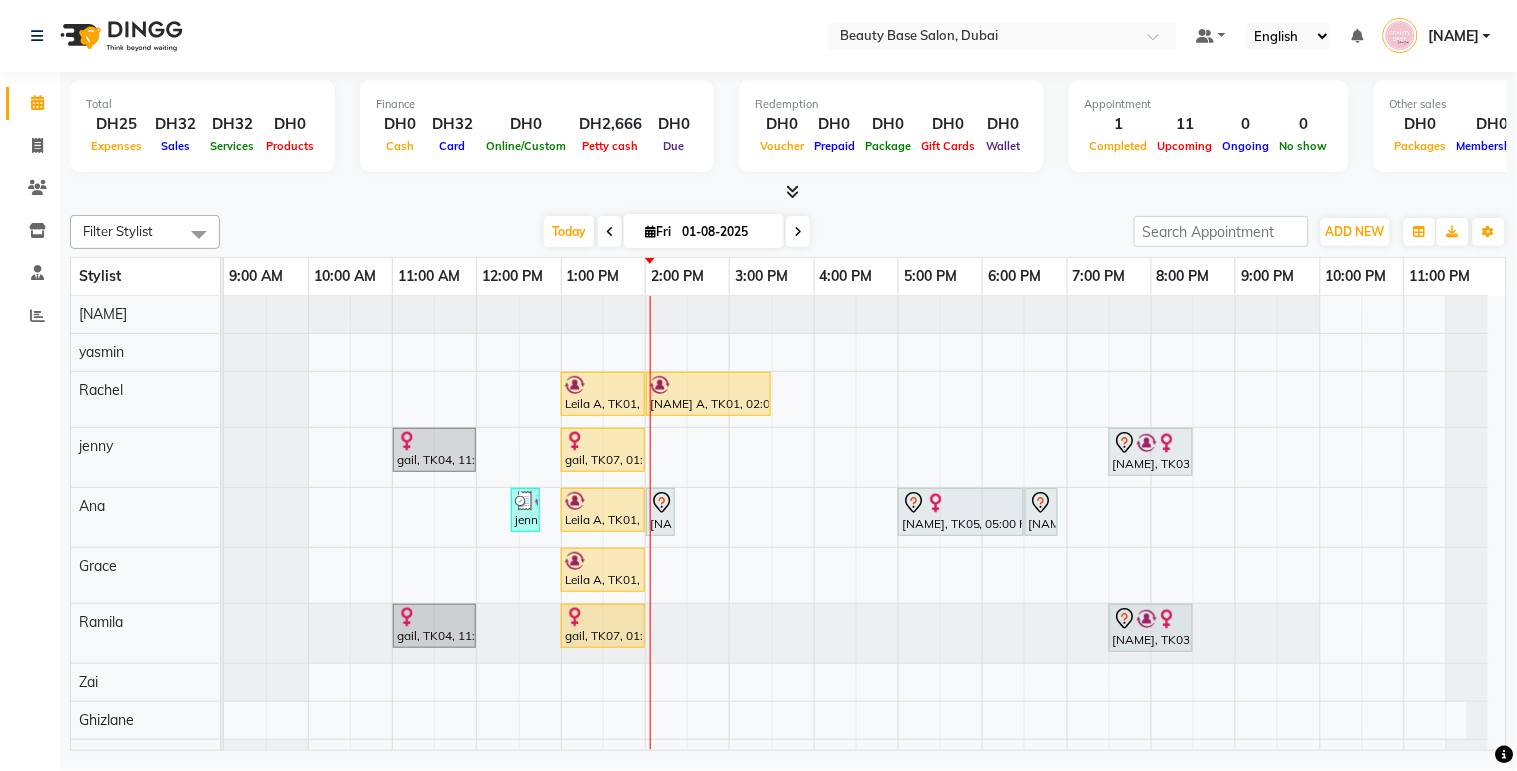 scroll, scrollTop: 44, scrollLeft: 0, axis: vertical 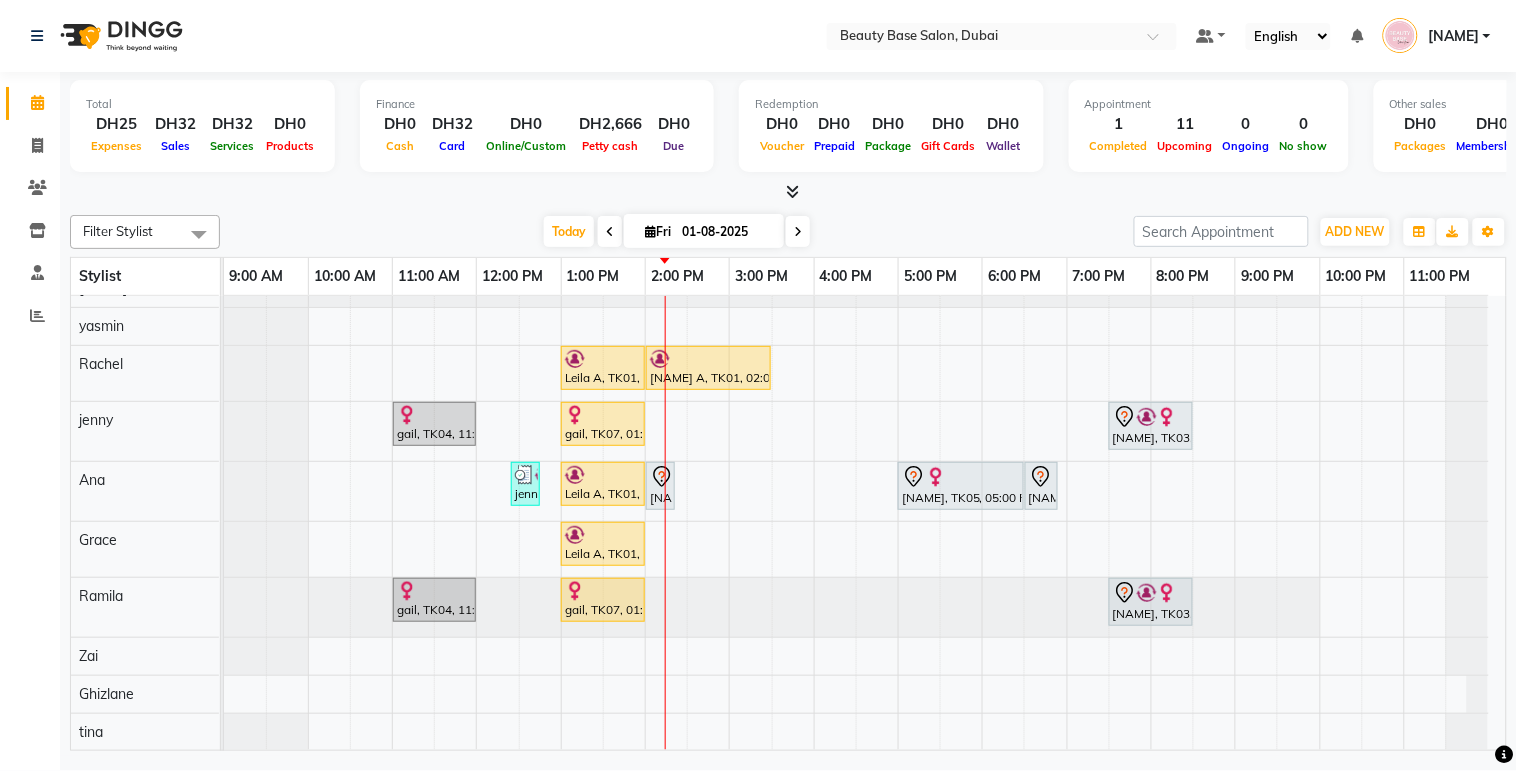 click on "[NAME], TK08, 02:00 PM-02:20 PM, eyebrow" at bounding box center (660, 486) 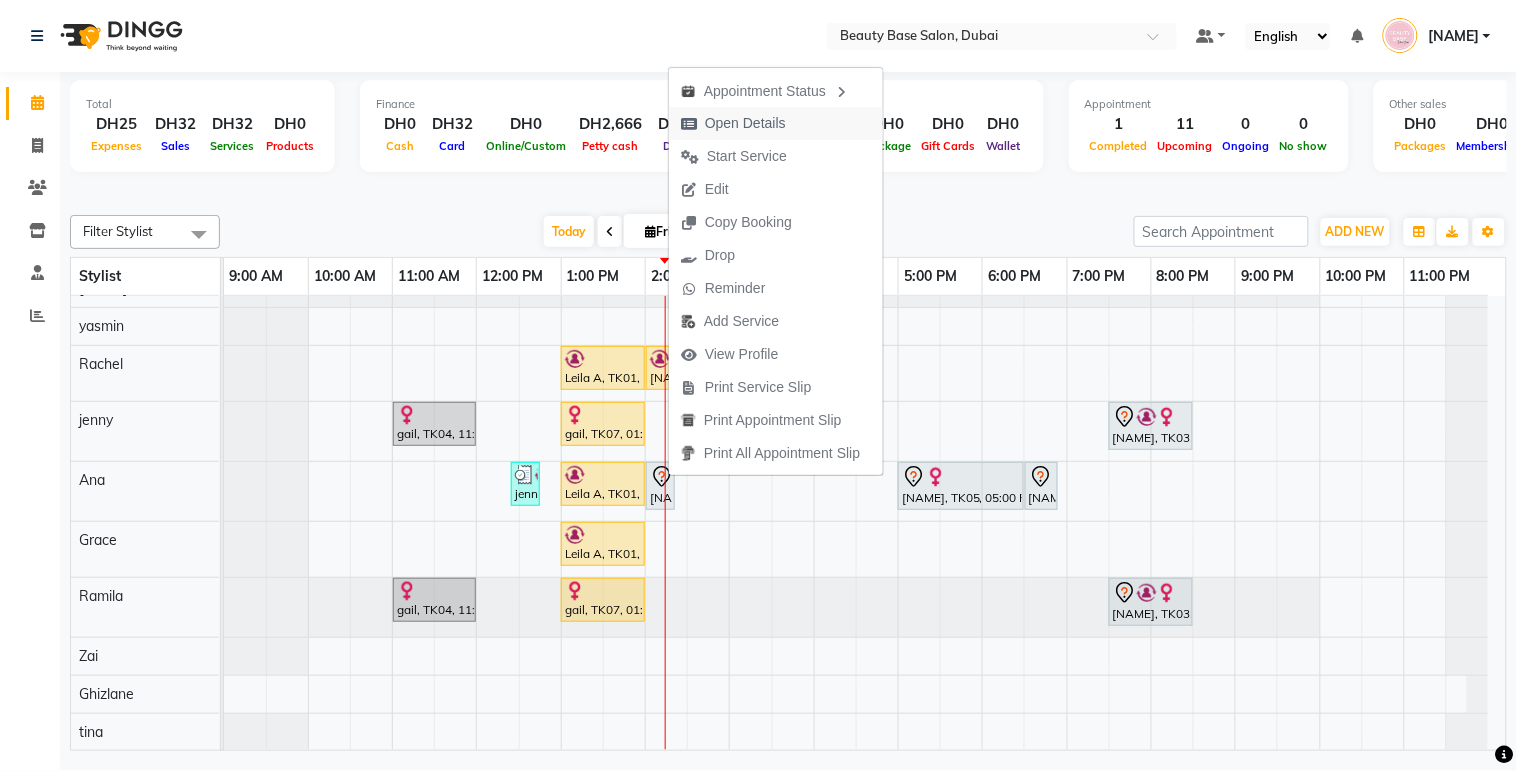 click on "Open Details" at bounding box center (745, 123) 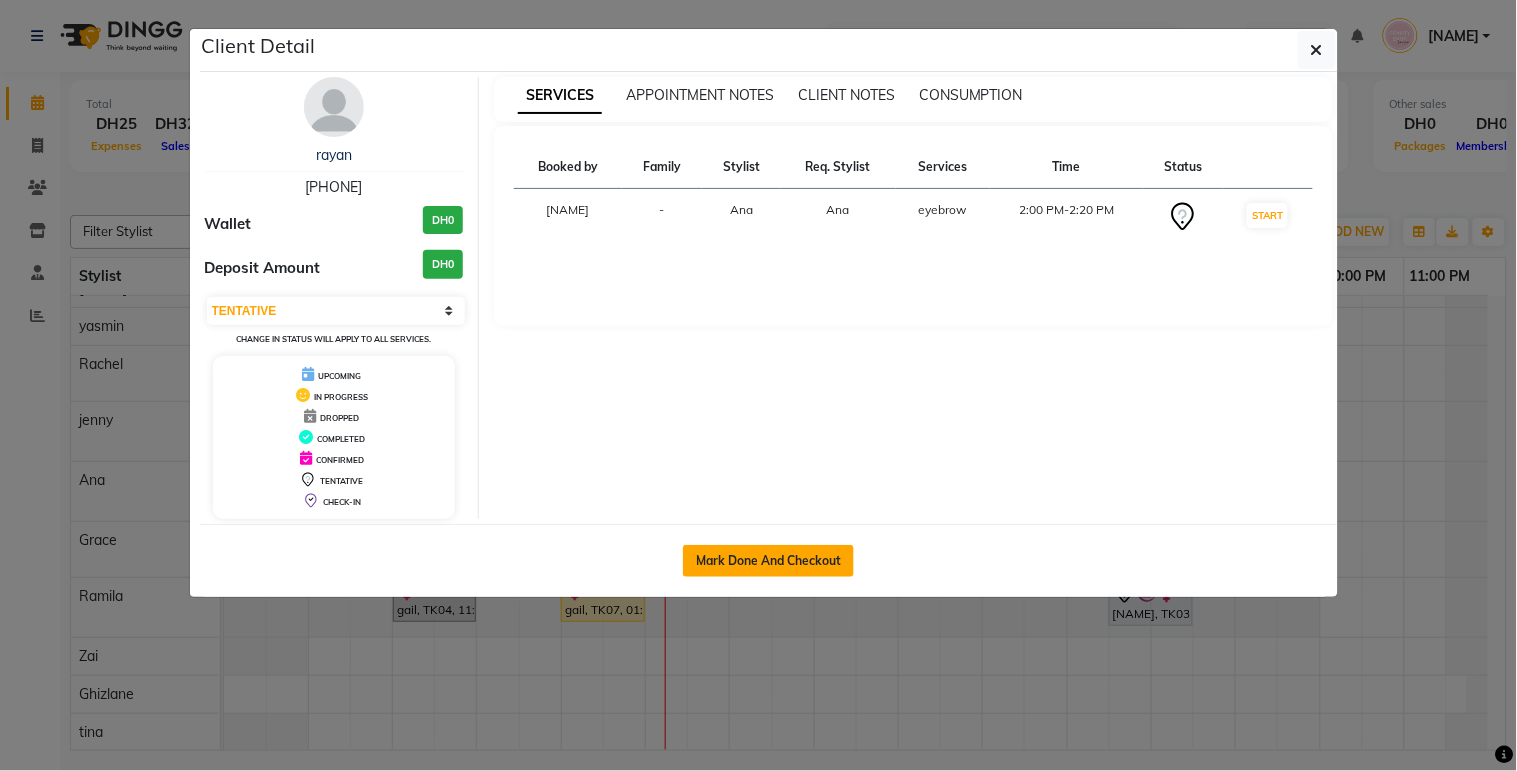 click on "Mark Done And Checkout" 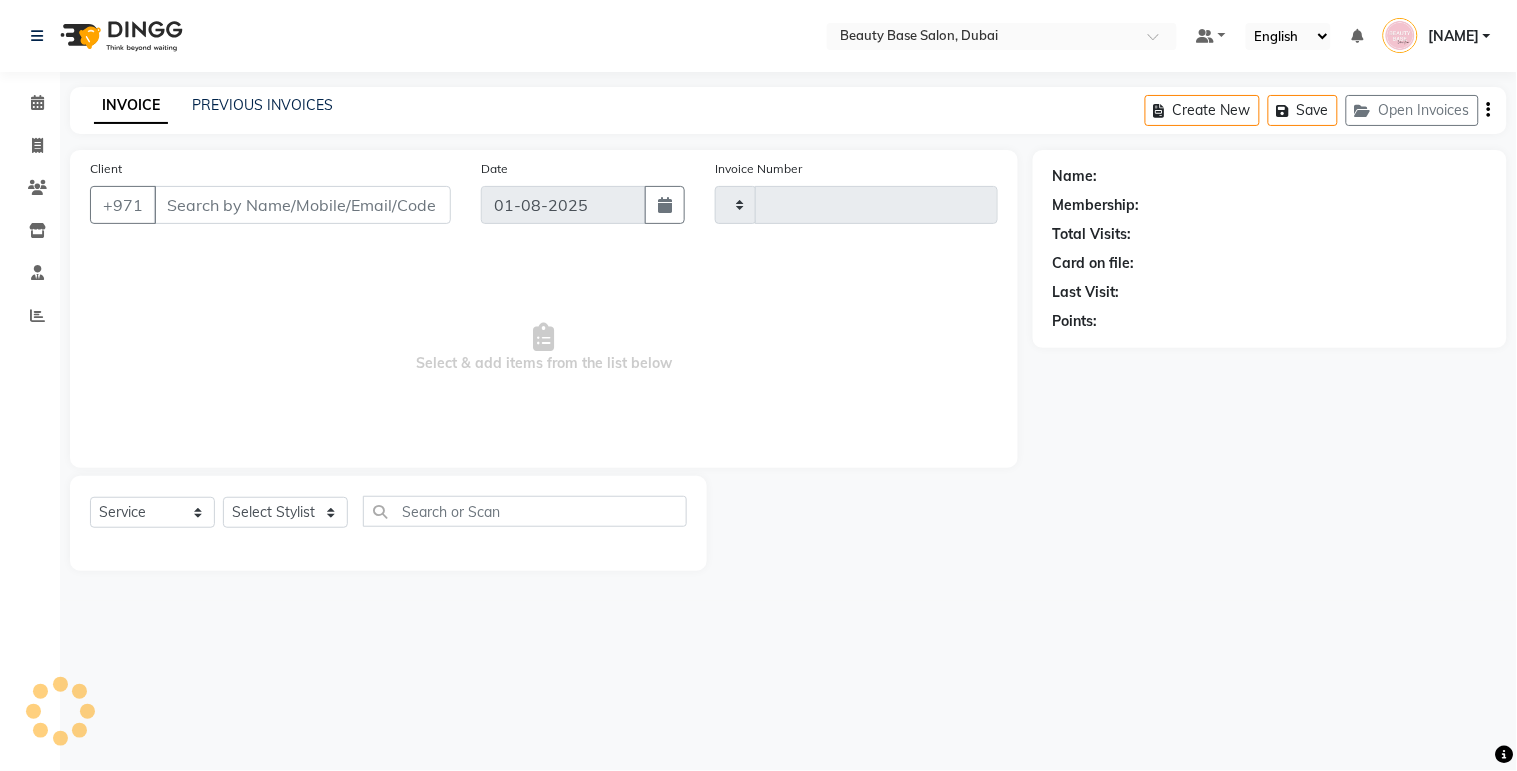 type on "1685" 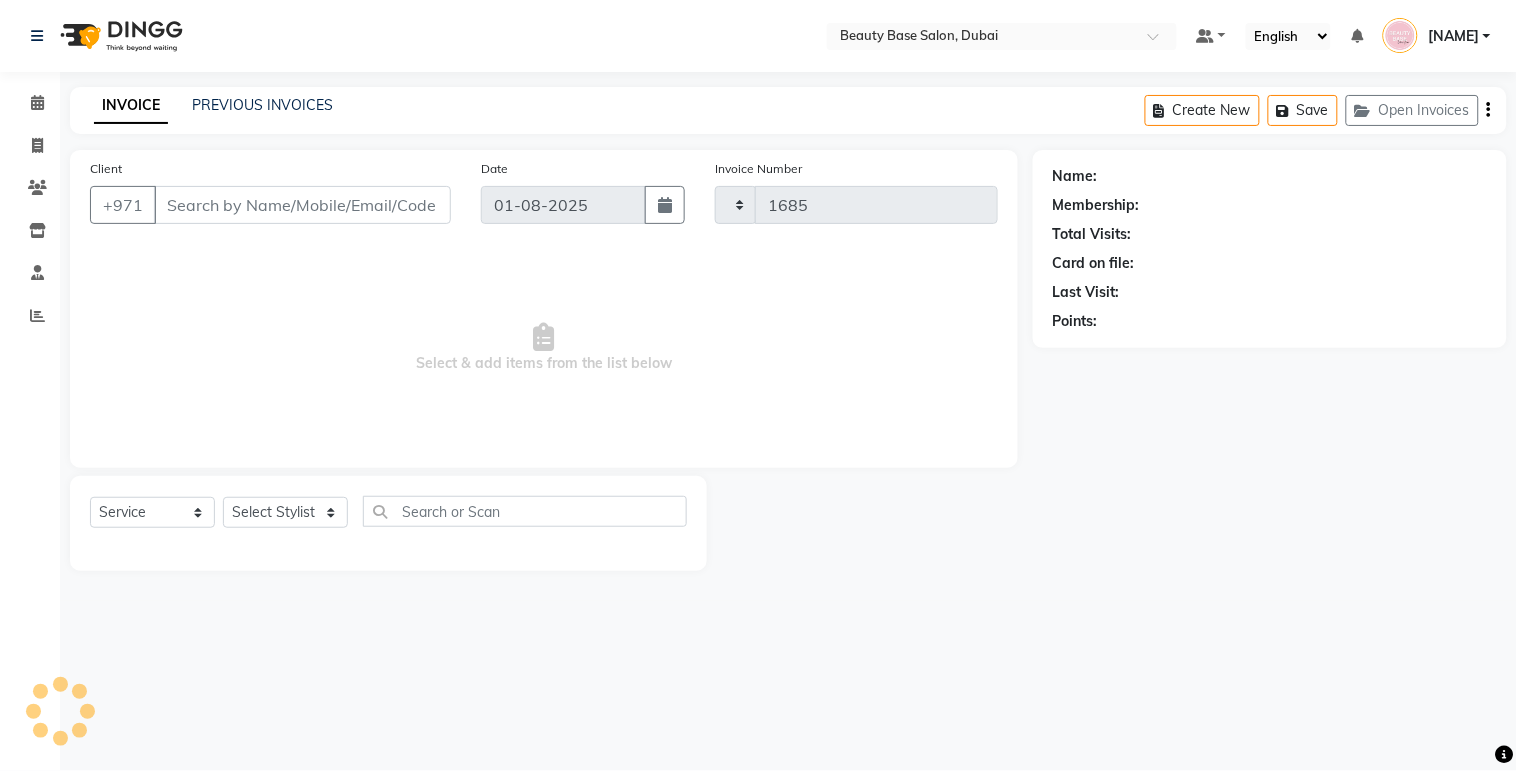 select on "813" 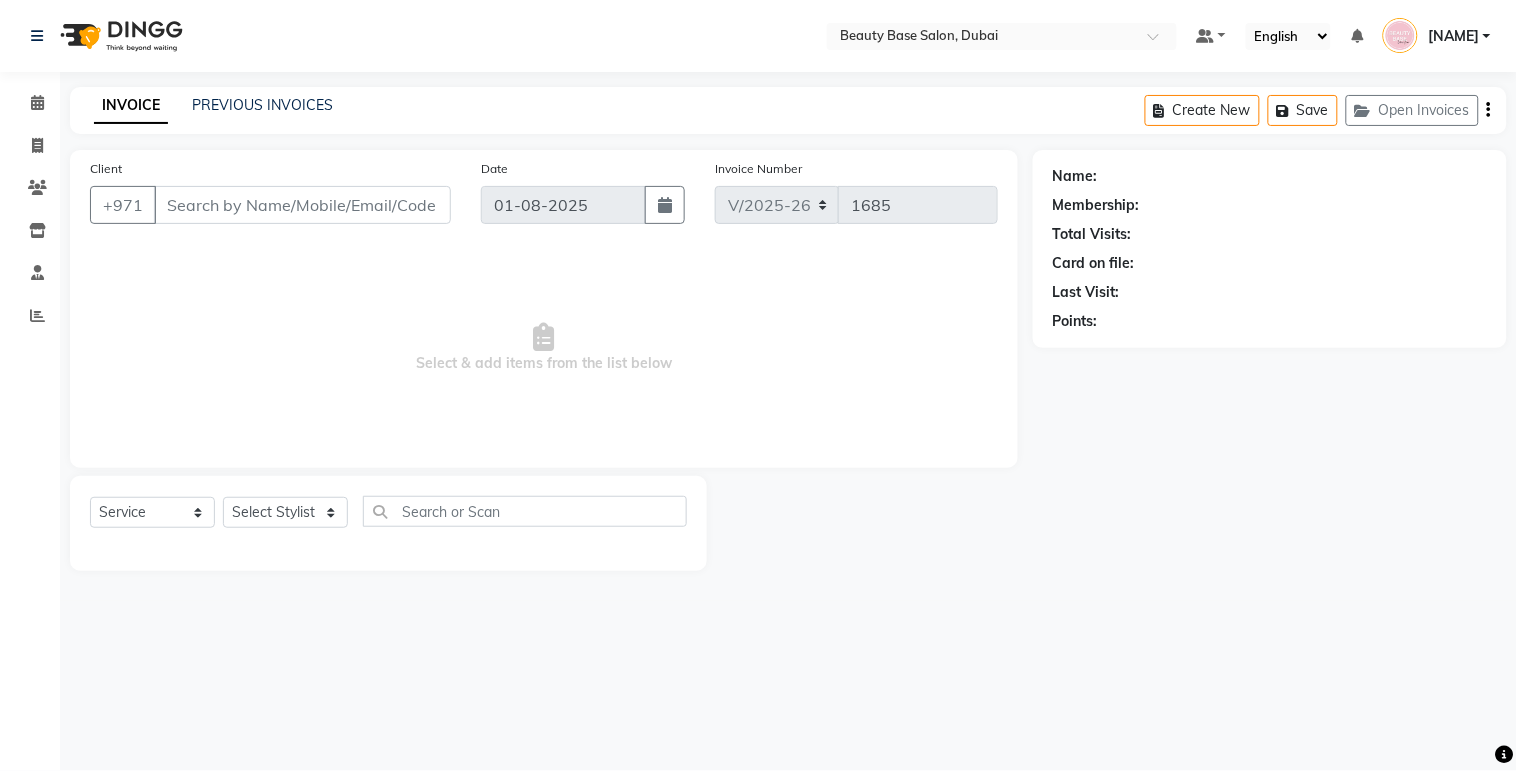 type on "[PHONE]" 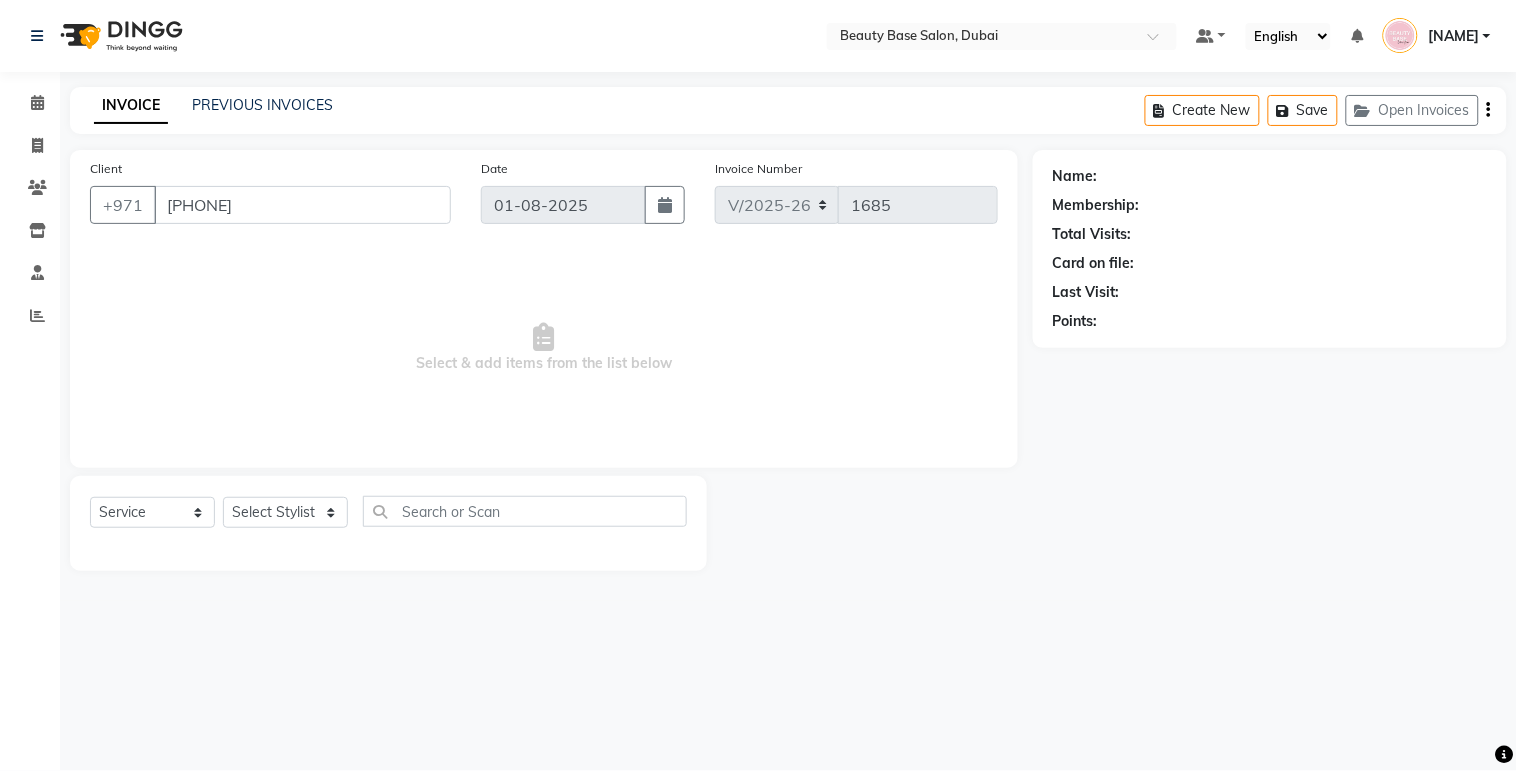 select on "61471" 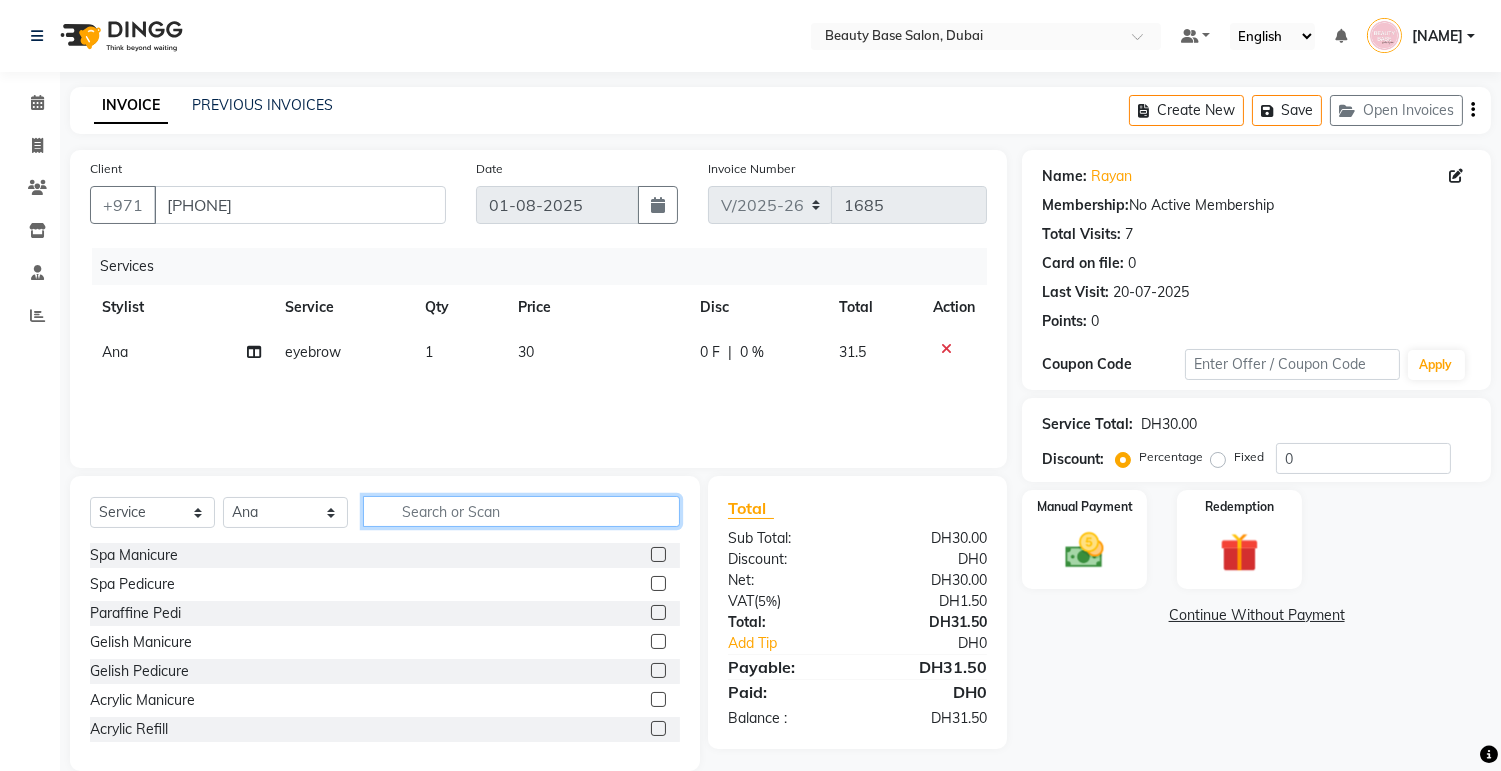 click 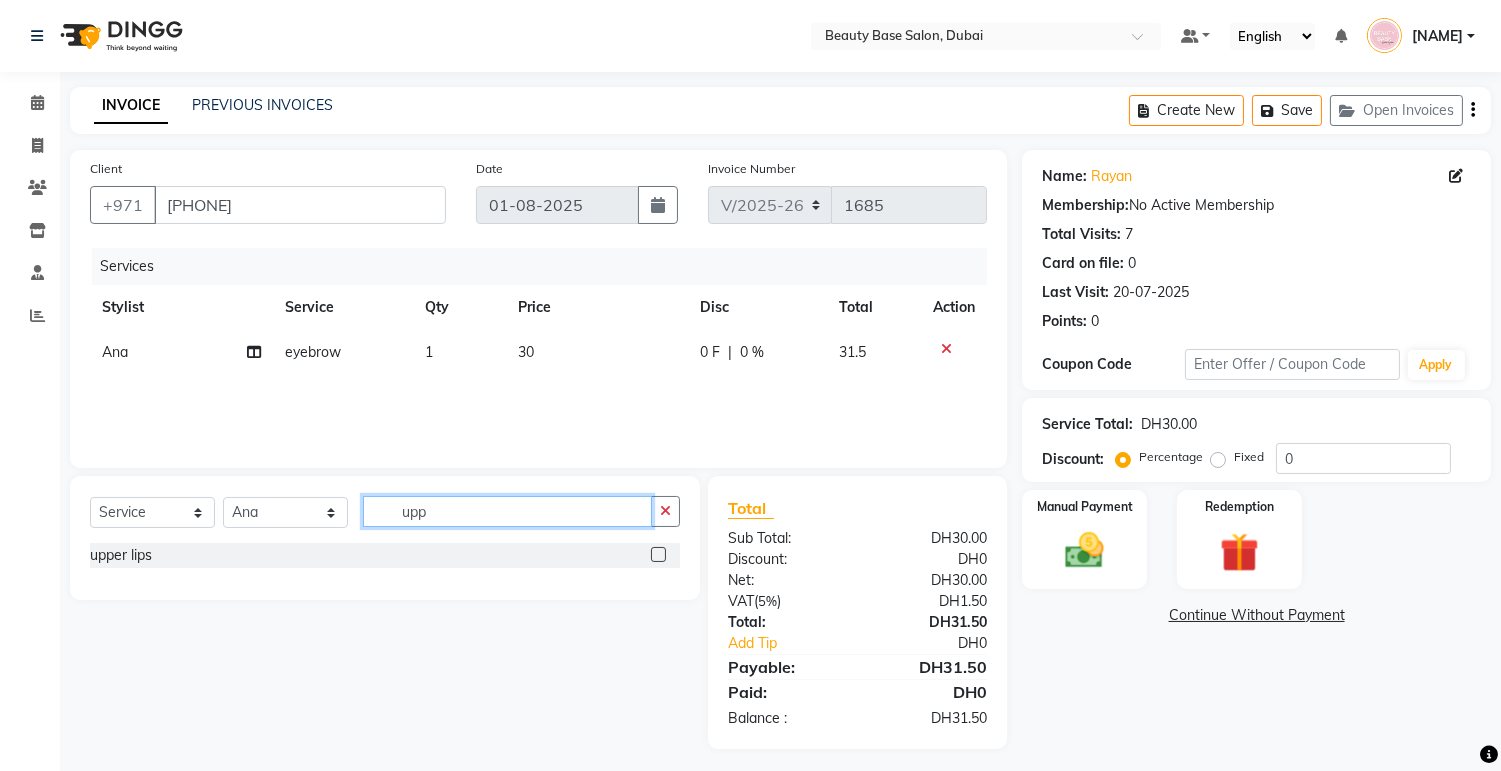 type on "upp" 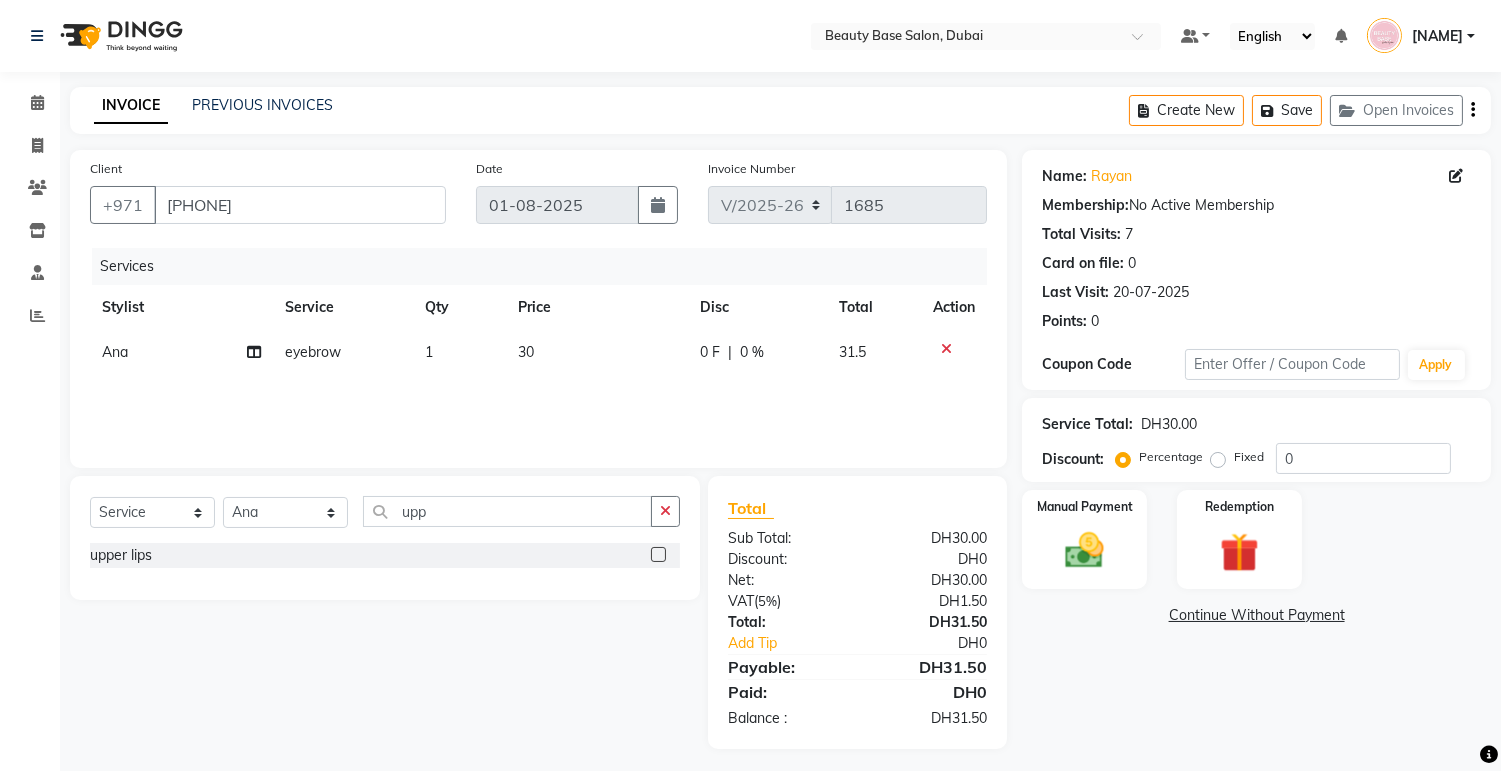 click on "upper lips" 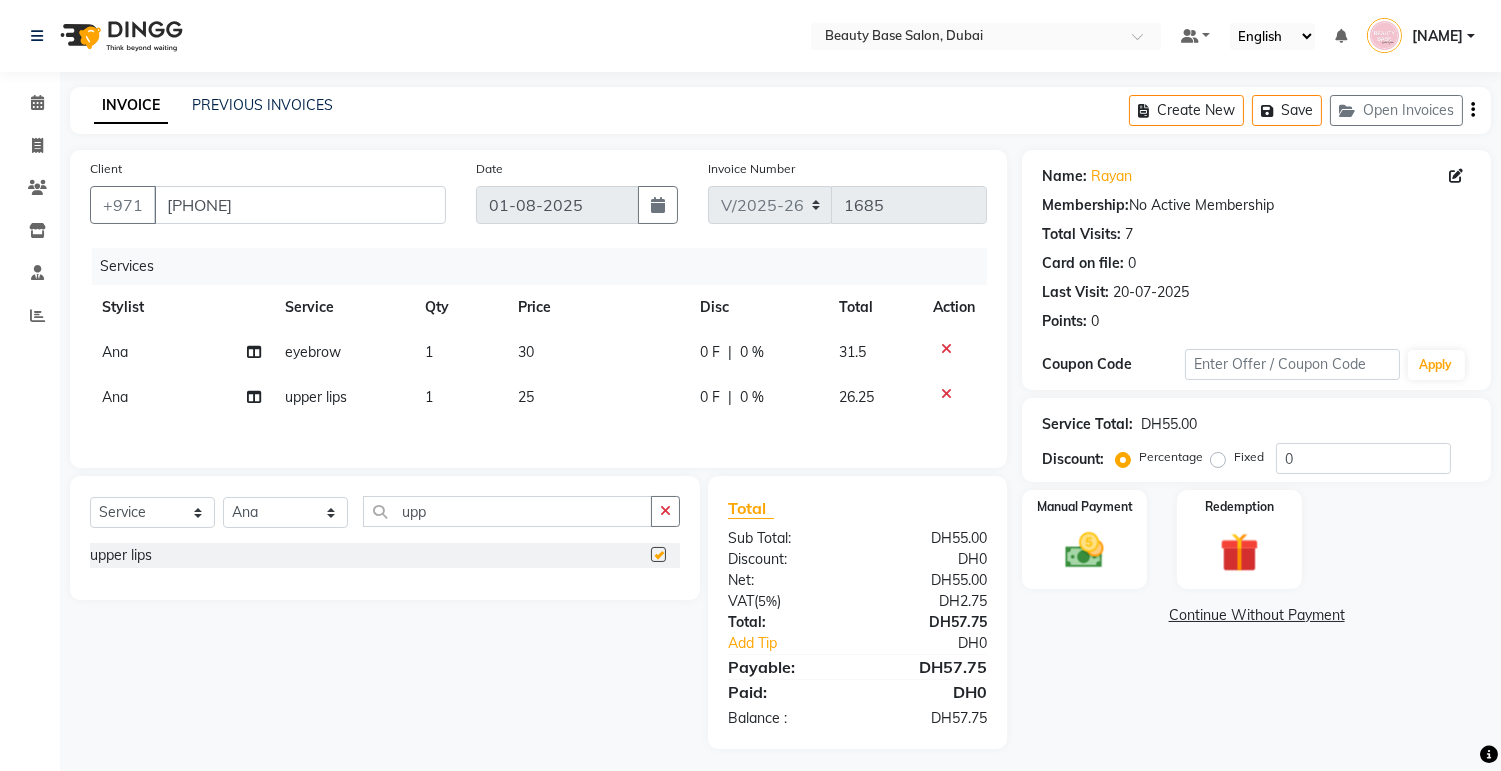 checkbox on "false" 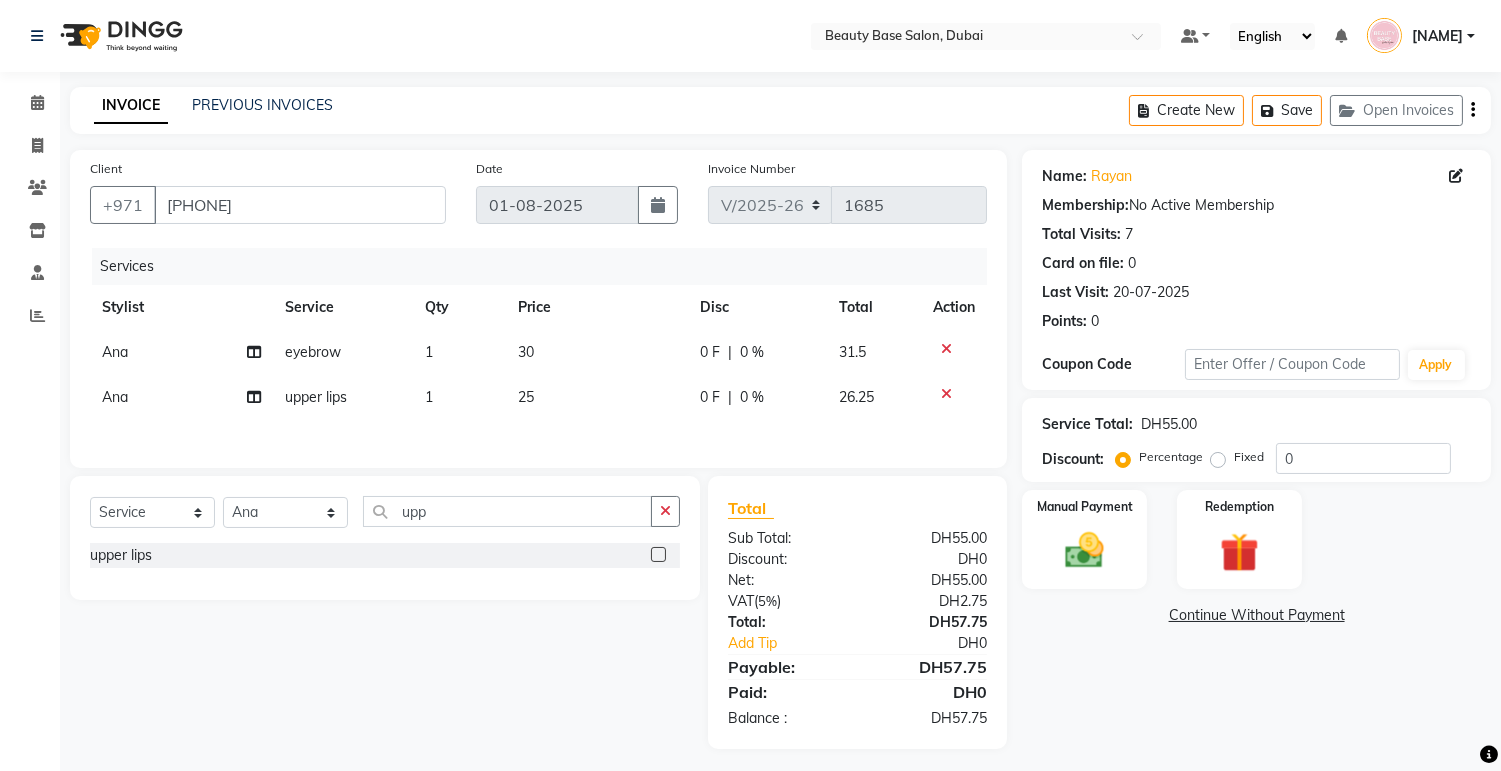 click on "Fixed" 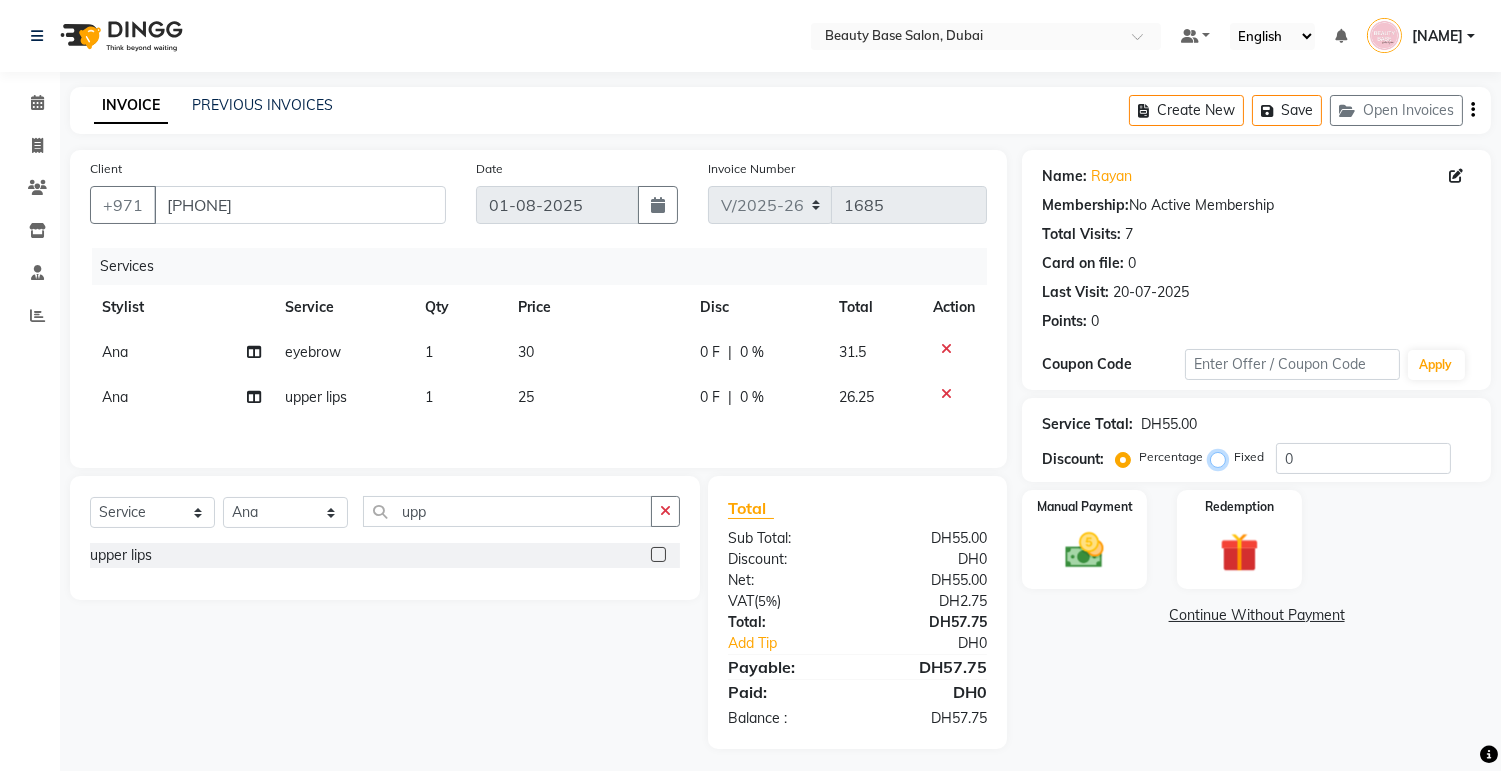 click on "Fixed" at bounding box center [1222, 457] 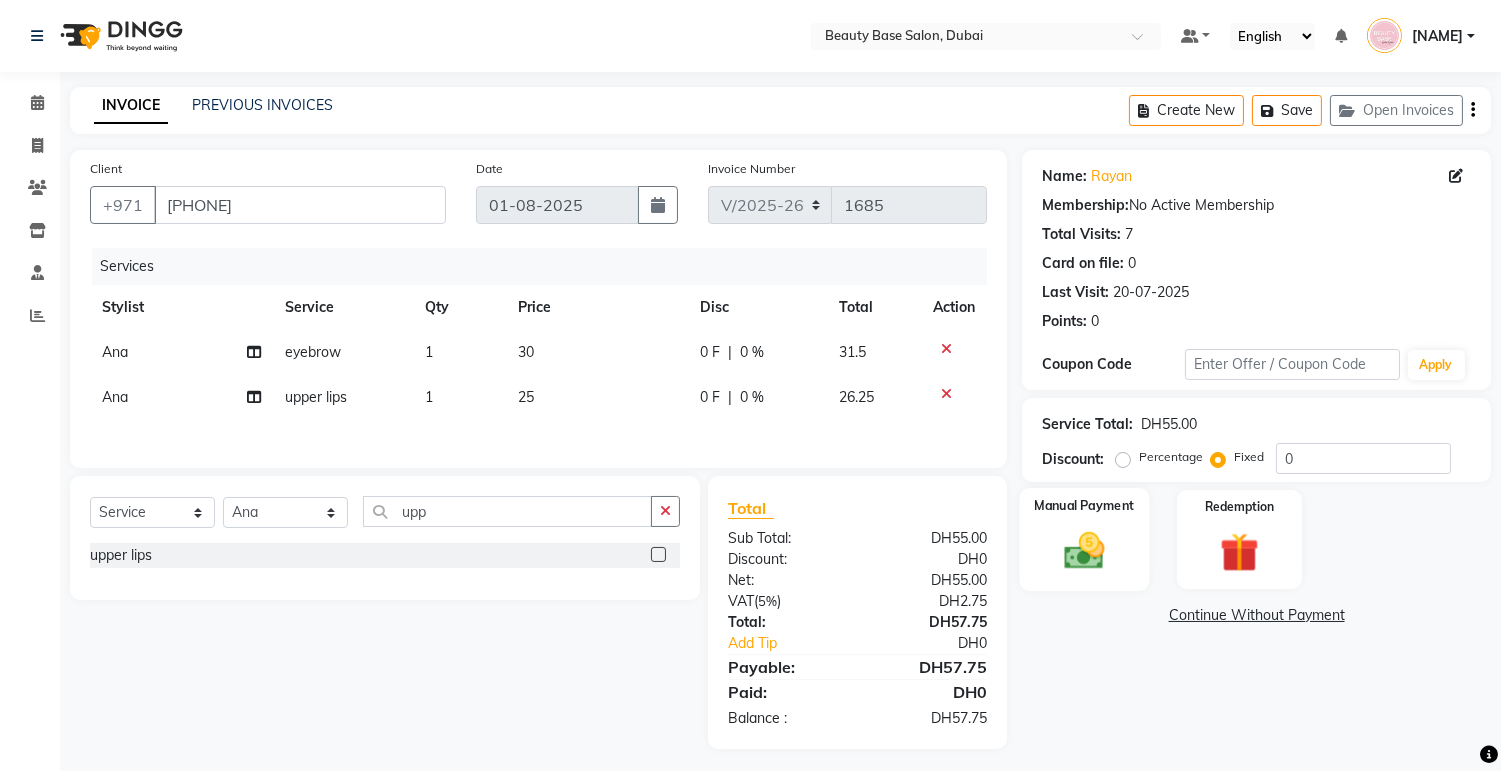 click 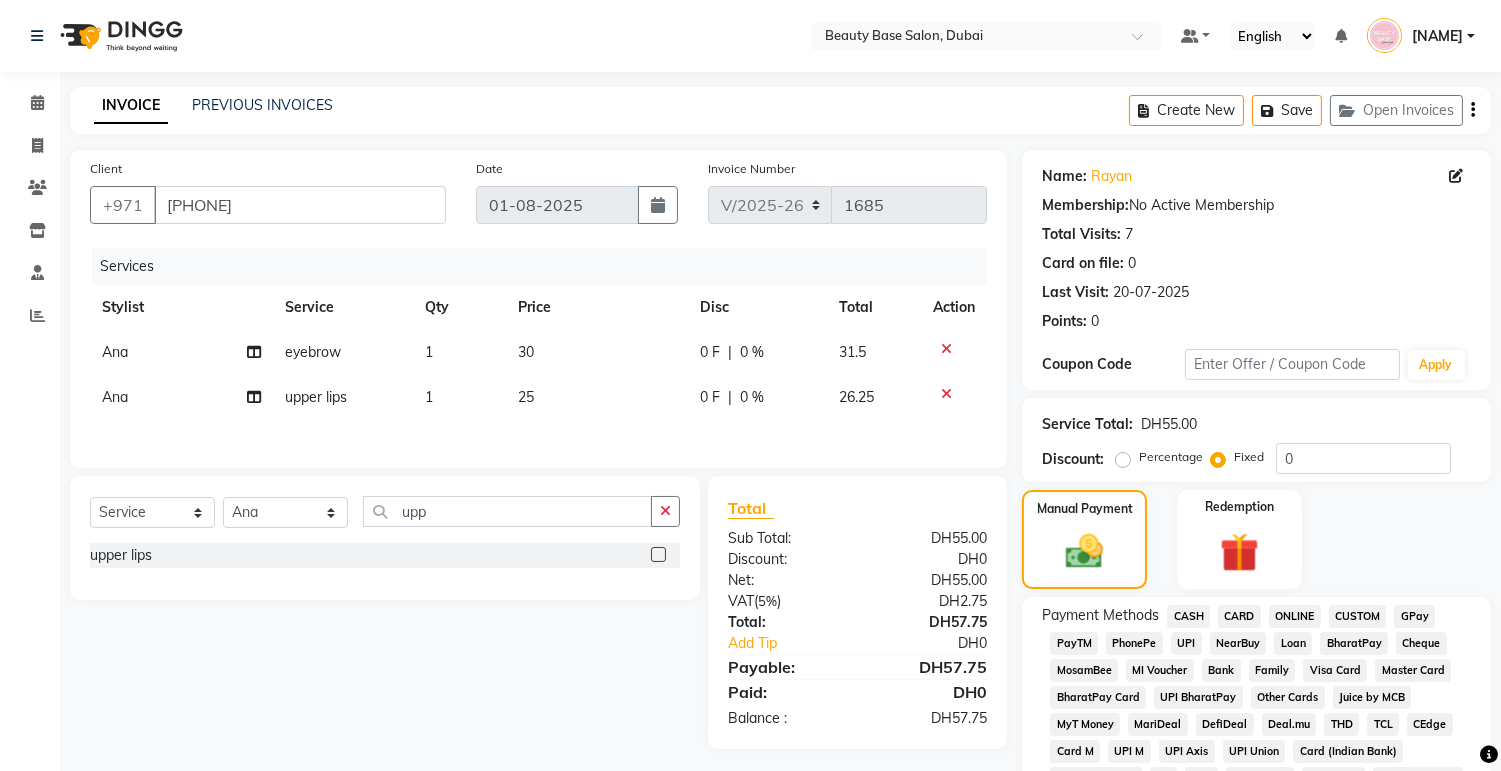 click on "CARD" 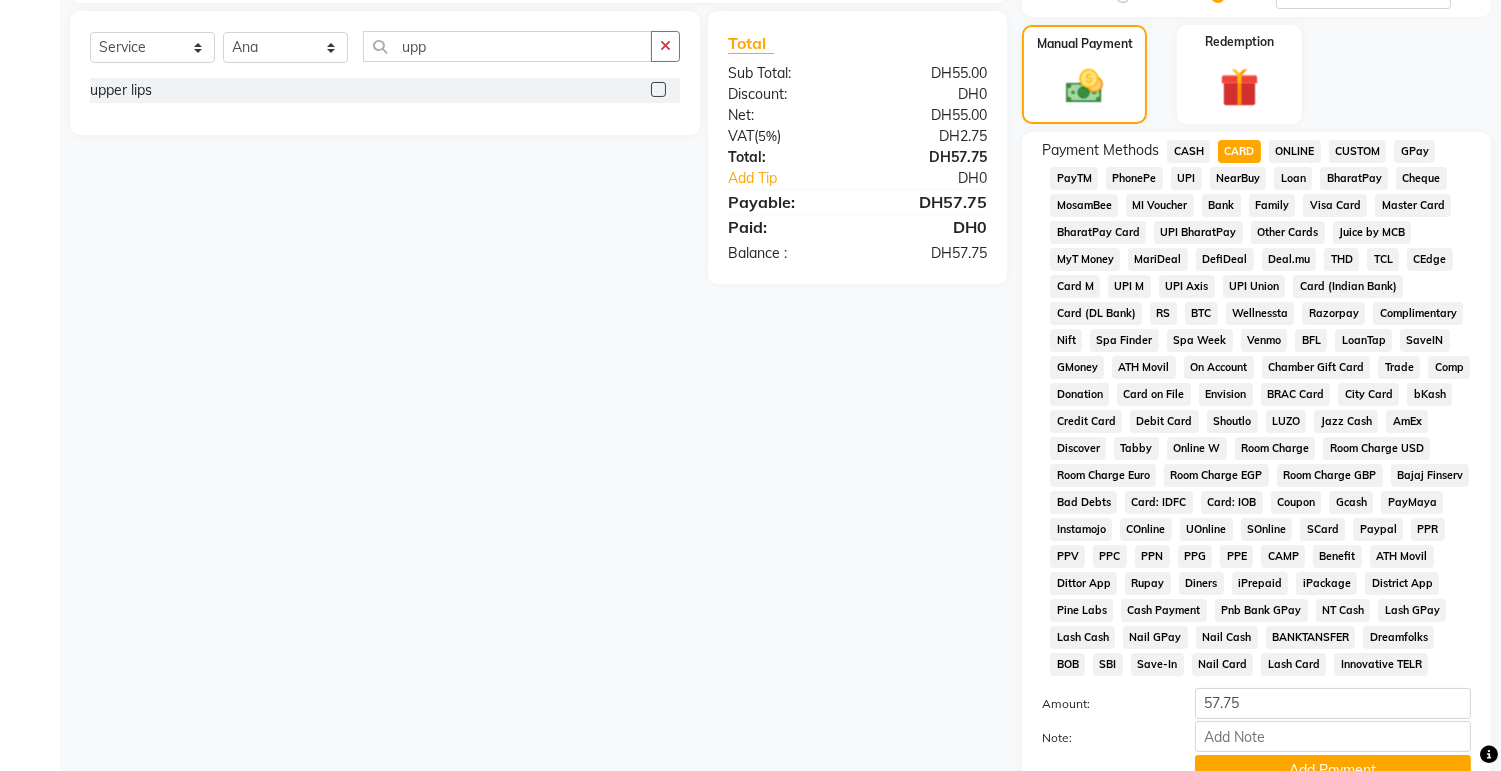 scroll, scrollTop: 563, scrollLeft: 0, axis: vertical 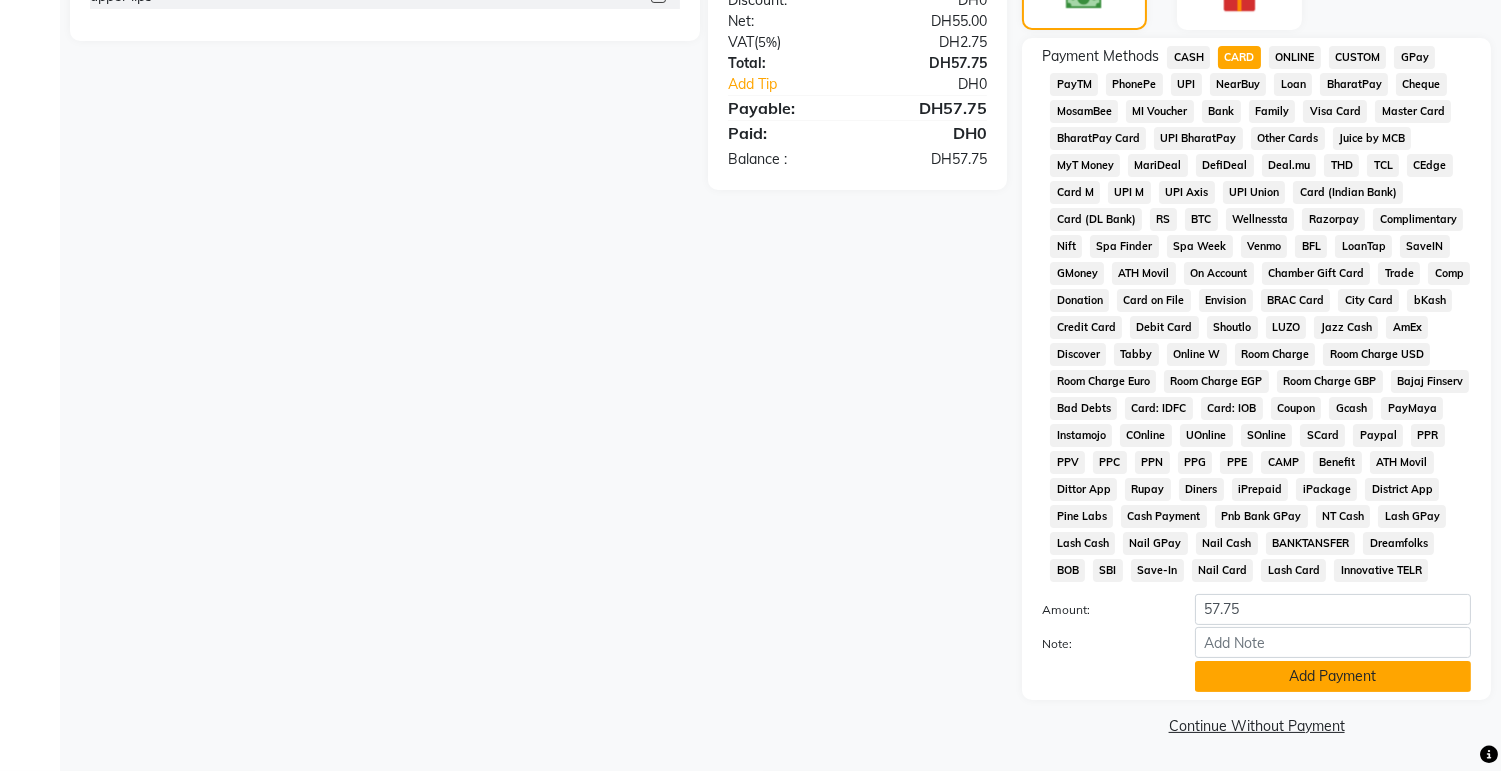 click on "Add Payment" 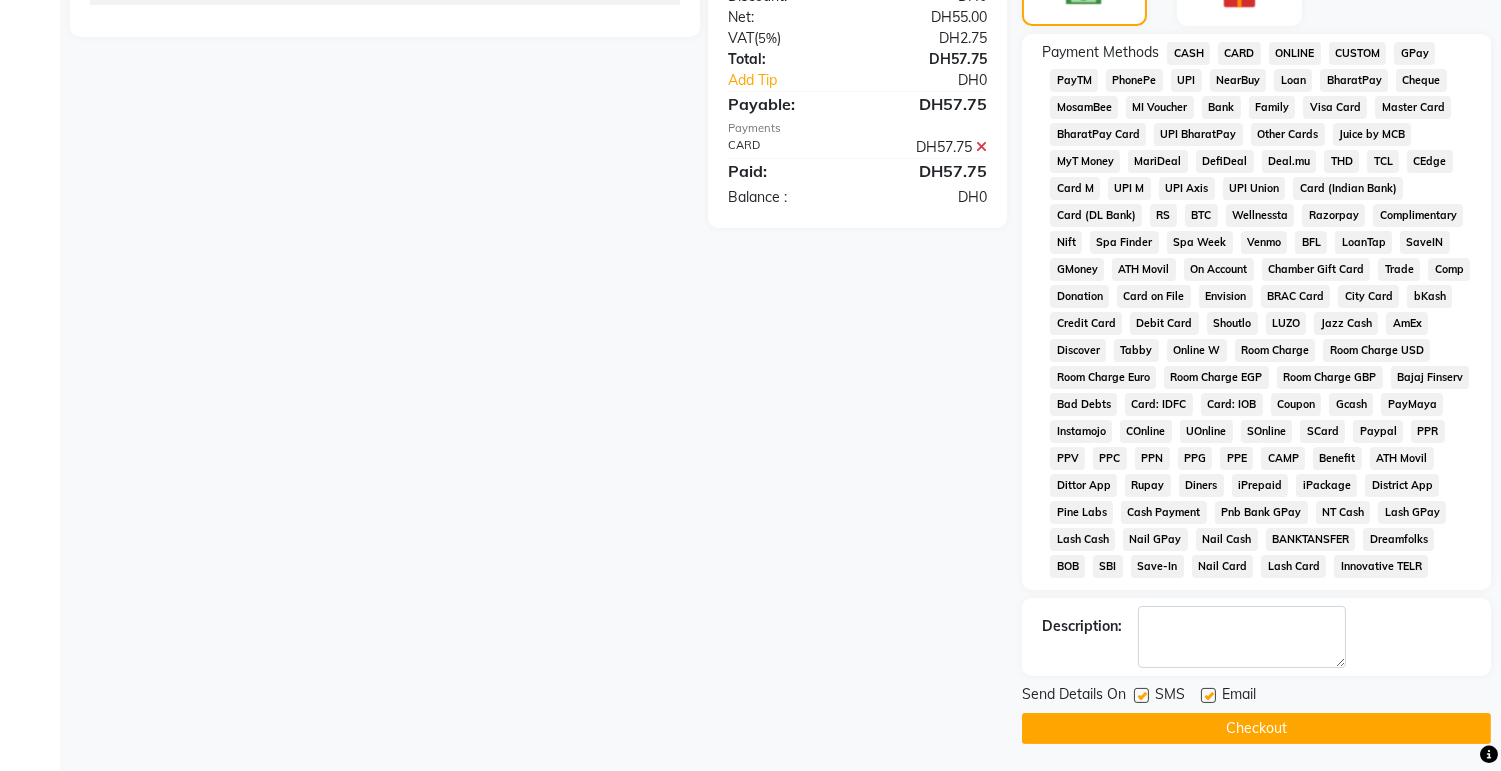 click on "Checkout" 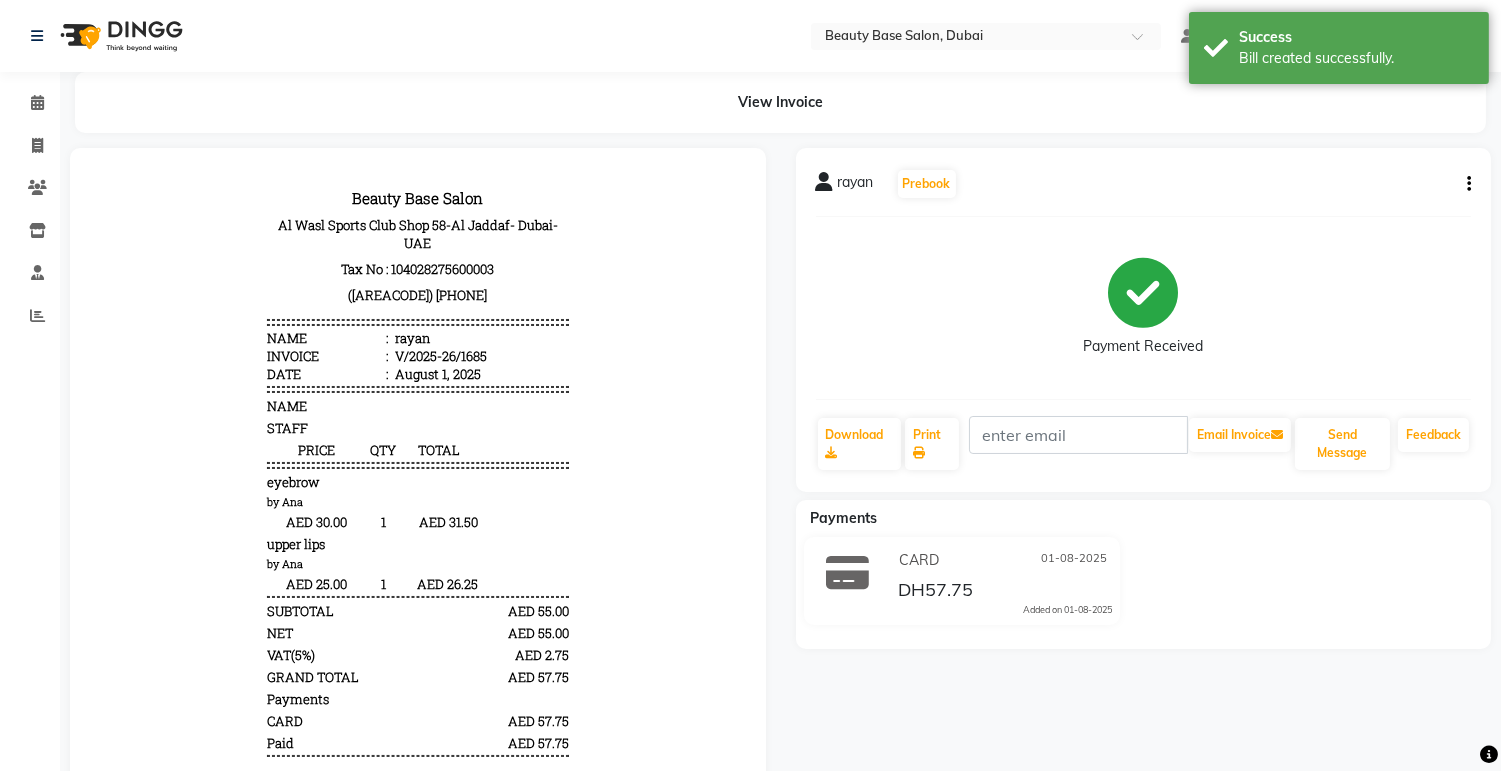 scroll, scrollTop: 0, scrollLeft: 0, axis: both 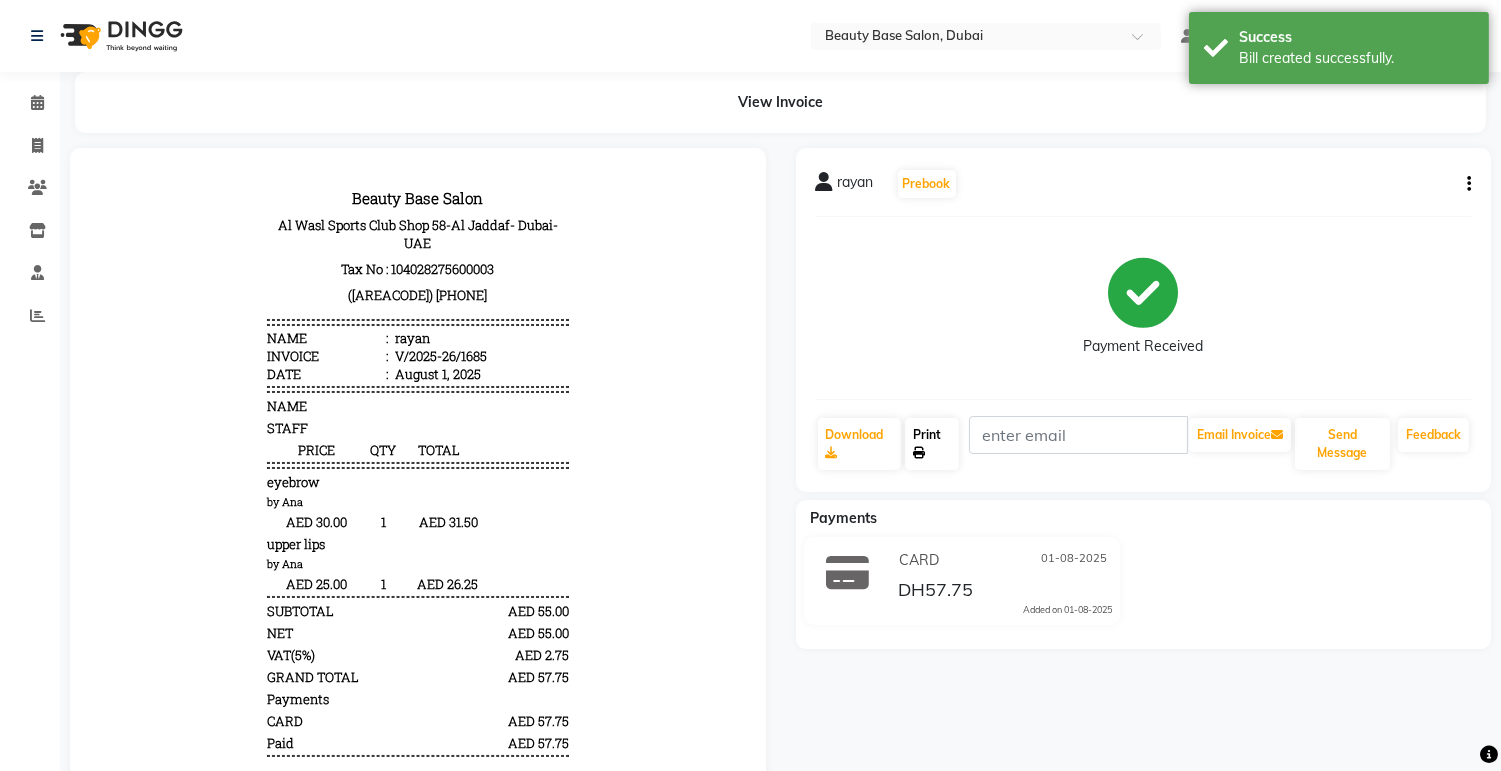 click on "Print" 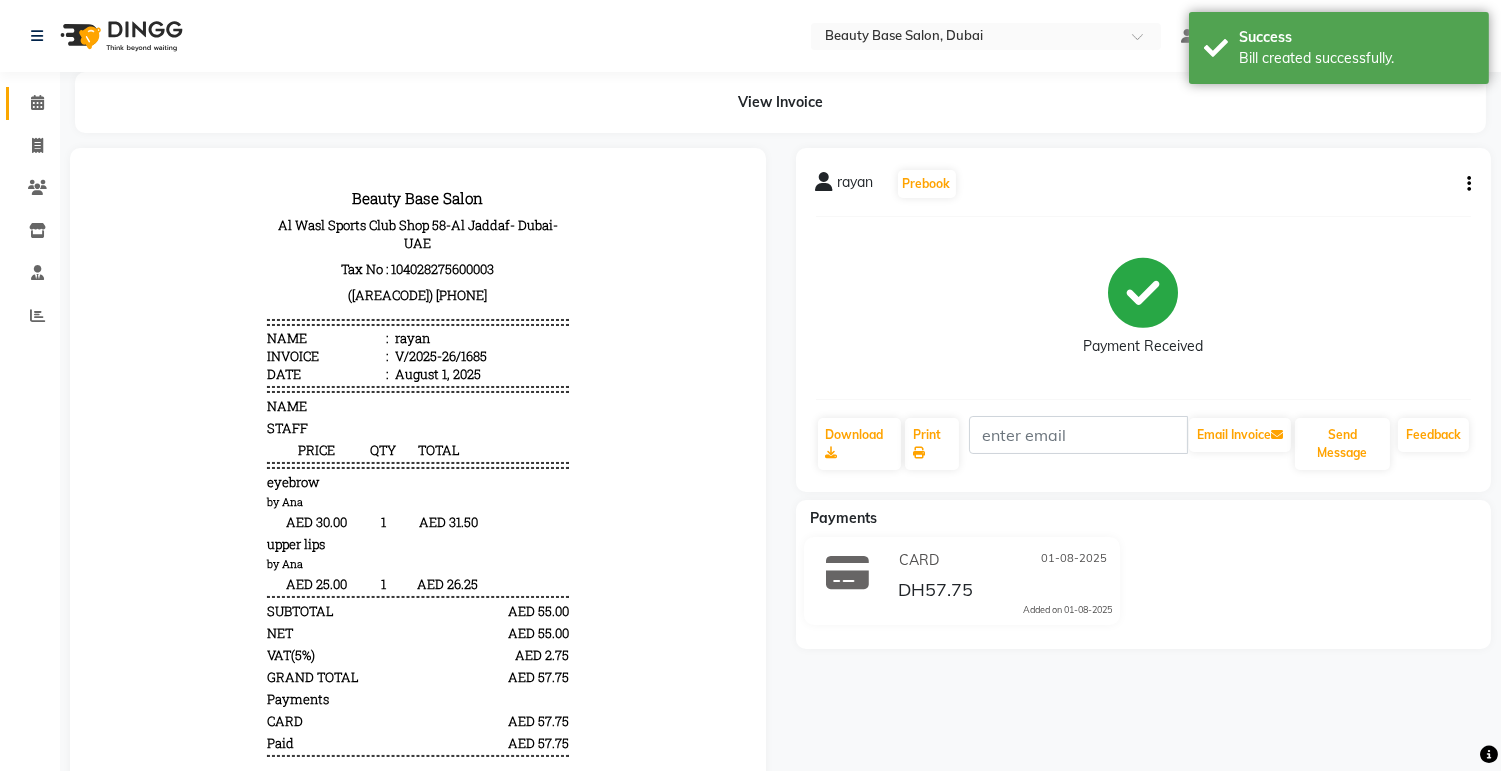 click 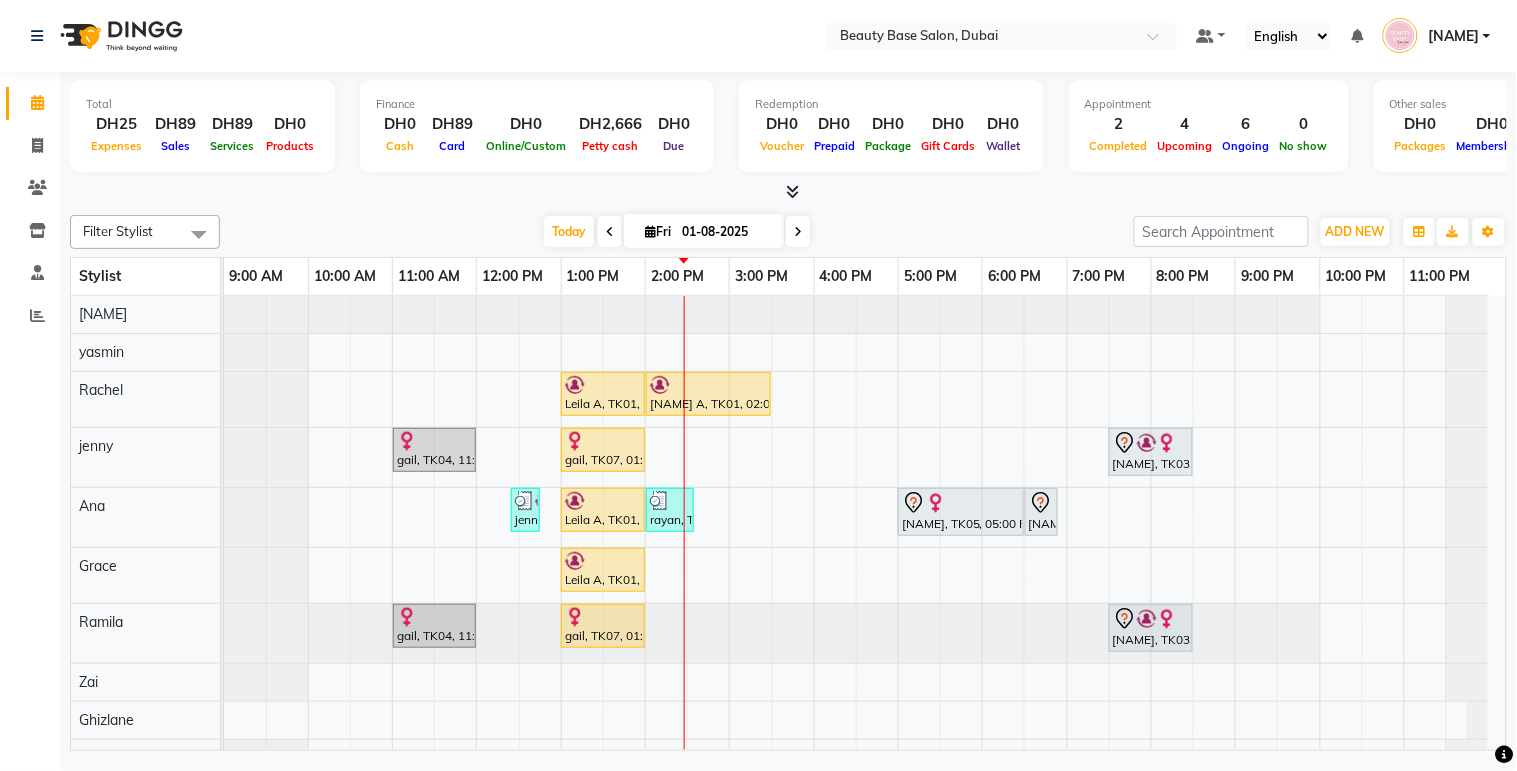 click at bounding box center (603, 441) 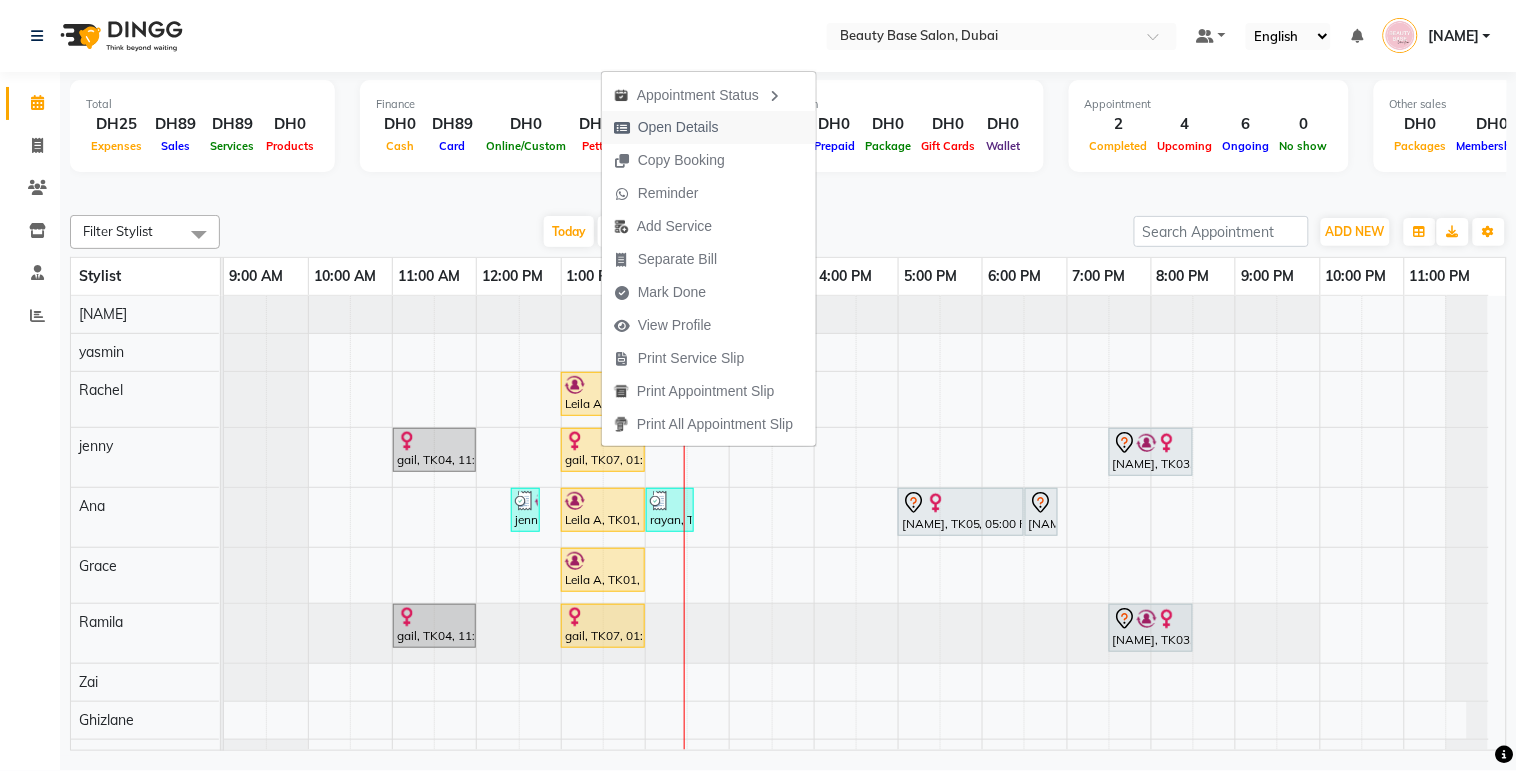 click on "Open Details" at bounding box center [678, 127] 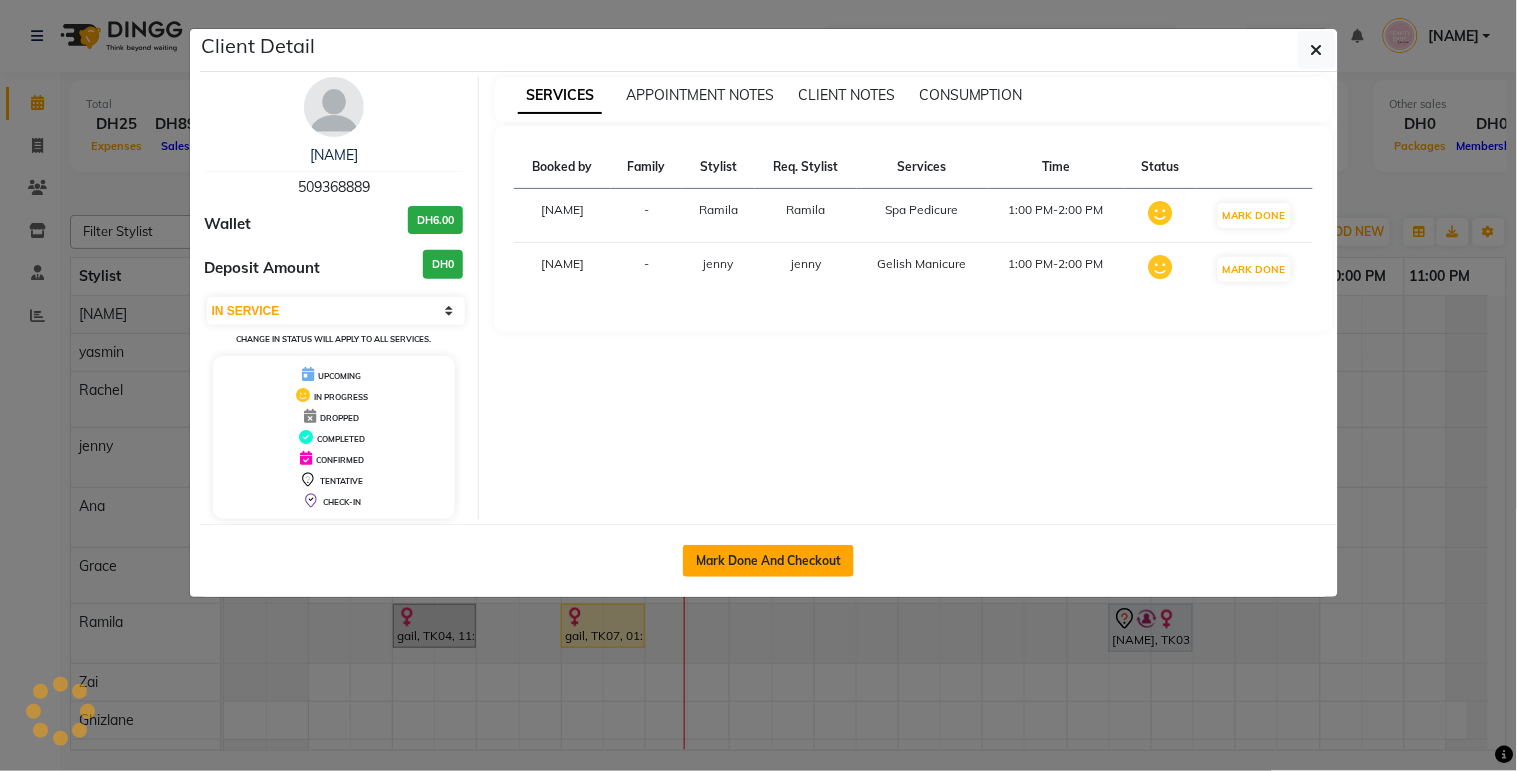 click on "Mark Done And Checkout" 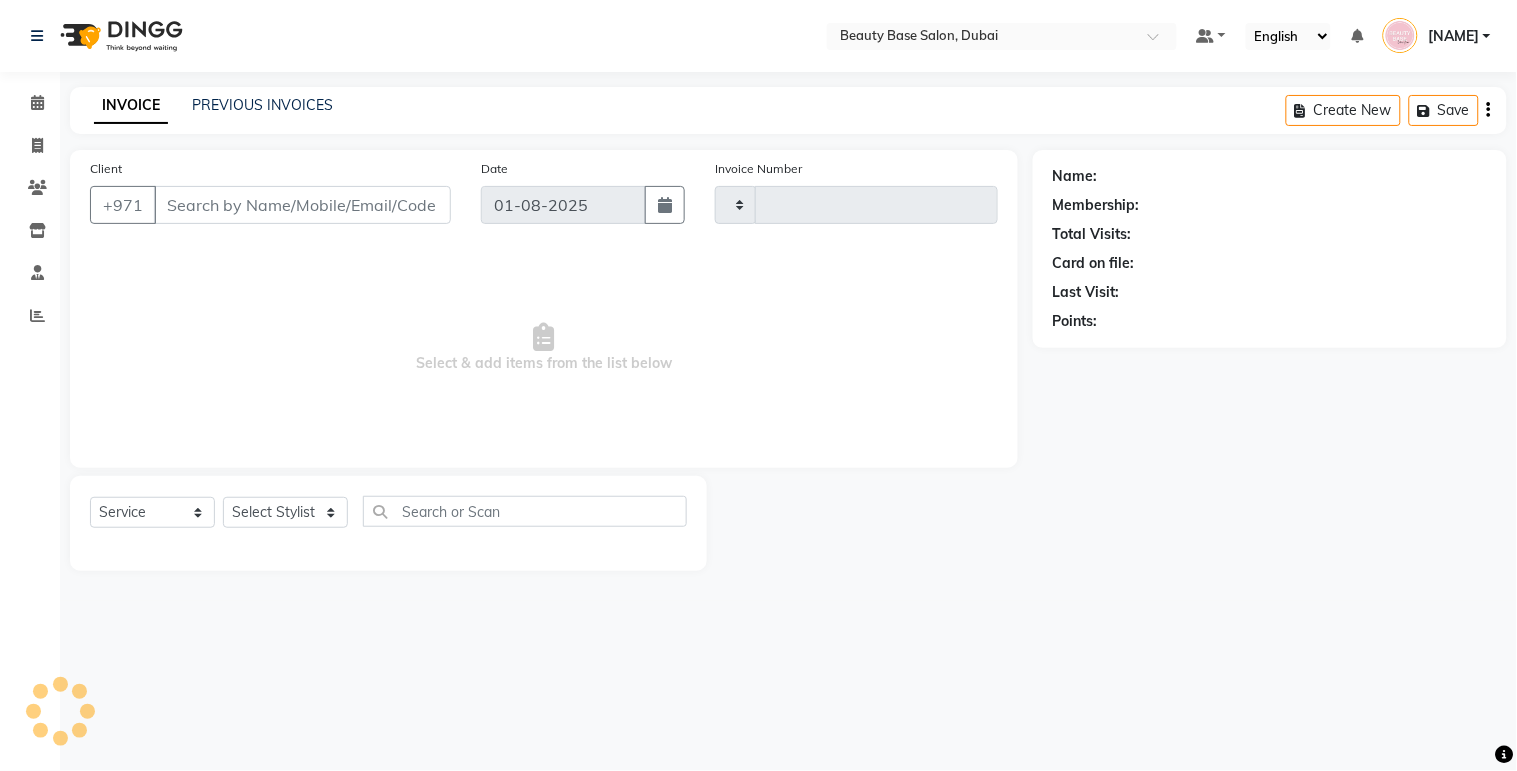 type on "1686" 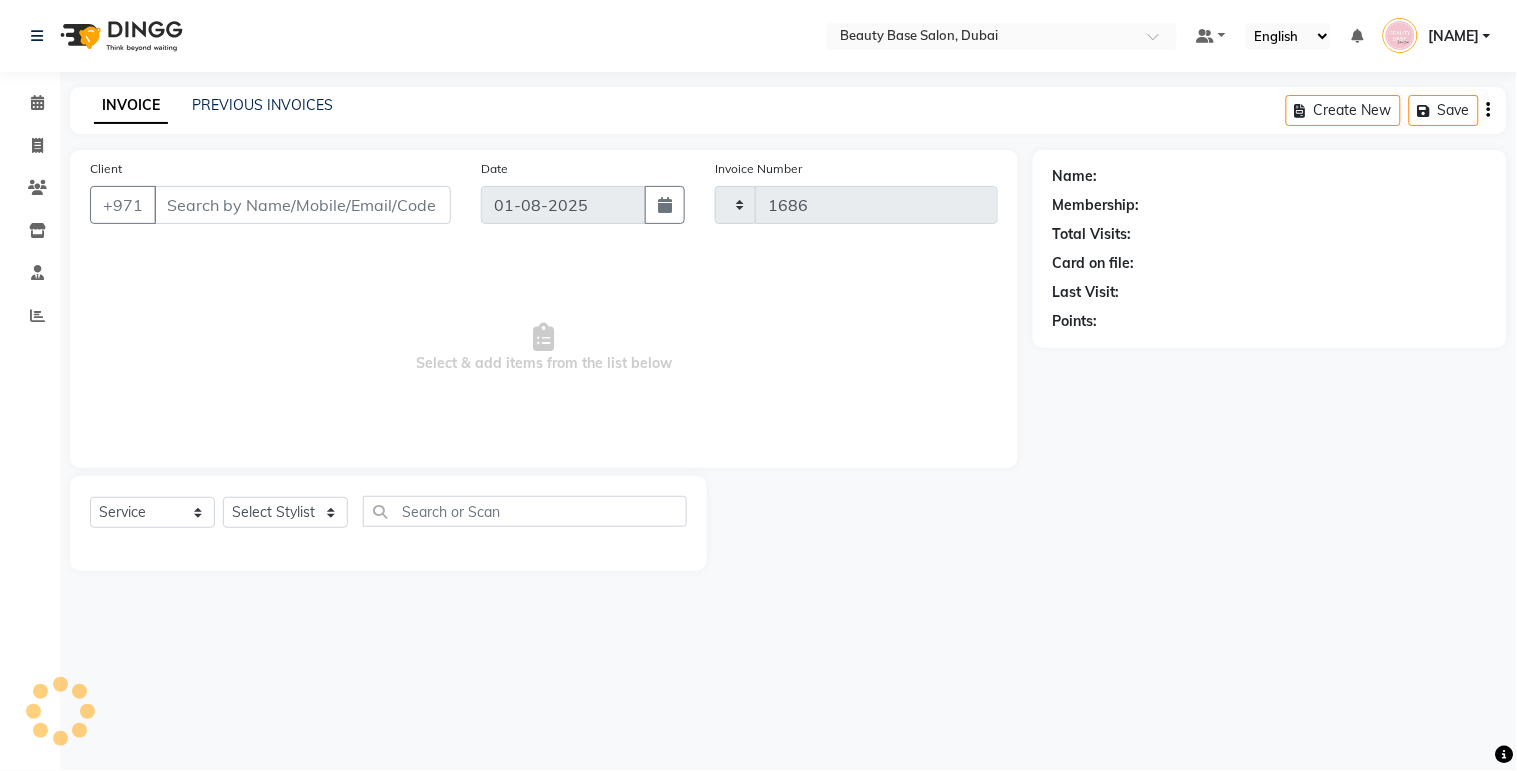 select on "813" 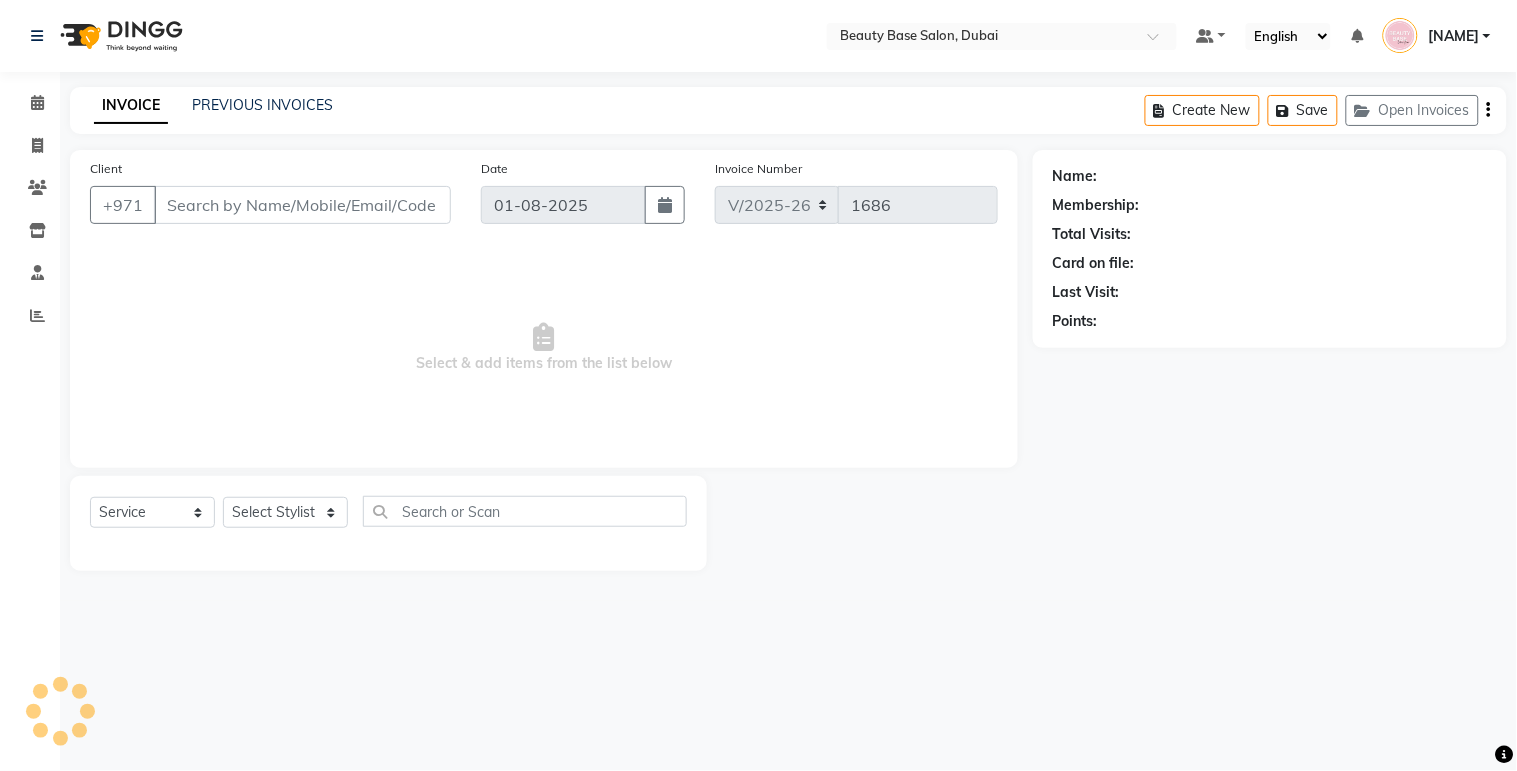type on "509368889" 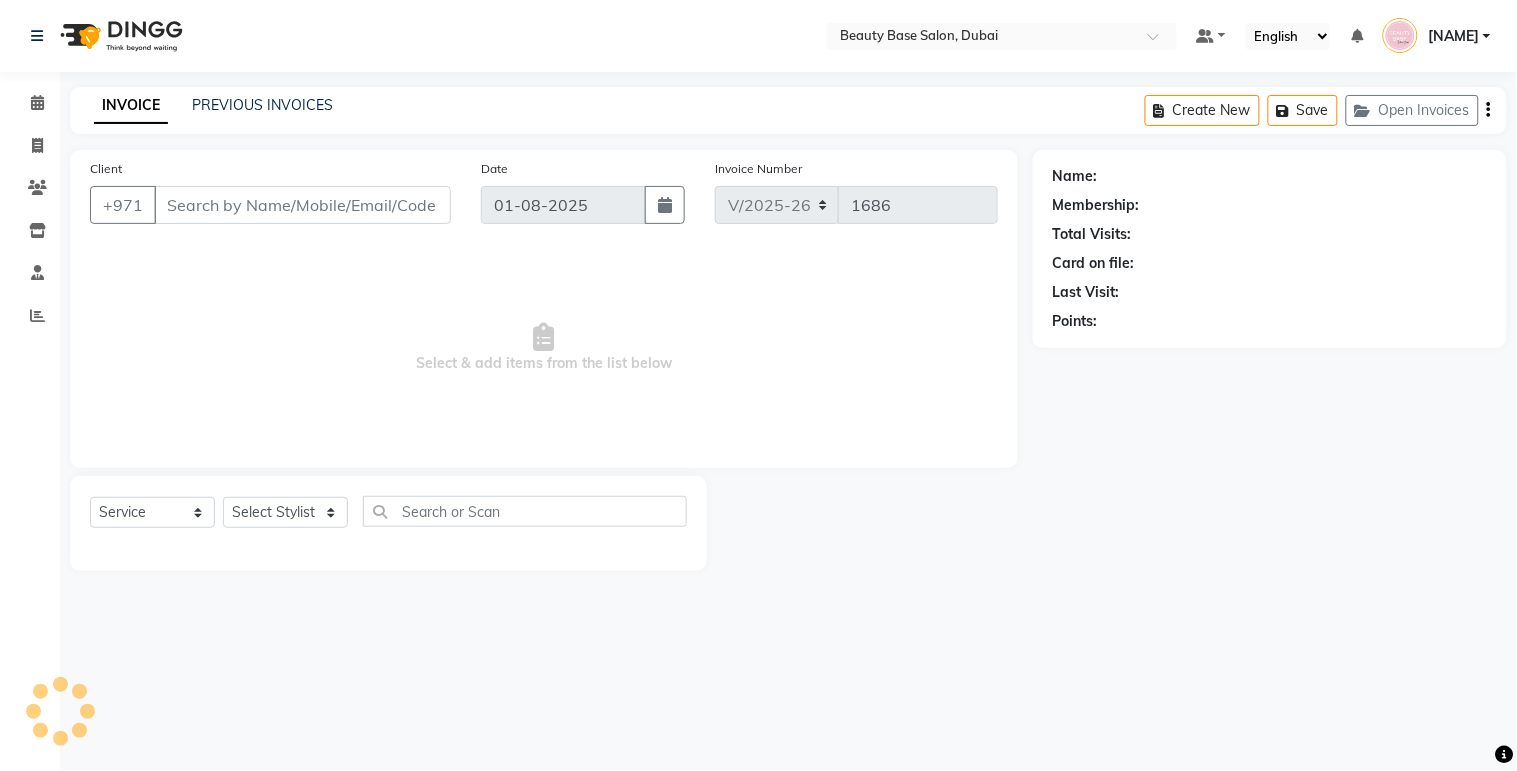 select on "17496" 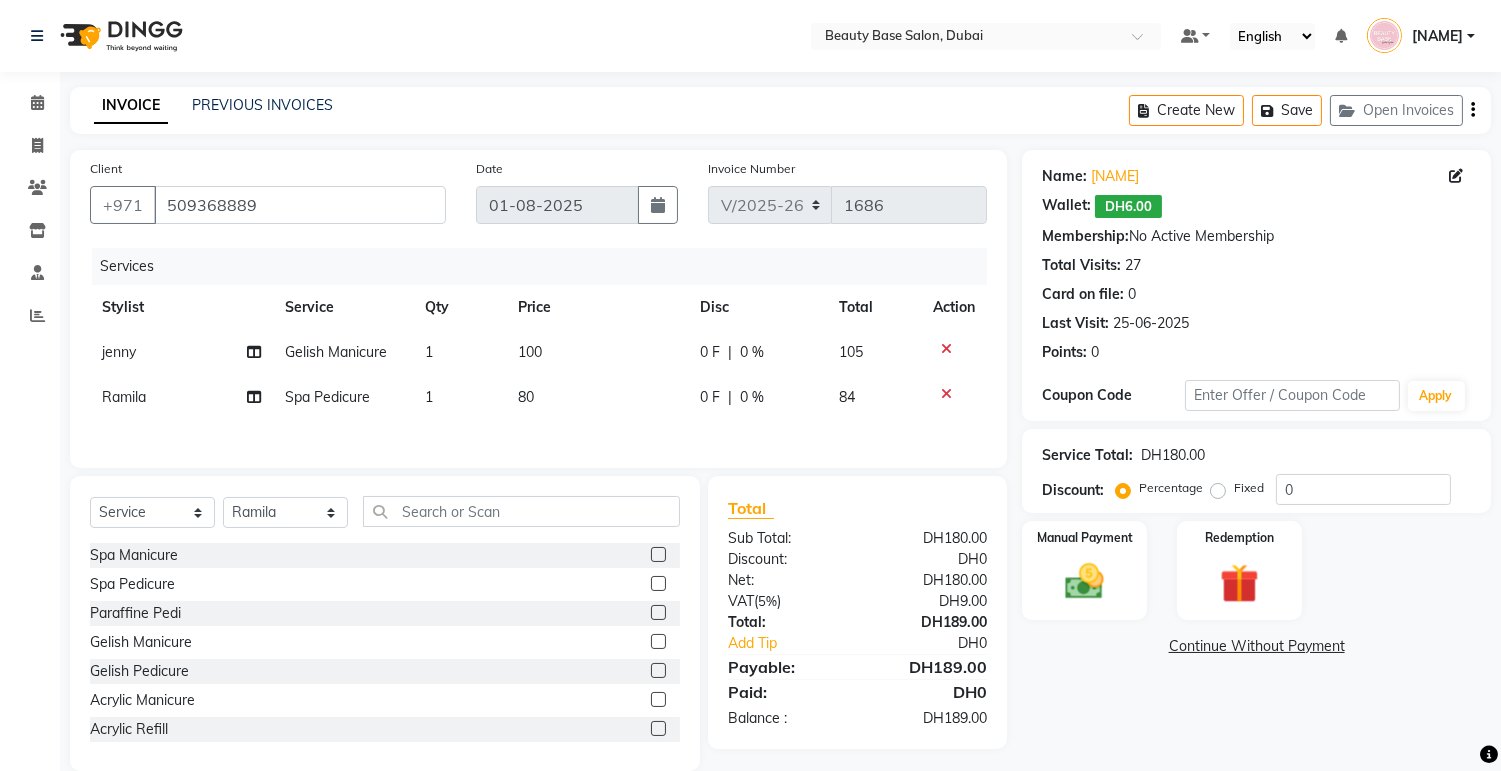 click on "Fixed" 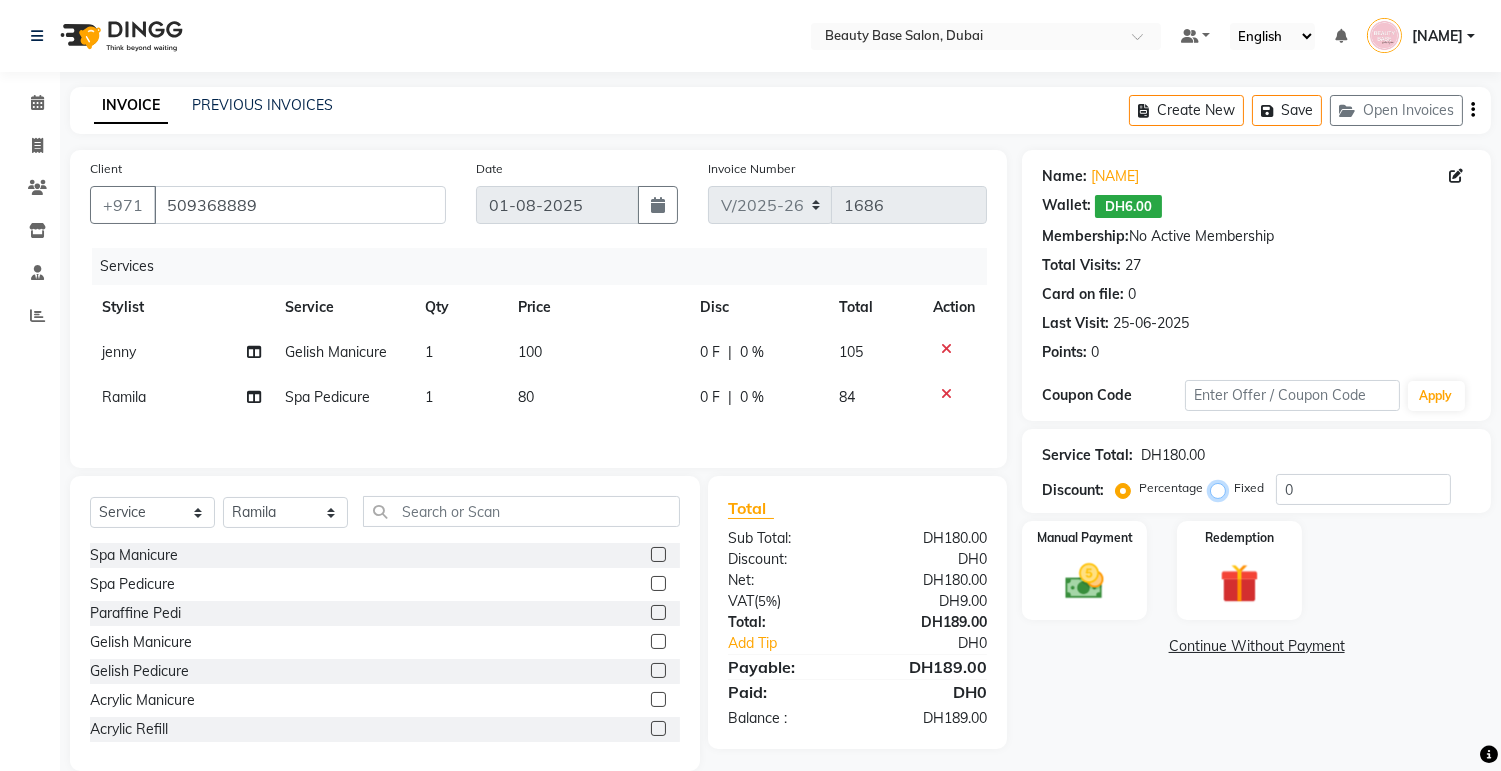 click on "Fixed" at bounding box center (1222, 488) 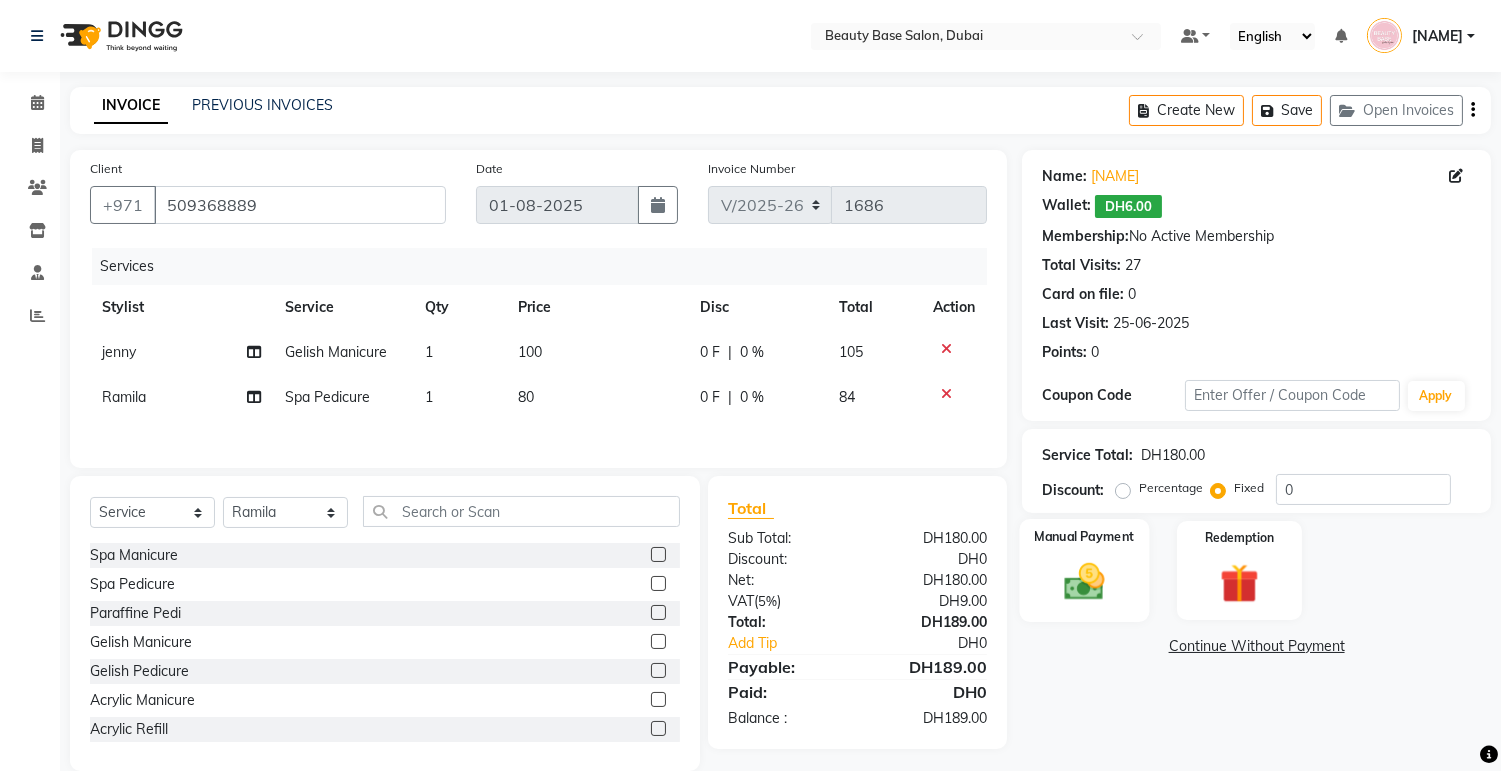 click 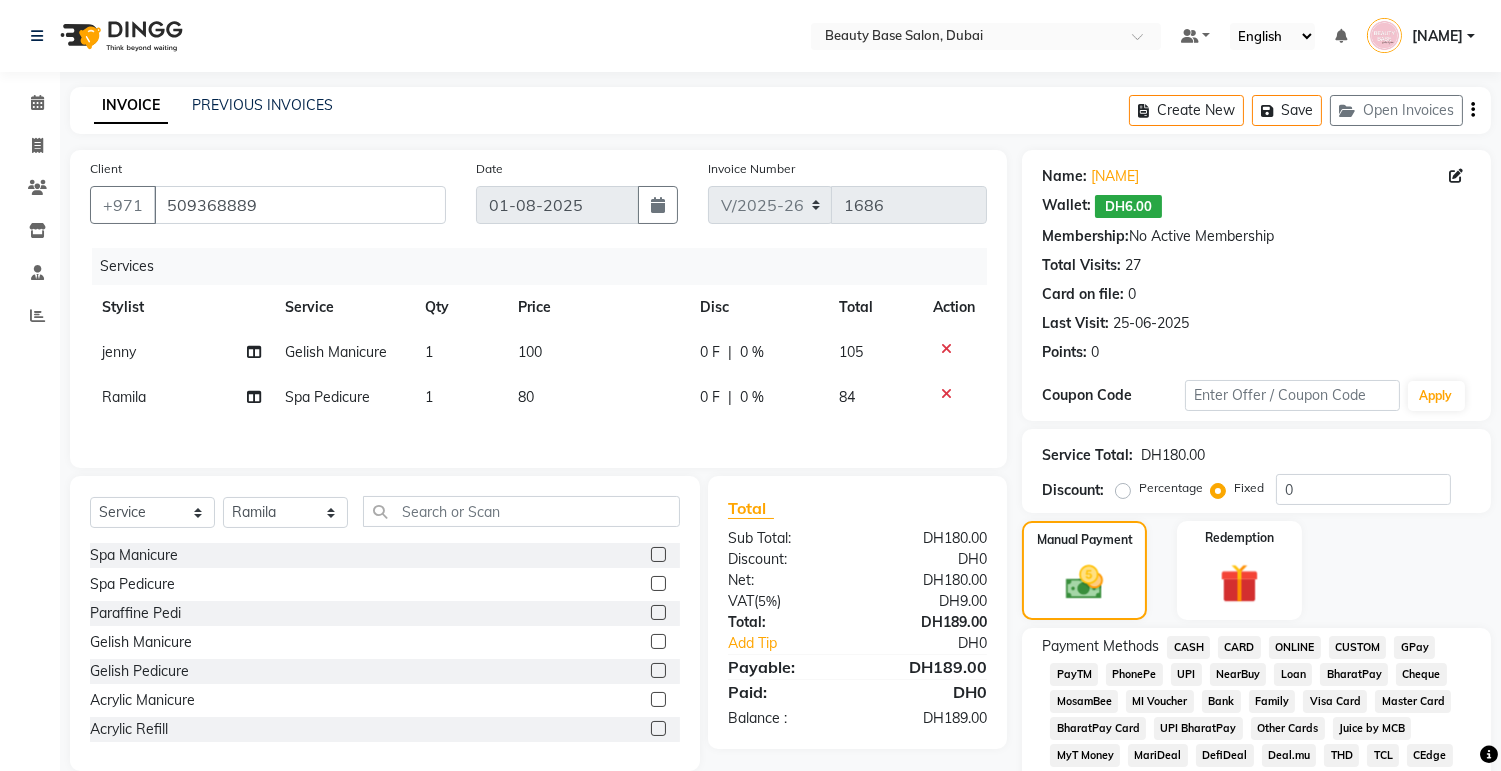 click on "CARD" 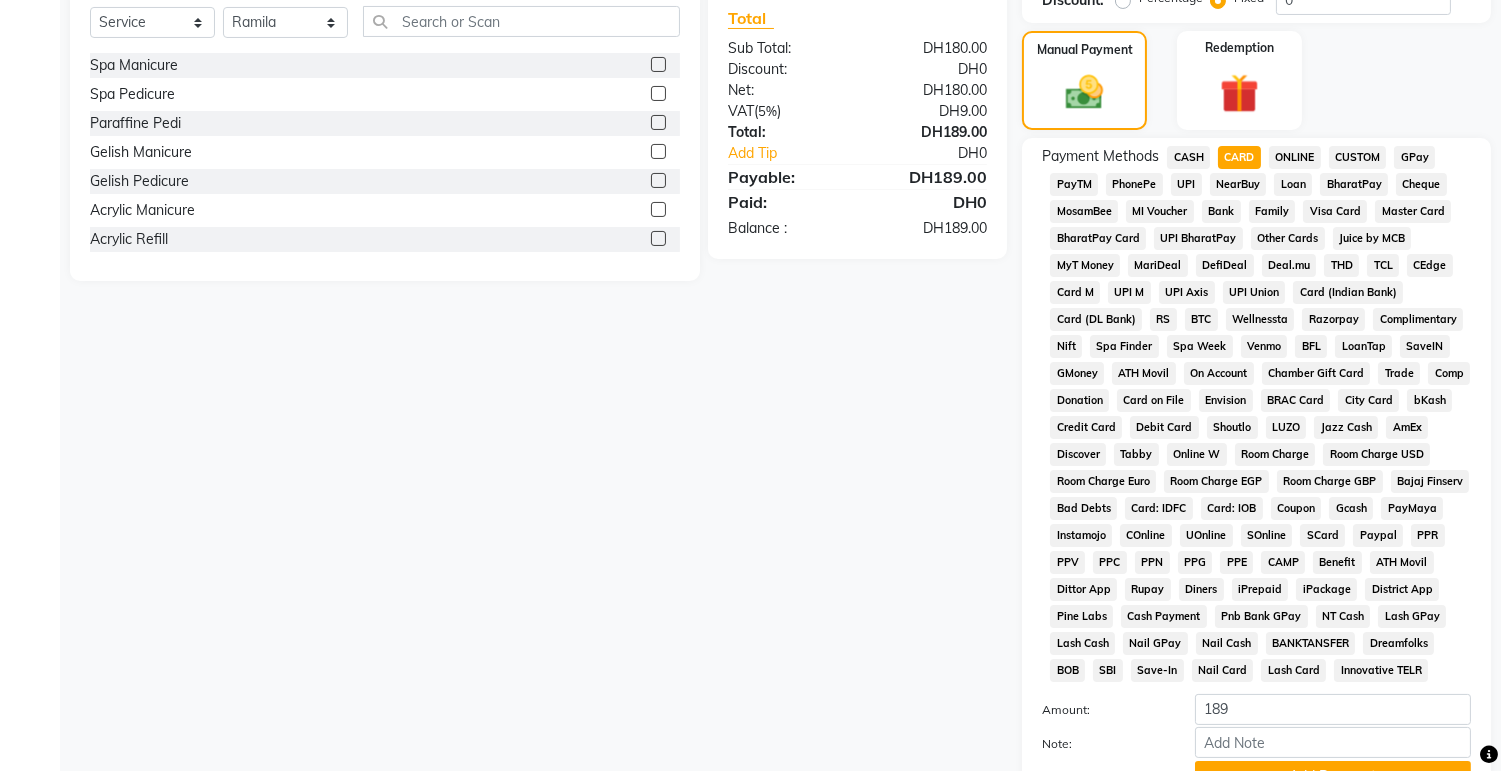 scroll, scrollTop: 594, scrollLeft: 0, axis: vertical 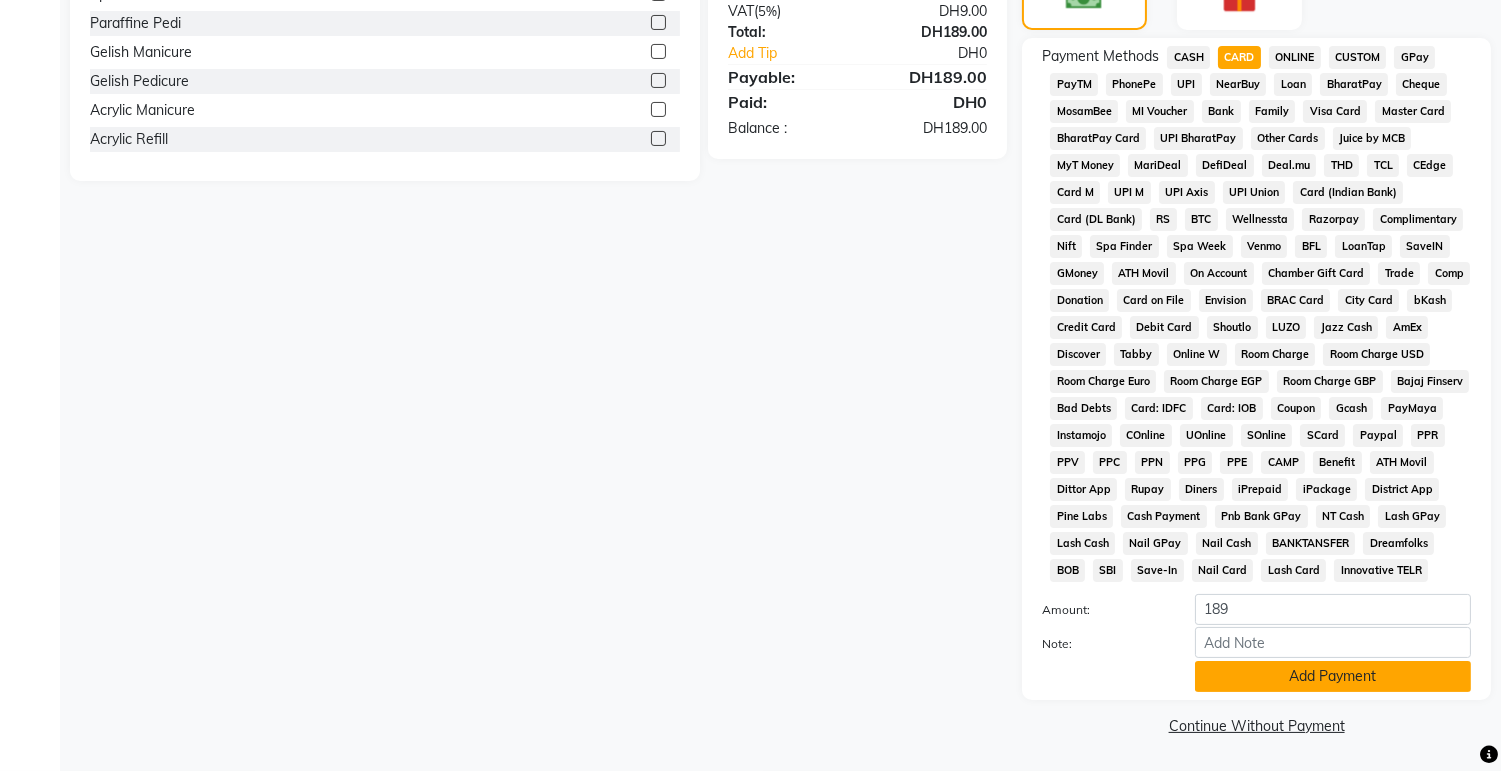 click on "Add Payment" 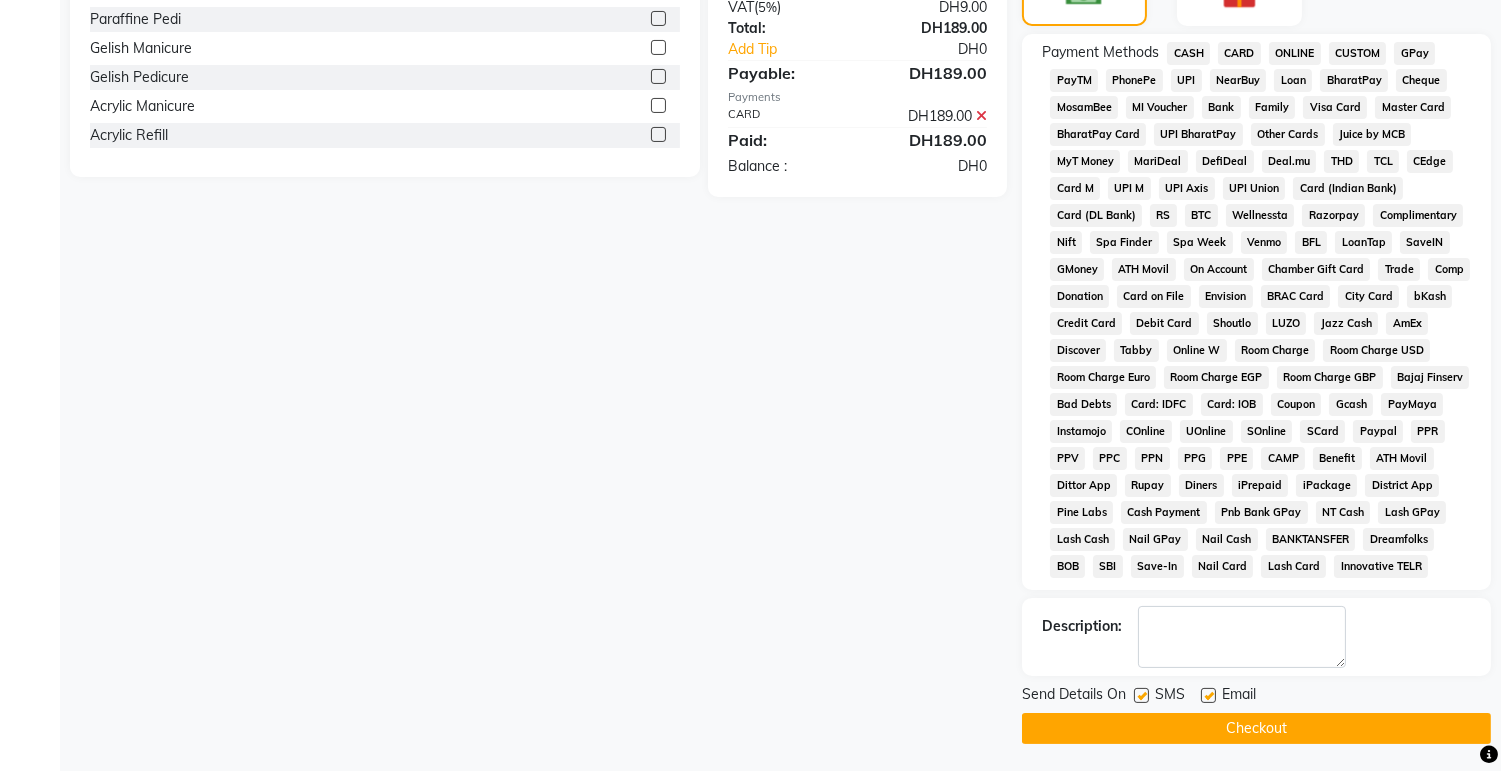 scroll, scrollTop: 601, scrollLeft: 0, axis: vertical 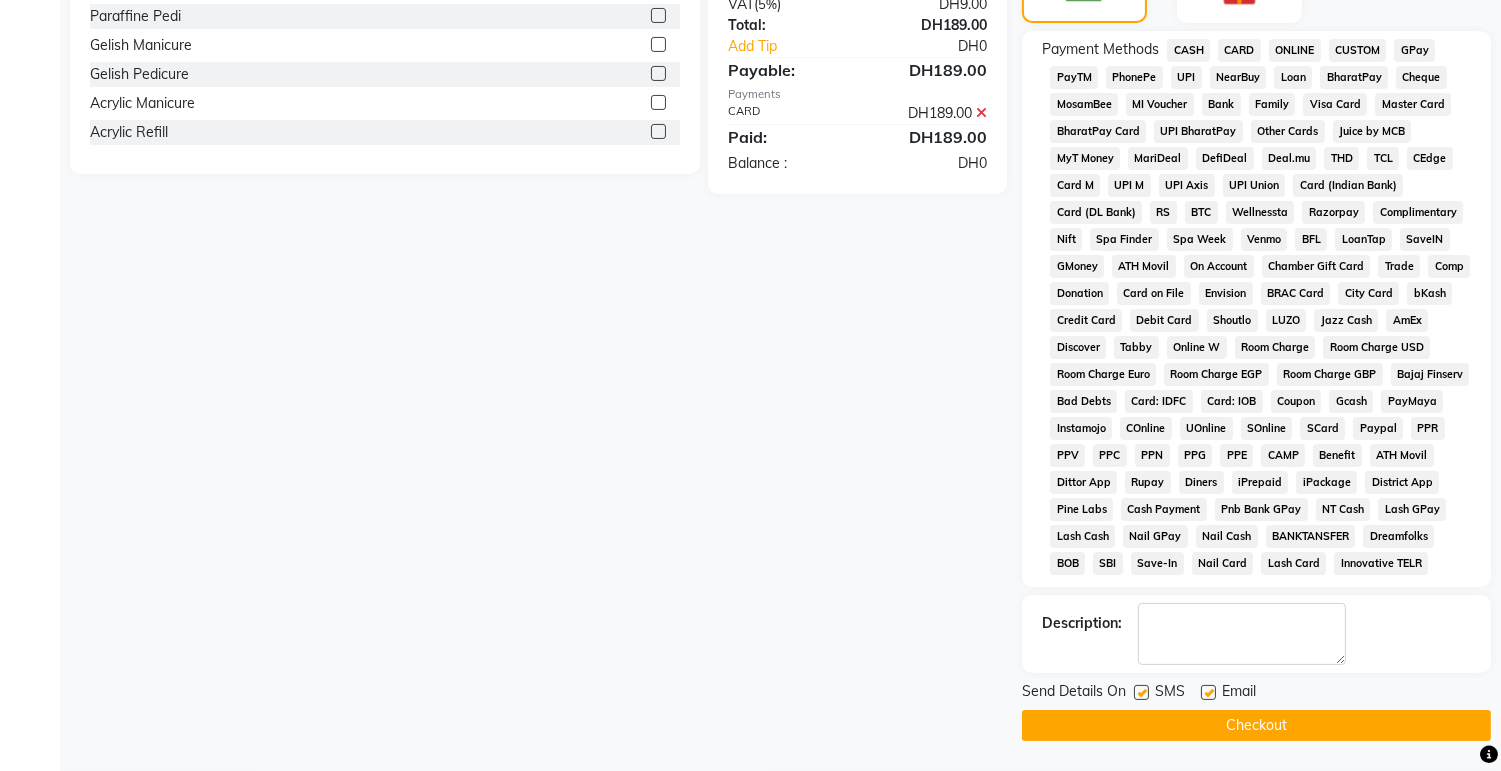 click on "Checkout" 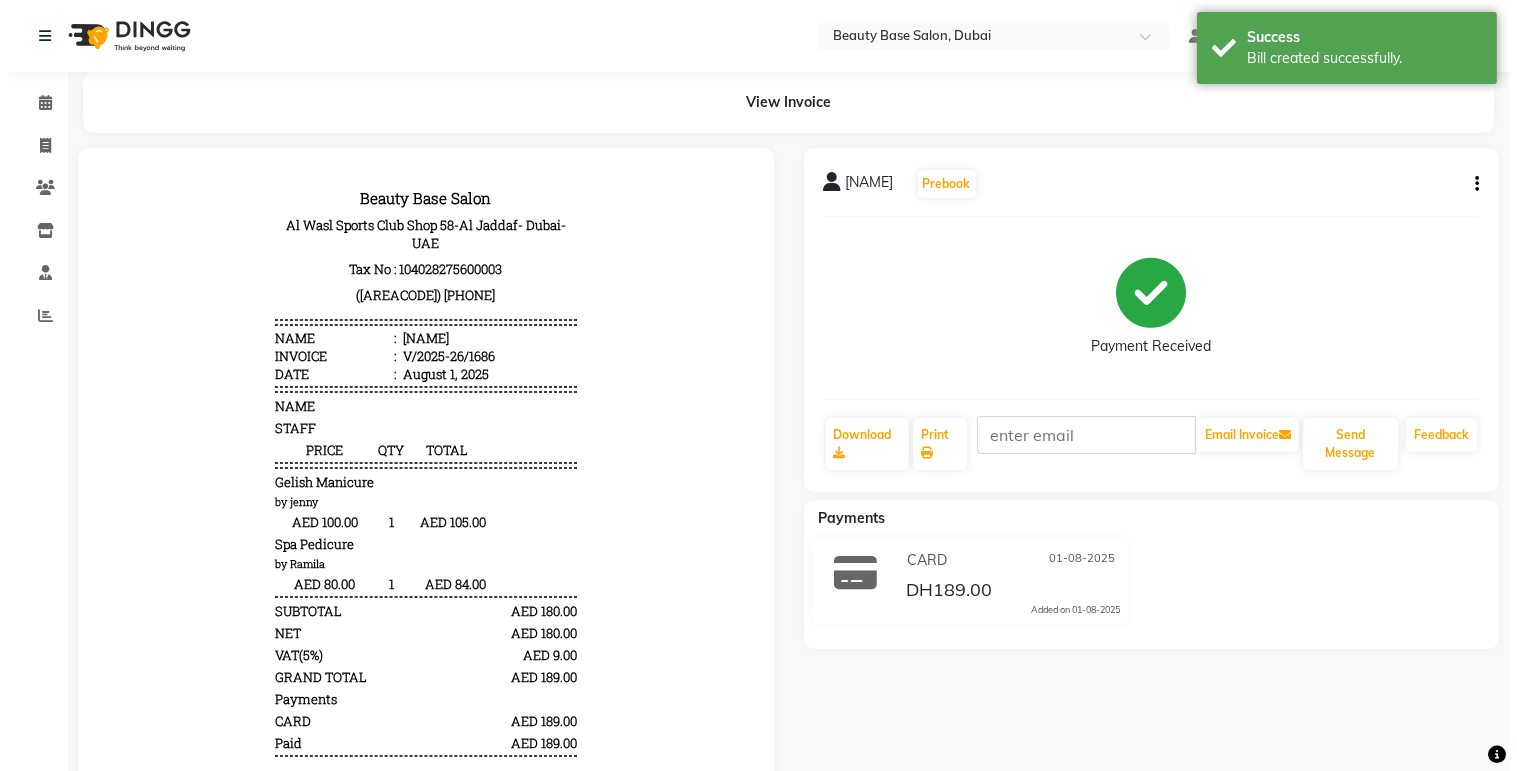scroll, scrollTop: 0, scrollLeft: 0, axis: both 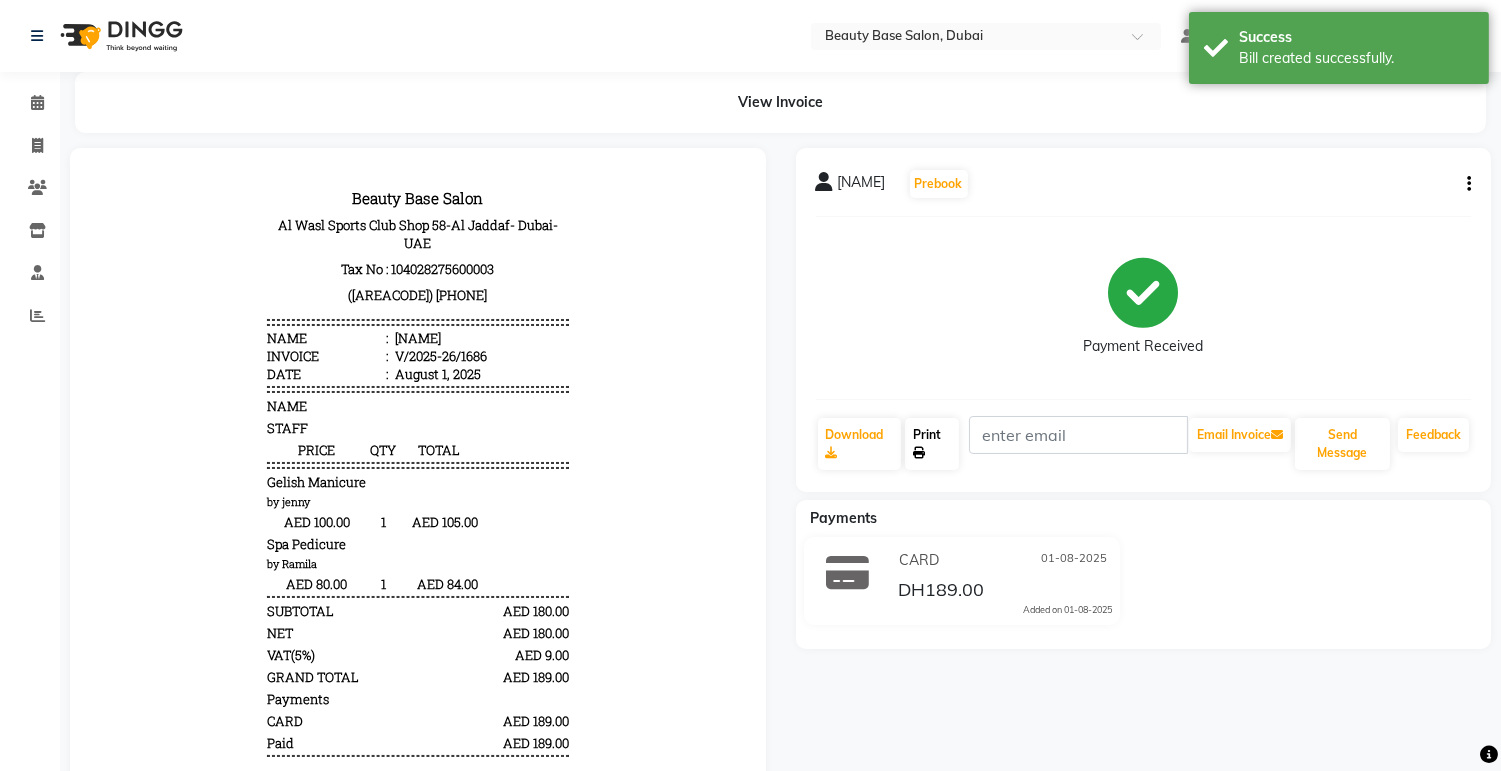click on "Print" 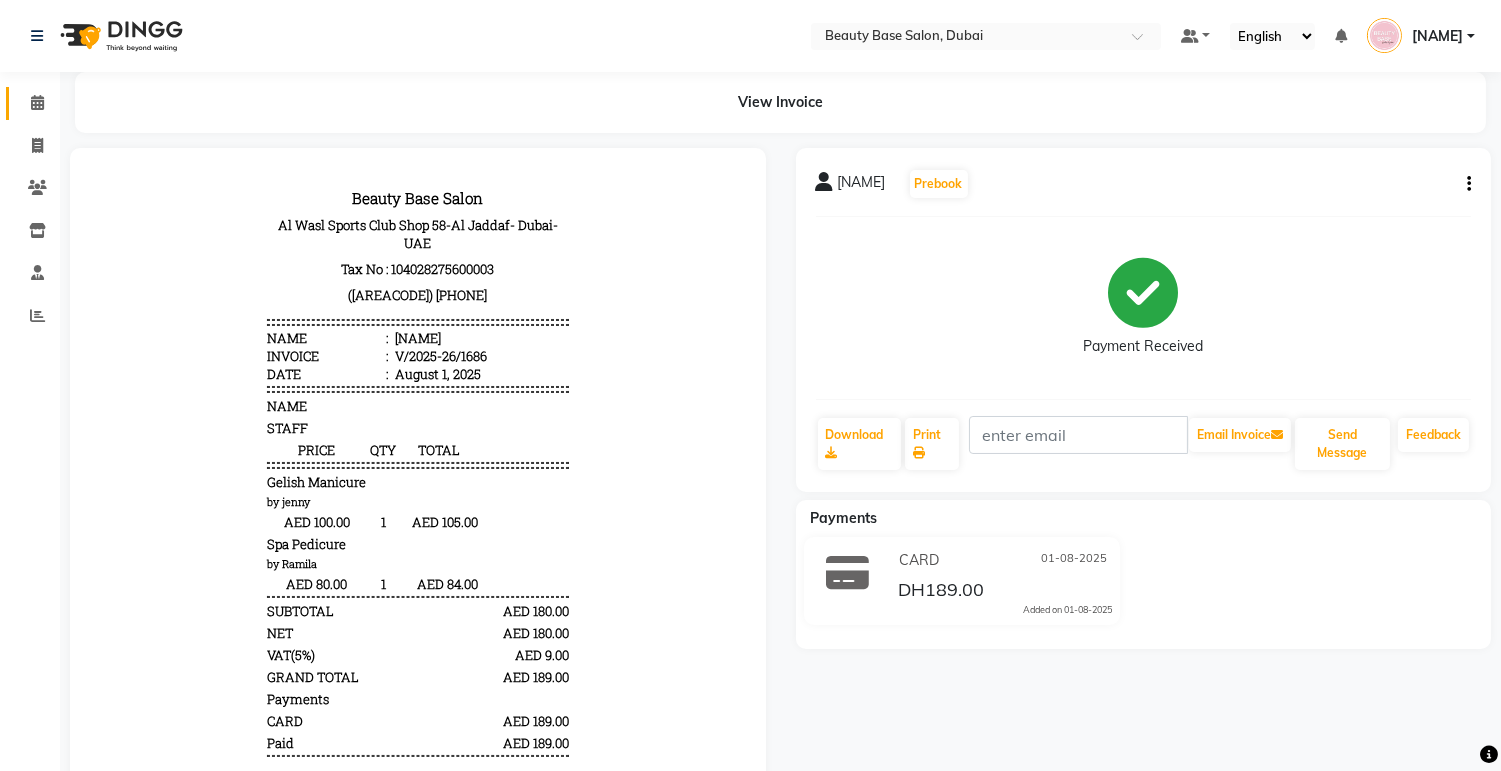 click 